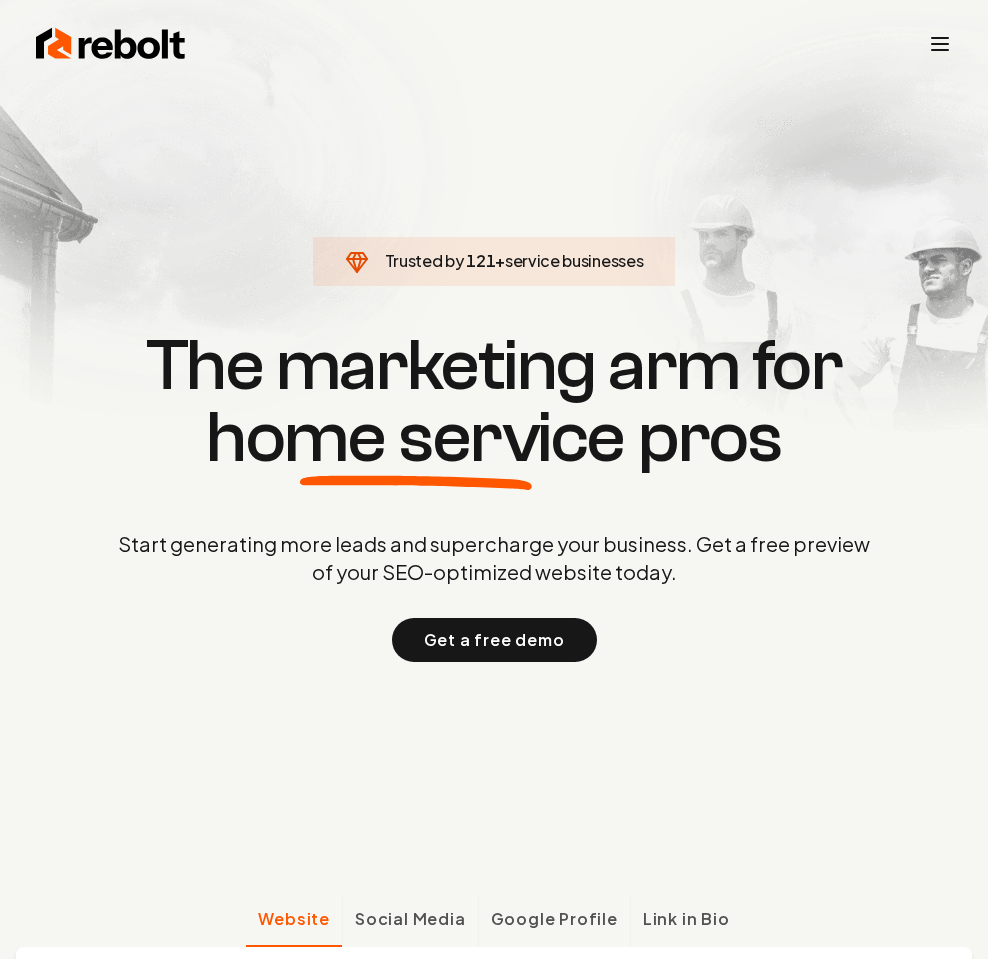 scroll, scrollTop: 0, scrollLeft: 0, axis: both 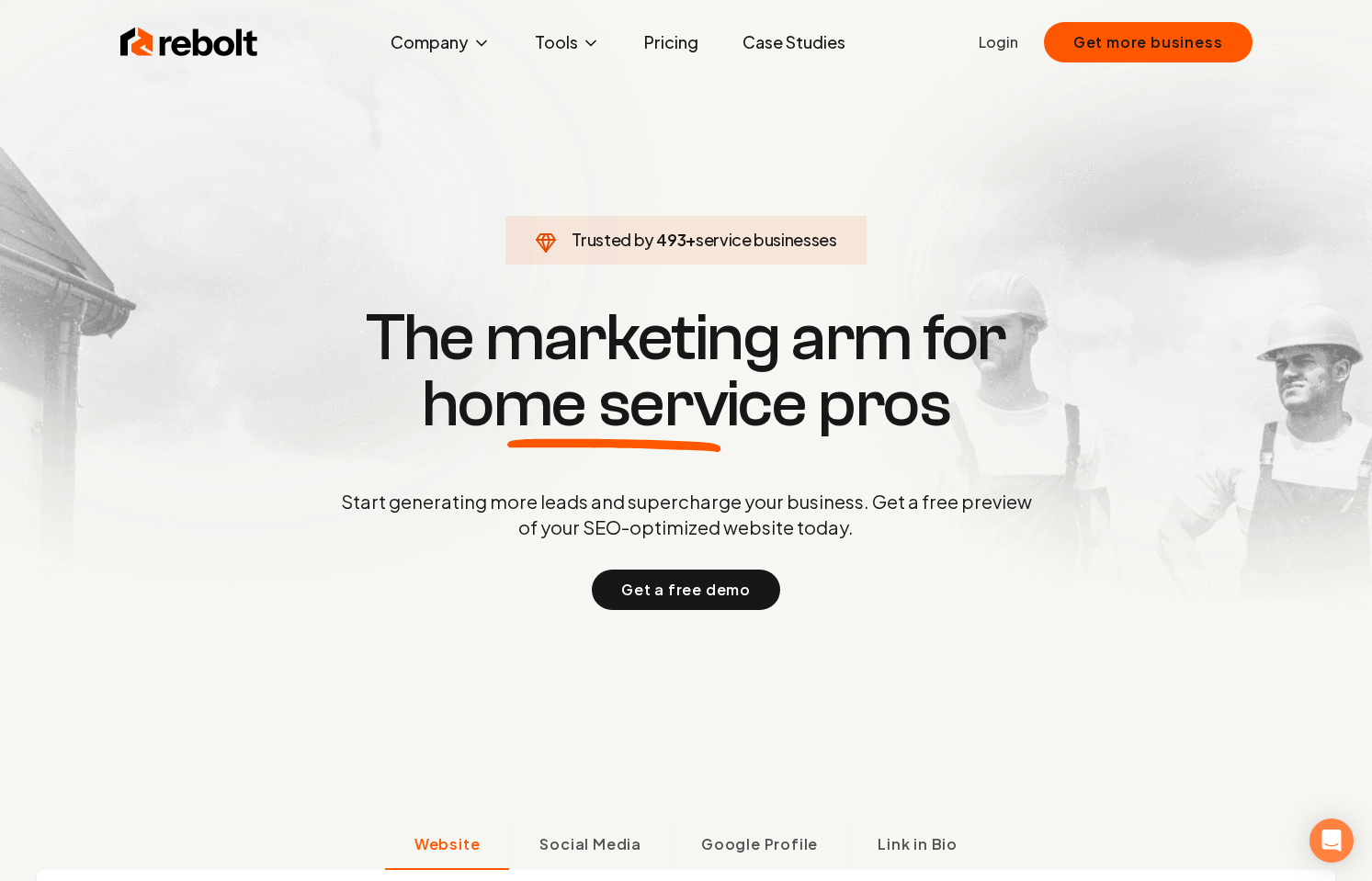 click on "Trusted by   493 +  service businesses The marketing arm for   home service   pros Start generating more leads and supercharge your business. Get a free preview of your SEO-optimized website today. Get a free demo" at bounding box center [686, 455] 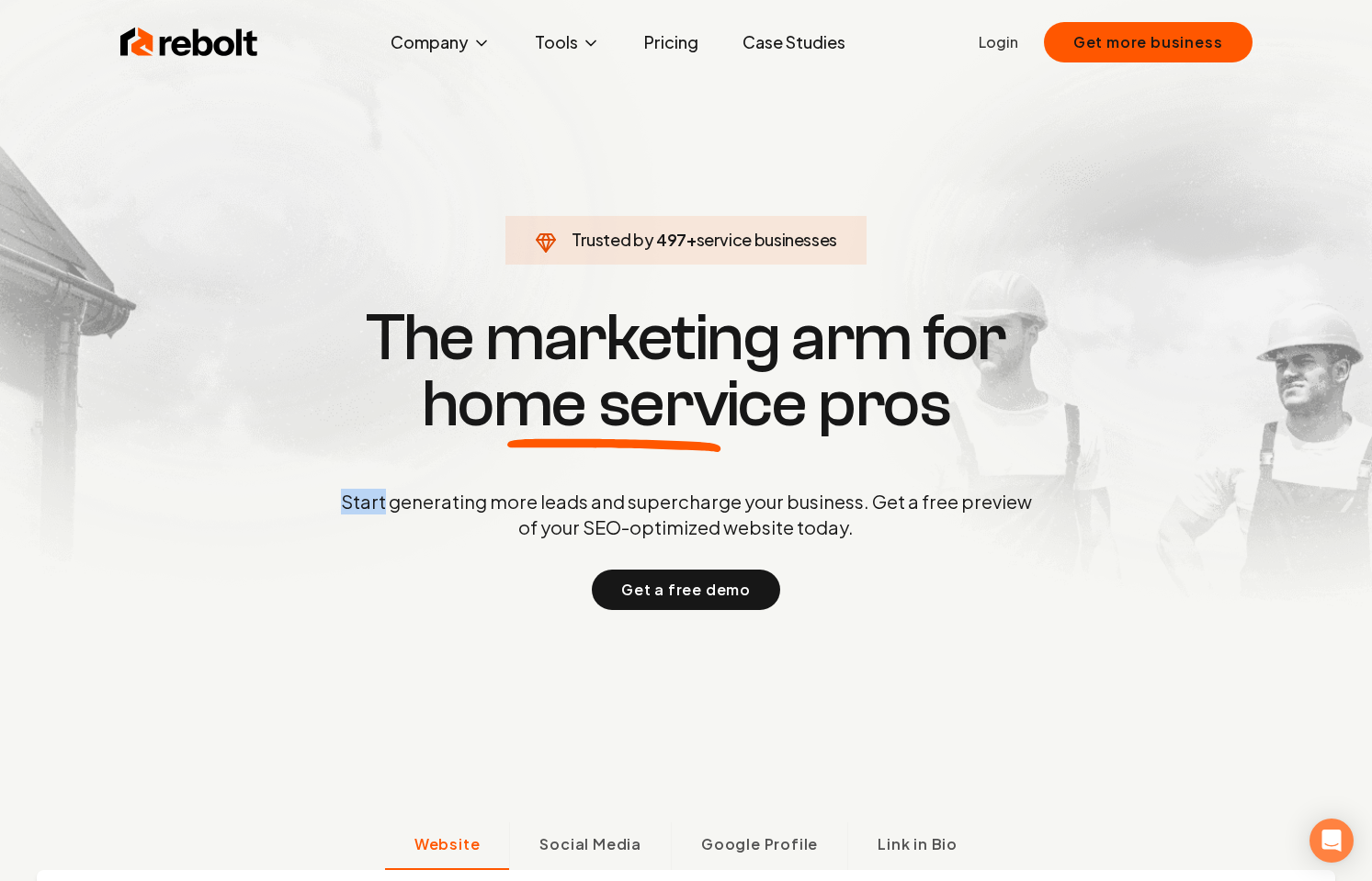click on "home service" at bounding box center (614, 404) 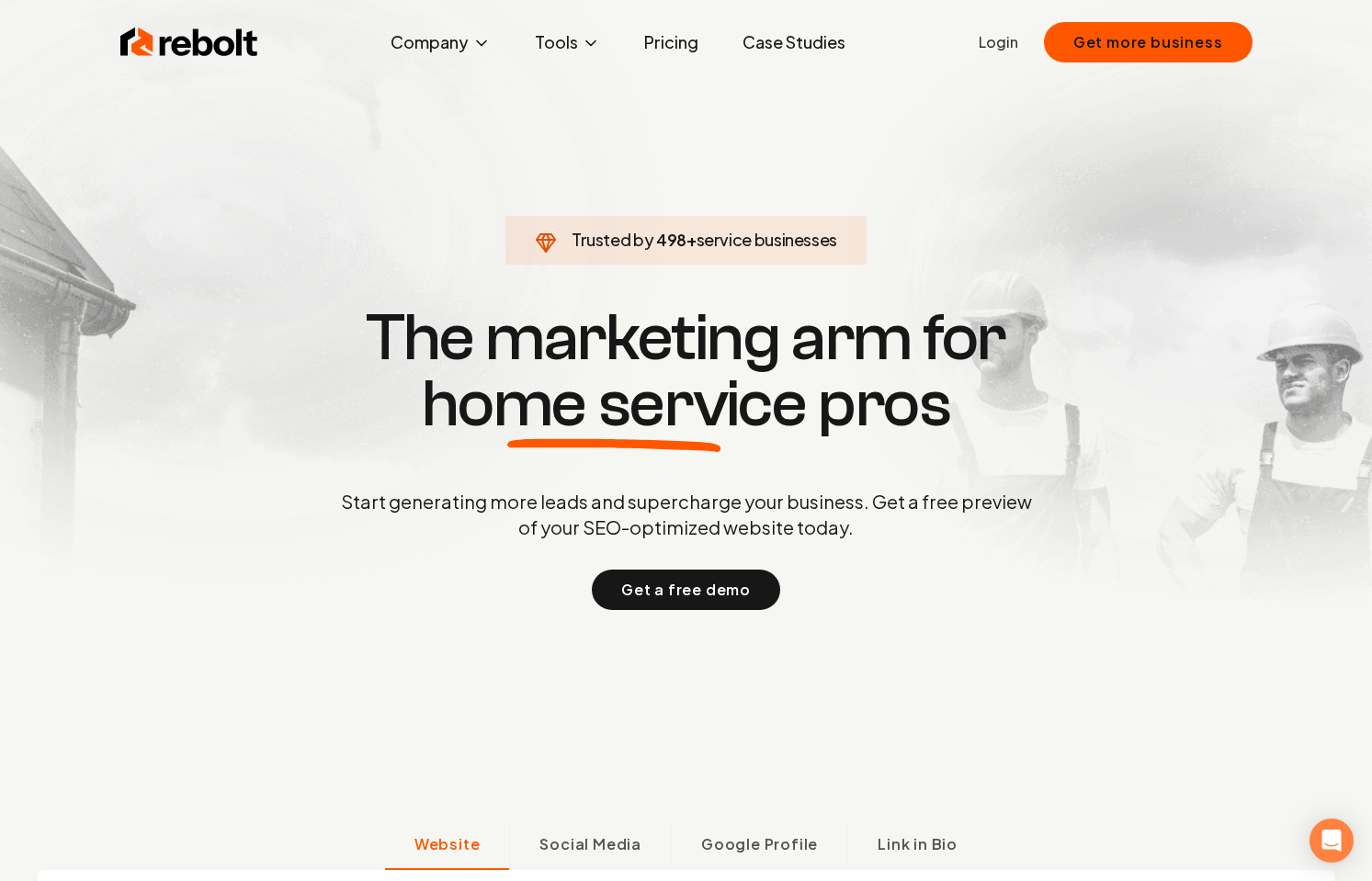 click on "home service" at bounding box center (614, 404) 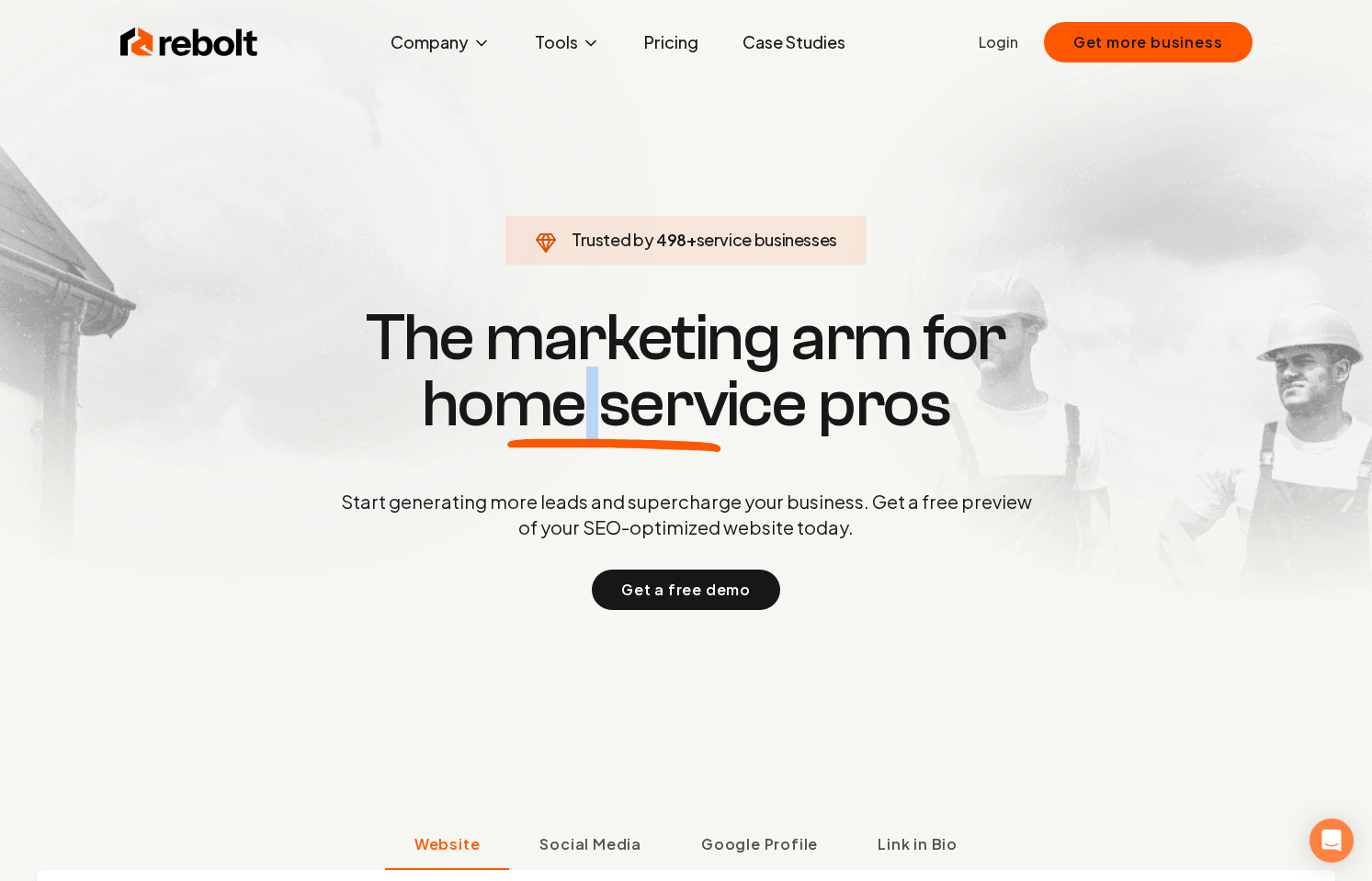click on "home service" at bounding box center [614, 404] 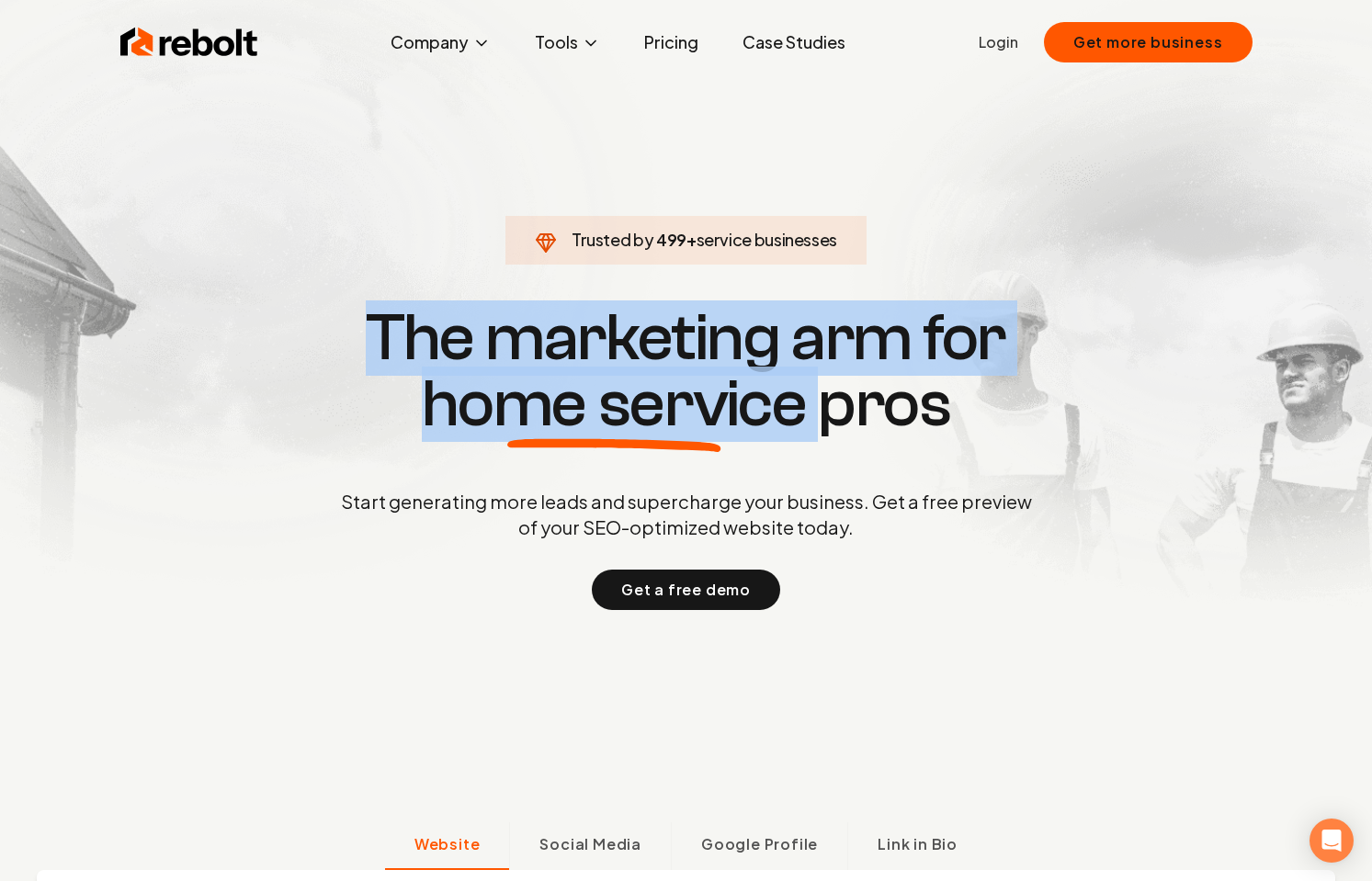 click on "home service" at bounding box center (614, 404) 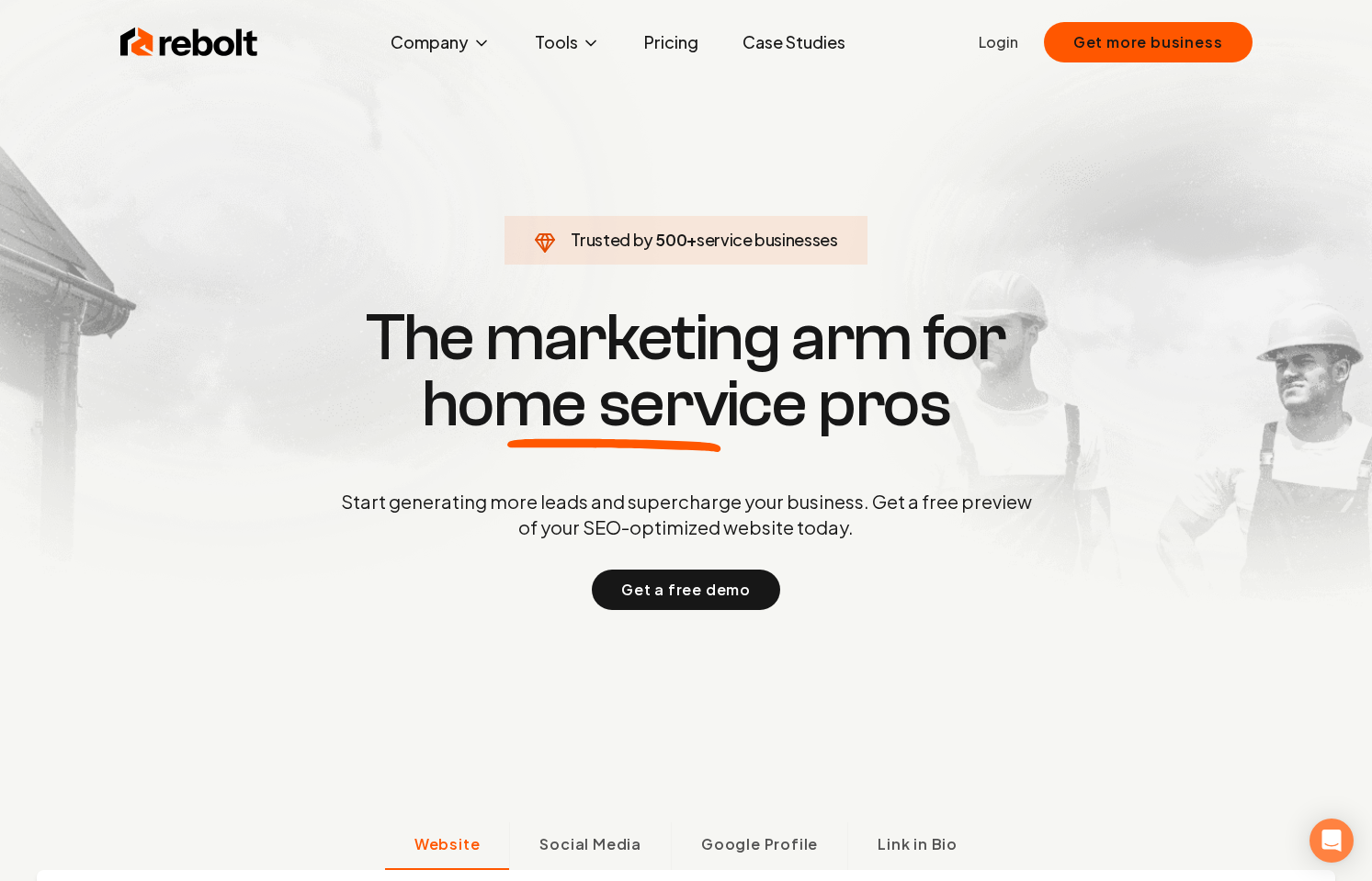 scroll, scrollTop: 0, scrollLeft: 0, axis: both 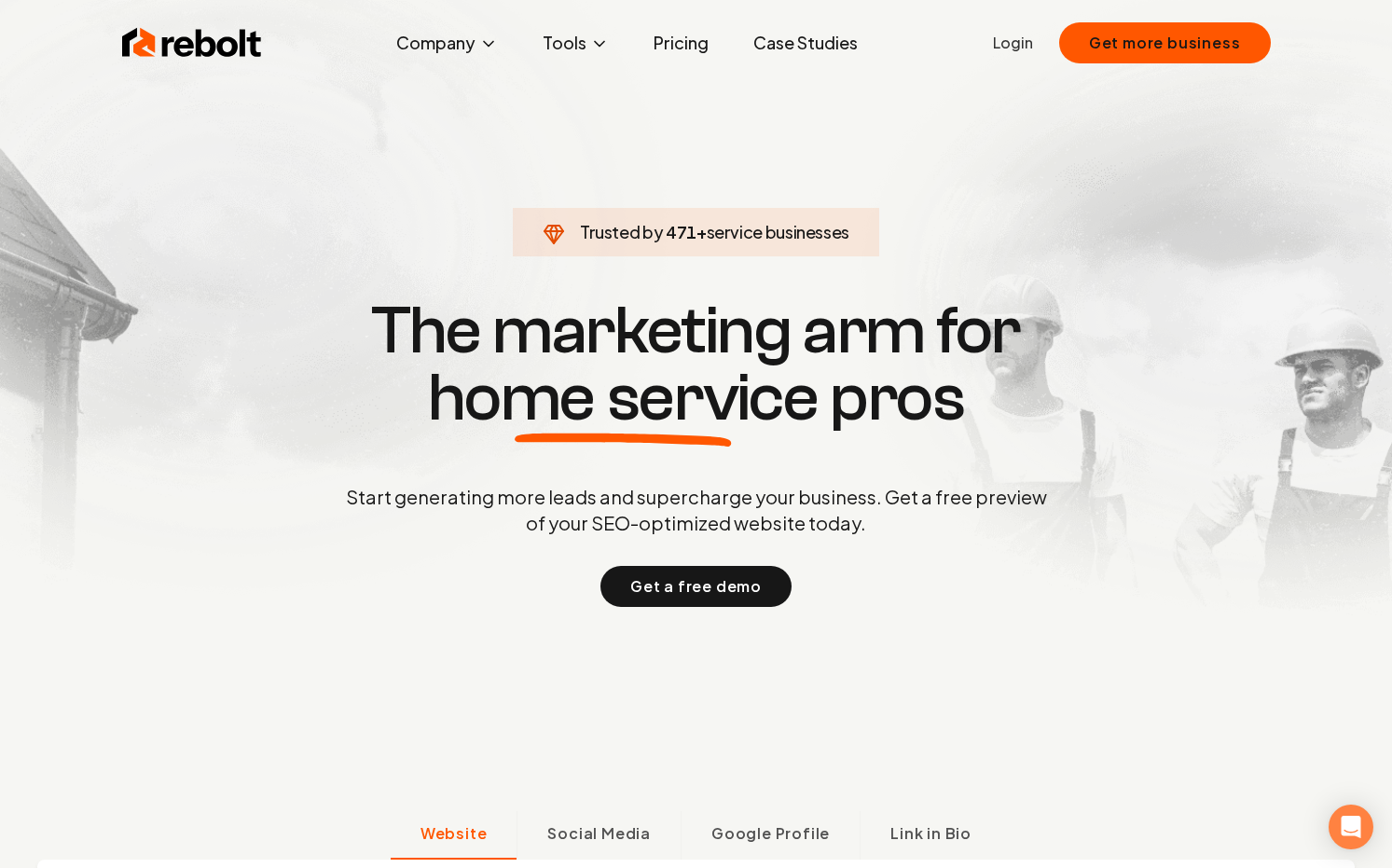 click on "Pricing" at bounding box center [681, 43] 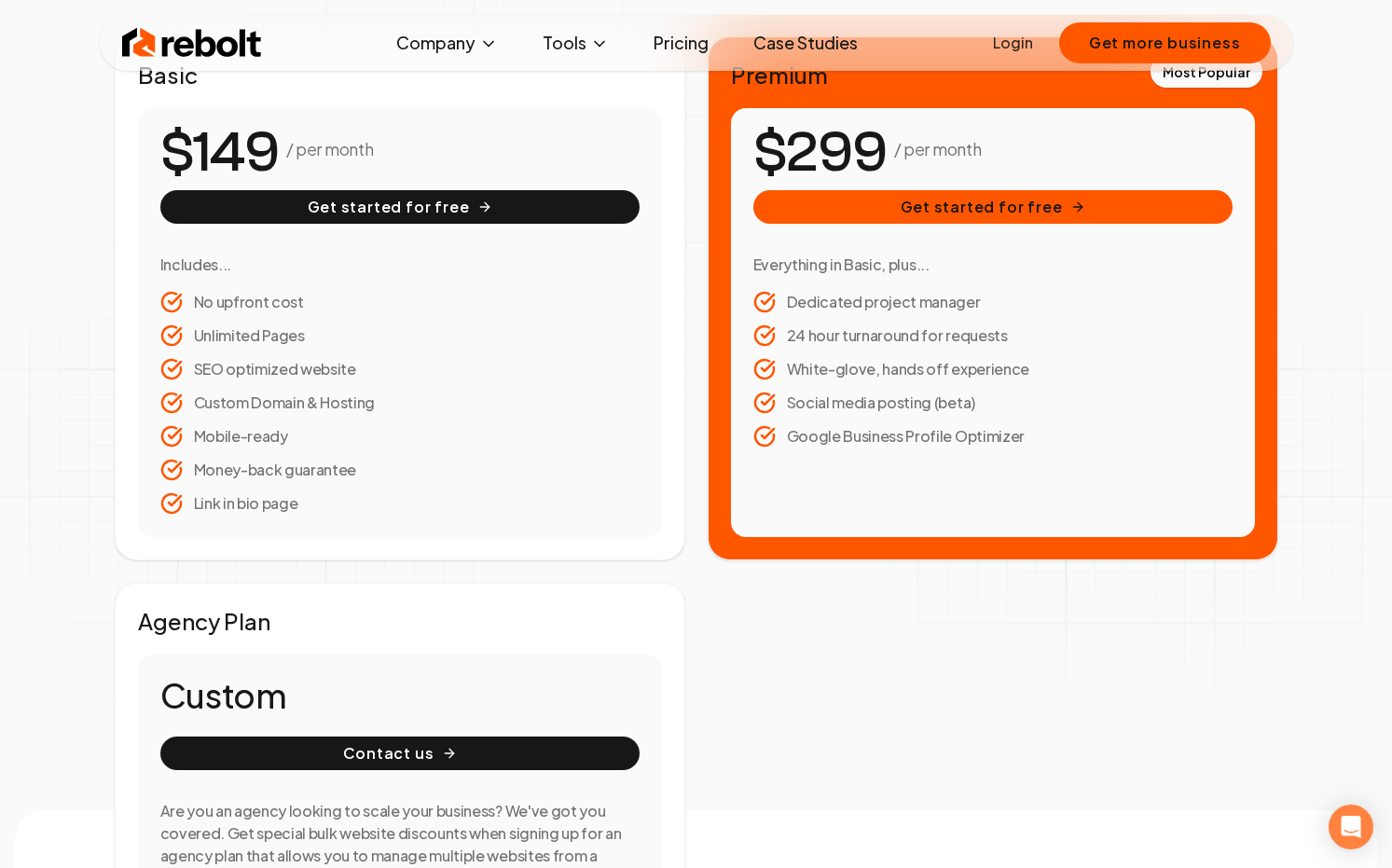 scroll, scrollTop: 0, scrollLeft: 0, axis: both 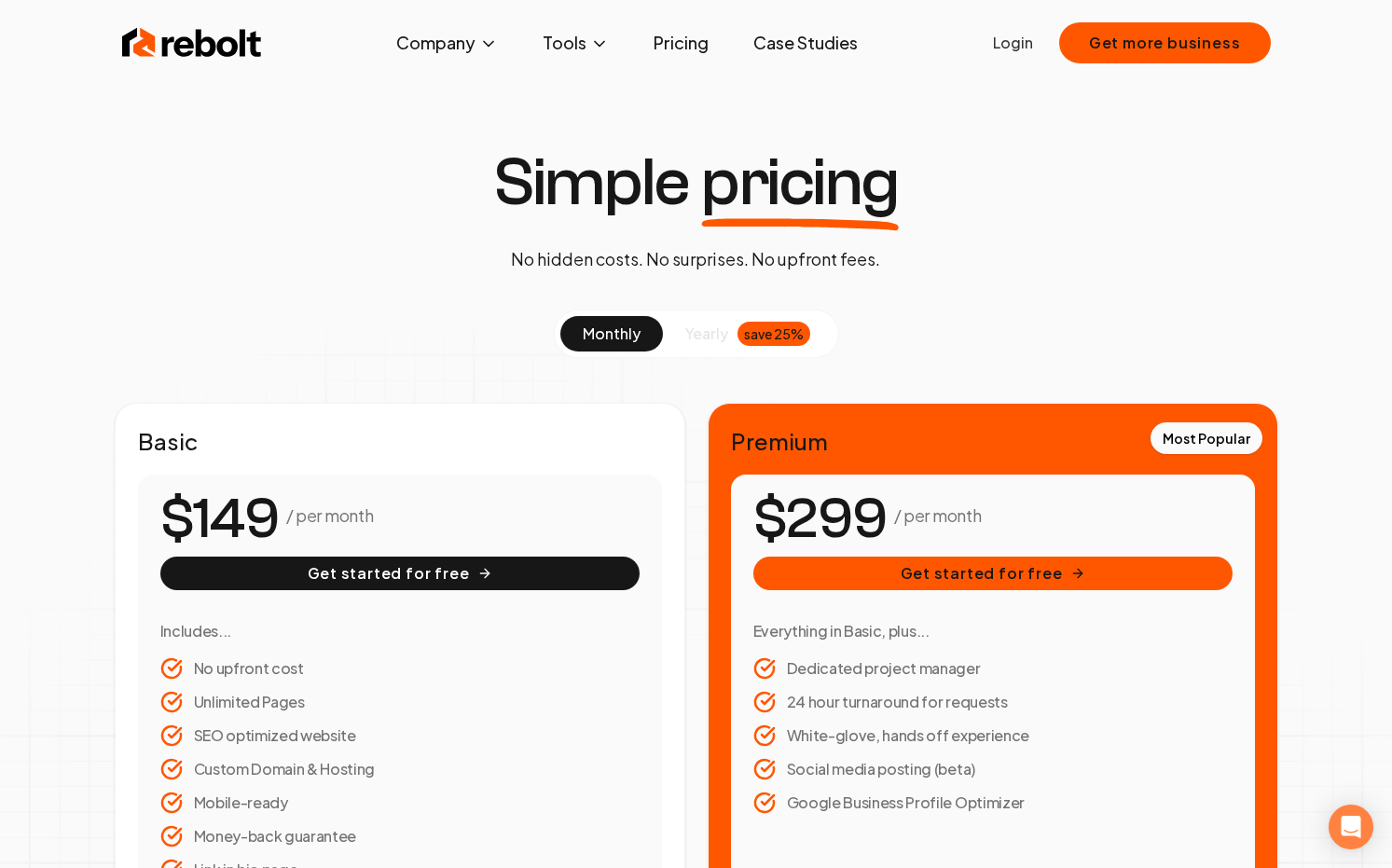 click on "Case Studies" at bounding box center [806, 43] 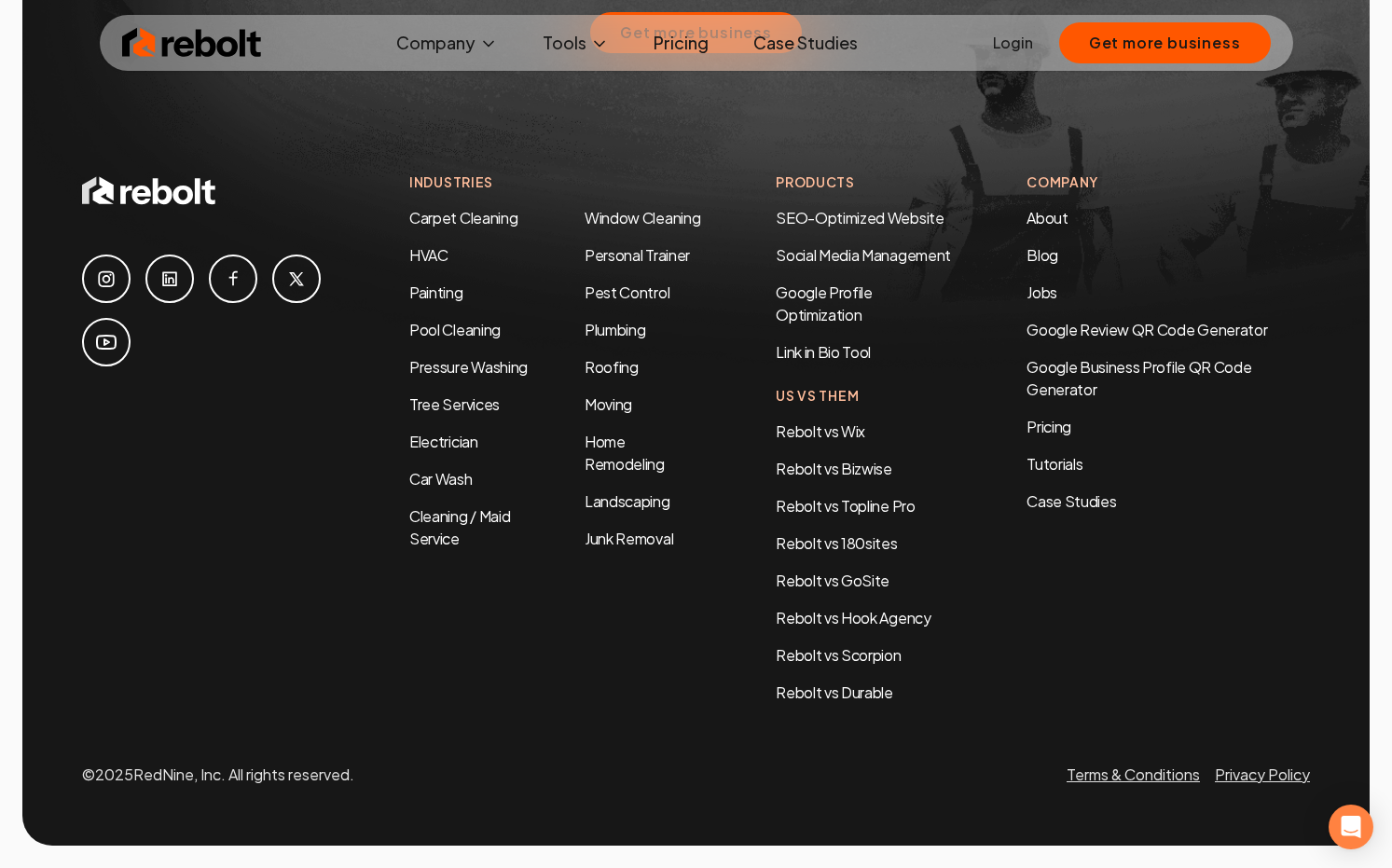 scroll, scrollTop: 3236, scrollLeft: 0, axis: vertical 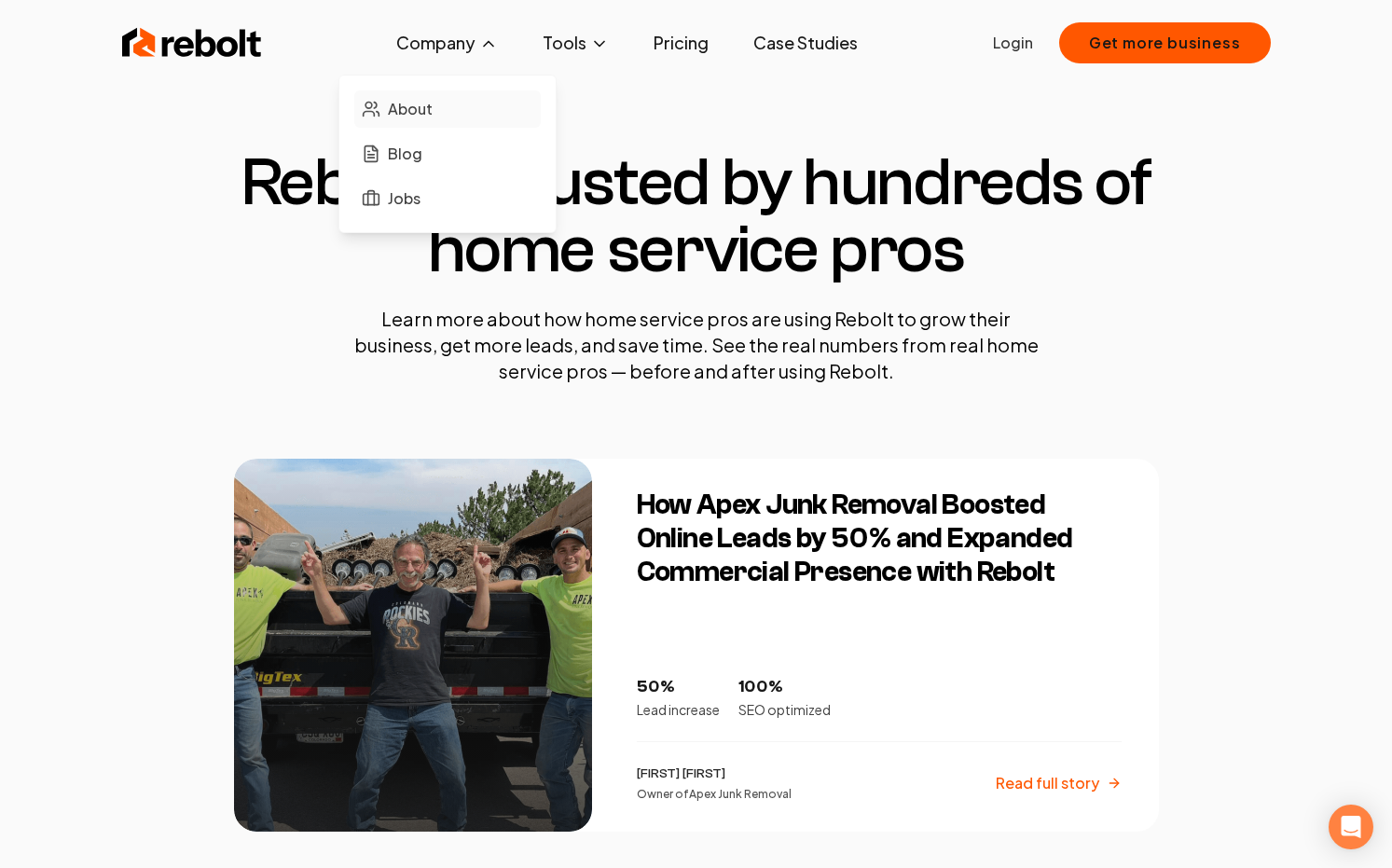click on "About" at bounding box center [410, 109] 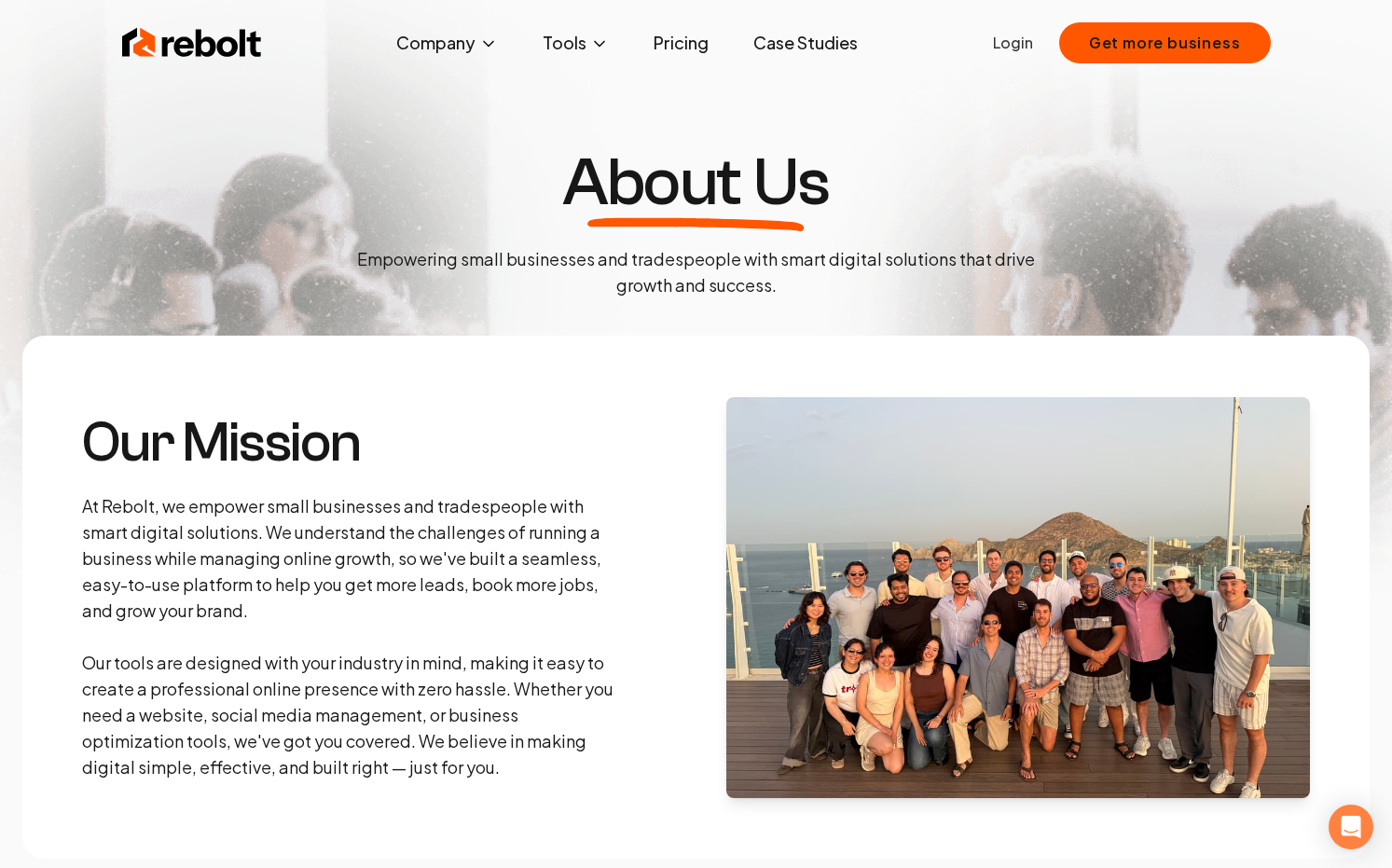 click on "At Rebolt, we empower small businesses and tradespeople with smart digital solutions. We understand the challenges of running a business while managing online growth, so we've built a seamless, easy-to-use platform to help you get more leads, book more jobs, and grow your brand. Our tools are designed with your industry in mind, making it easy to create a professional online presence with zero hassle. Whether you need a website, social media management, or business optimization tools, we've got you covered. We believe in making digital simple, effective, and built right — just for you." at bounding box center [351, 637] 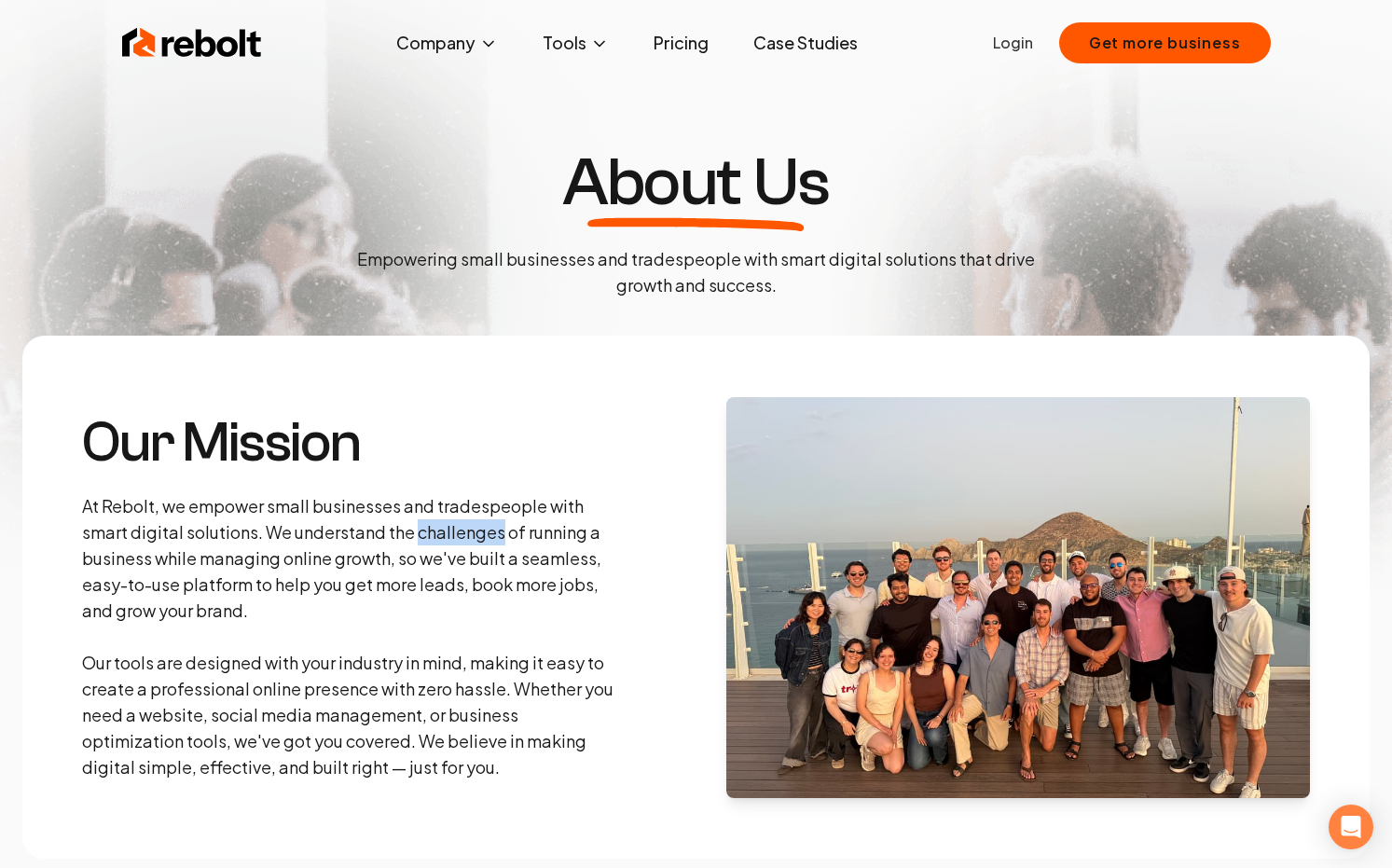 click on "At Rebolt, we empower small businesses and tradespeople with smart digital solutions. We understand the challenges of running a business while managing online growth, so we've built a seamless, easy-to-use platform to help you get more leads, book more jobs, and grow your brand. Our tools are designed with your industry in mind, making it easy to create a professional online presence with zero hassle. Whether you need a website, social media management, or business optimization tools, we've got you covered. We believe in making digital simple, effective, and built right — just for you." at bounding box center (351, 637) 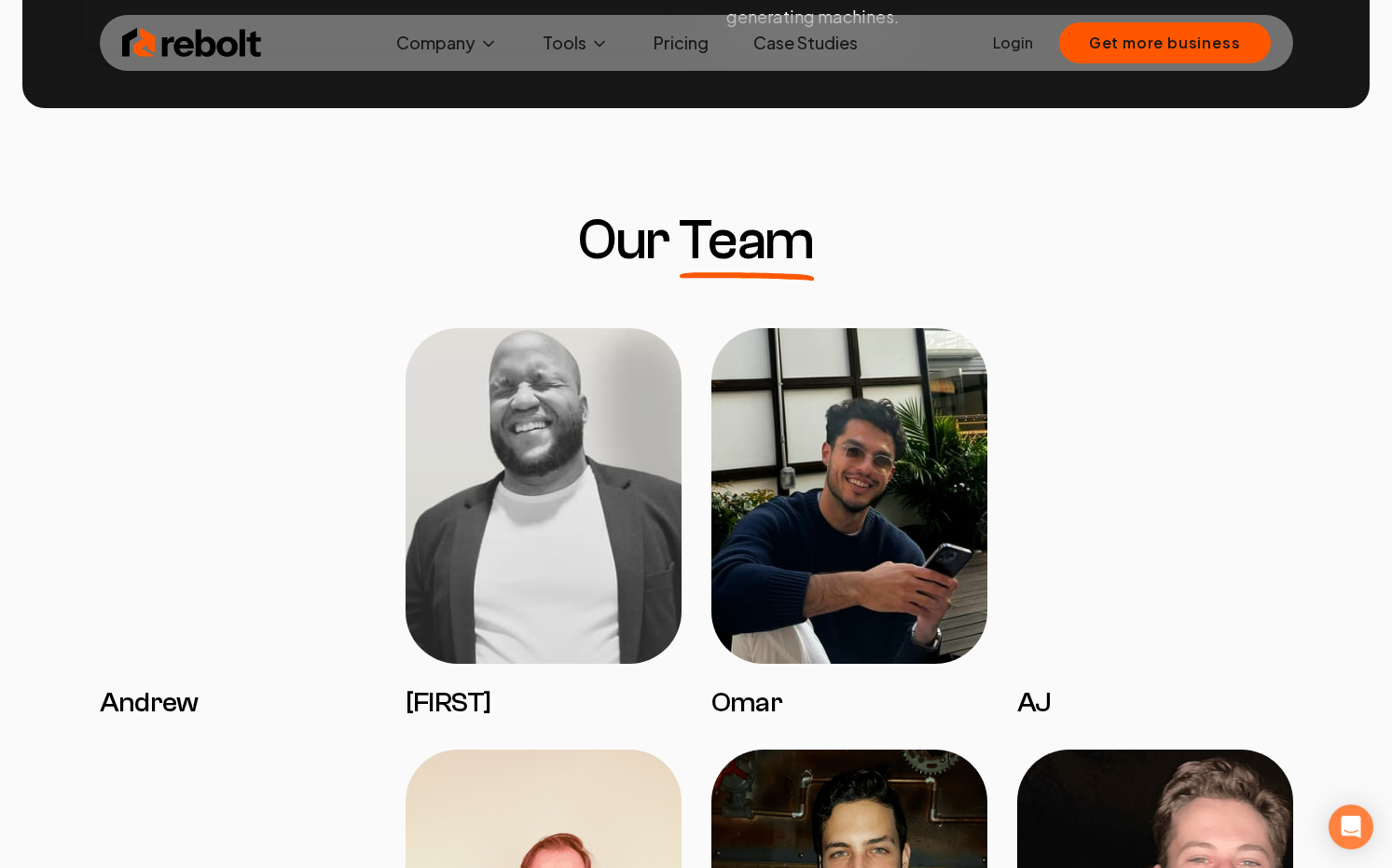 scroll, scrollTop: 1461, scrollLeft: 0, axis: vertical 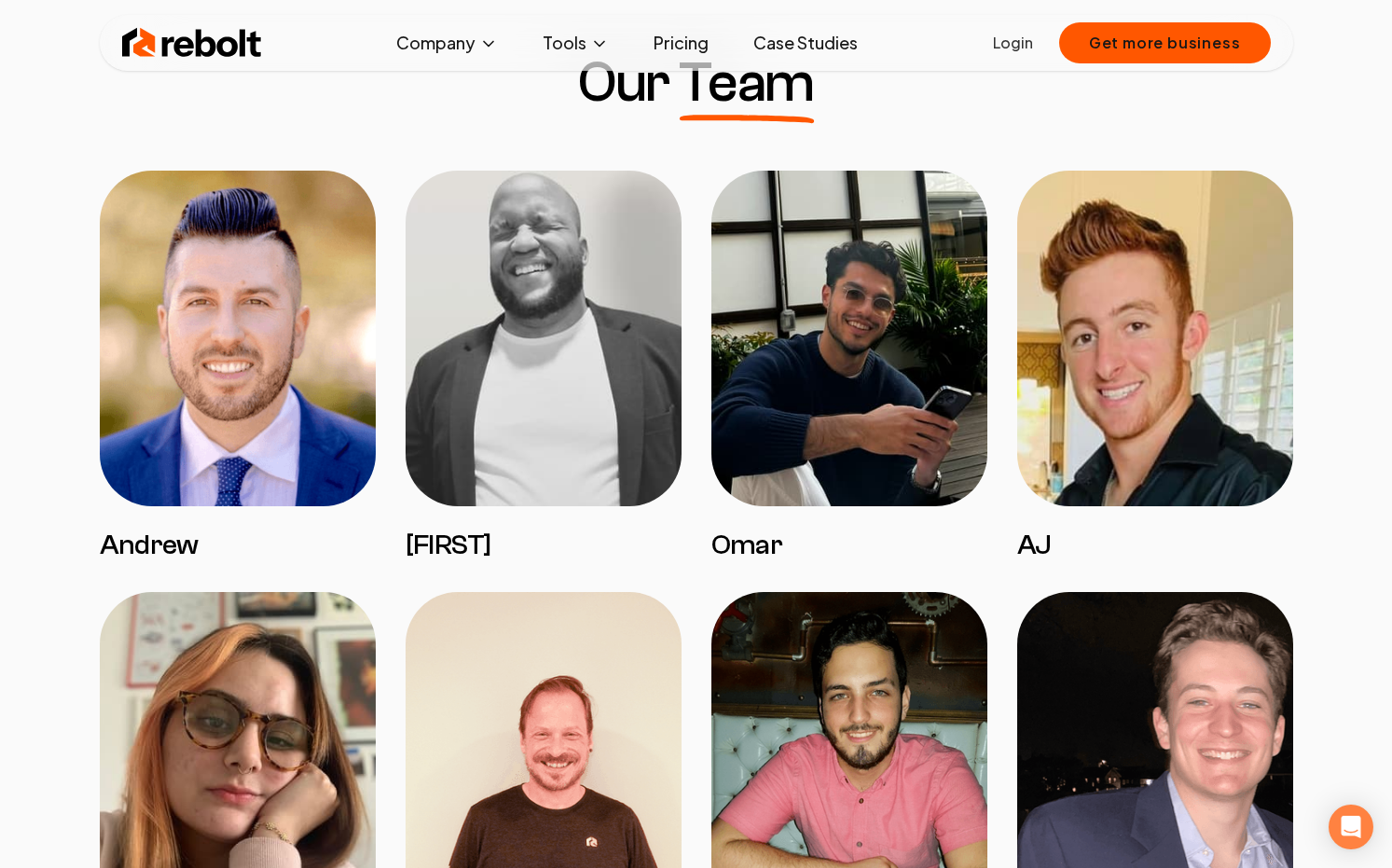 click at bounding box center [849, 338] 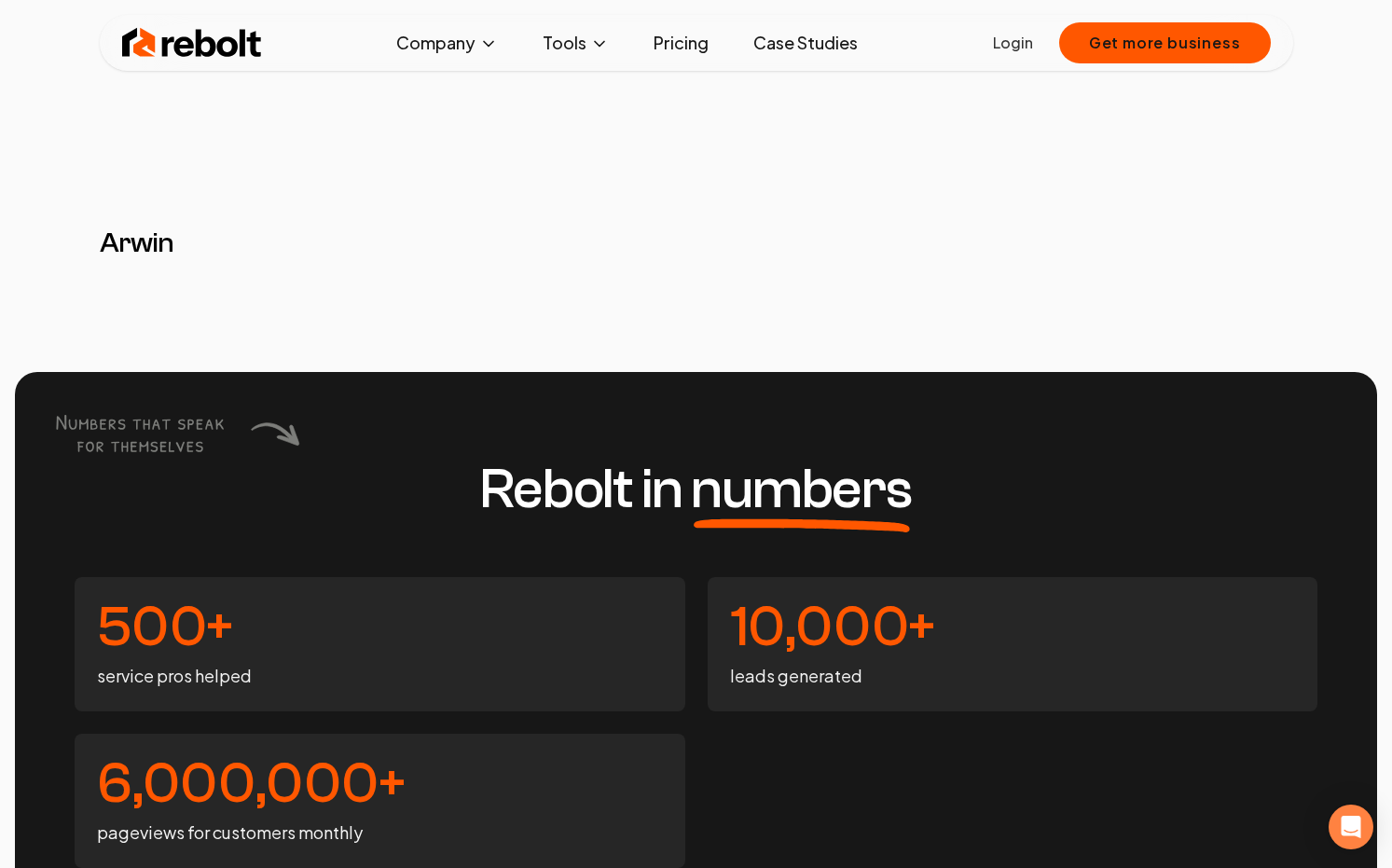 scroll, scrollTop: 3483, scrollLeft: 0, axis: vertical 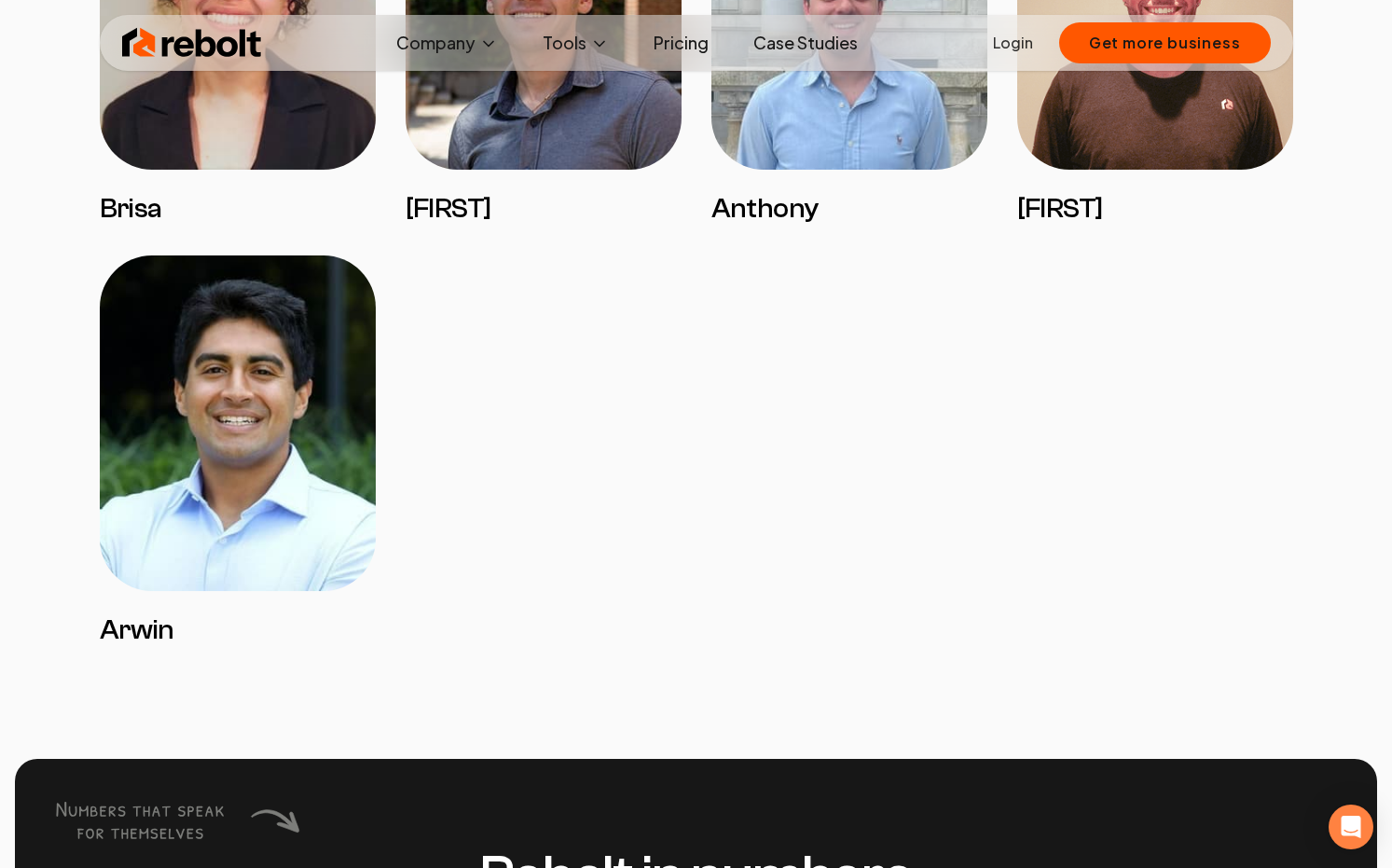 drag, startPoint x: 790, startPoint y: 309, endPoint x: 454, endPoint y: 207, distance: 351.141 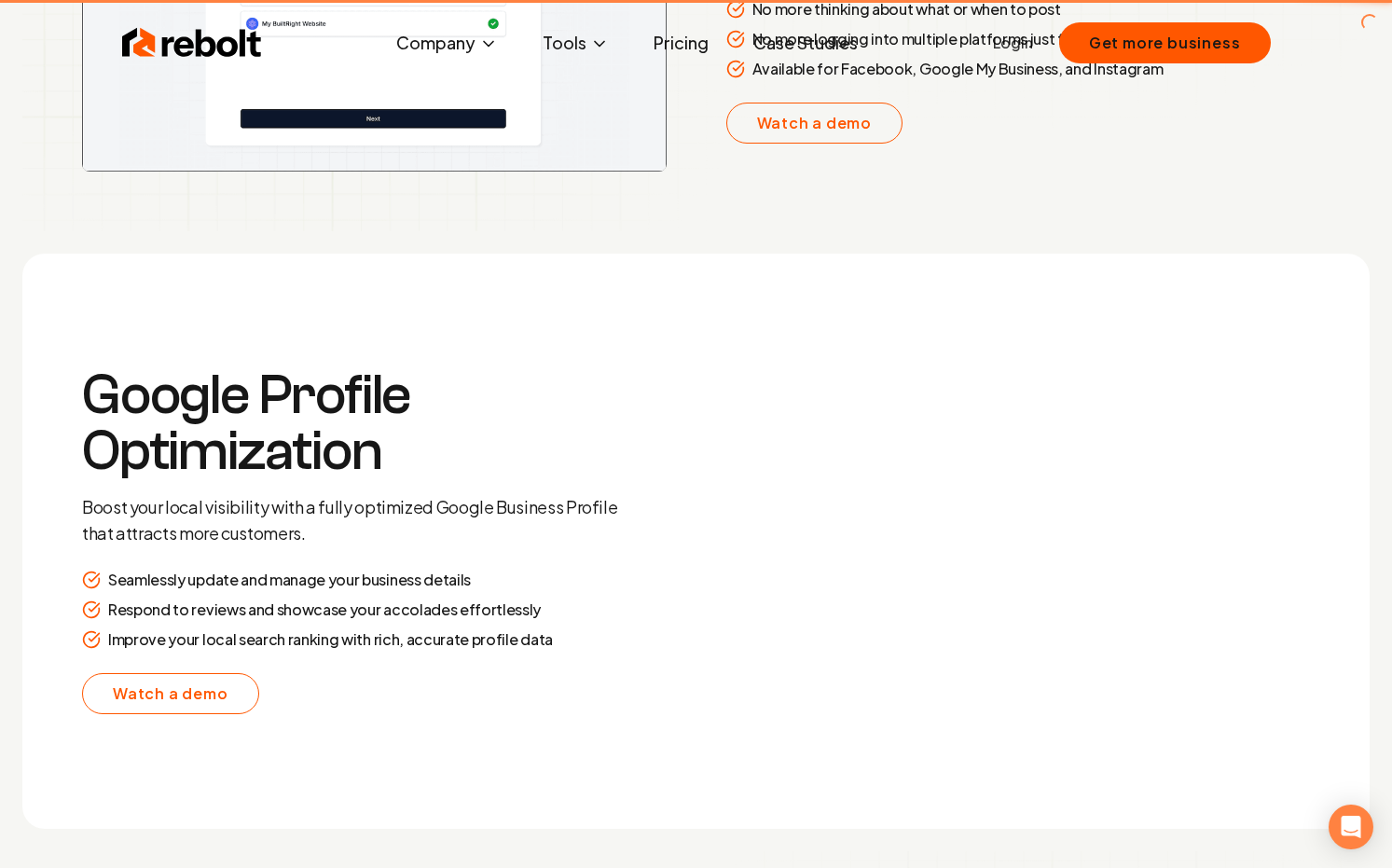 scroll, scrollTop: 0, scrollLeft: 0, axis: both 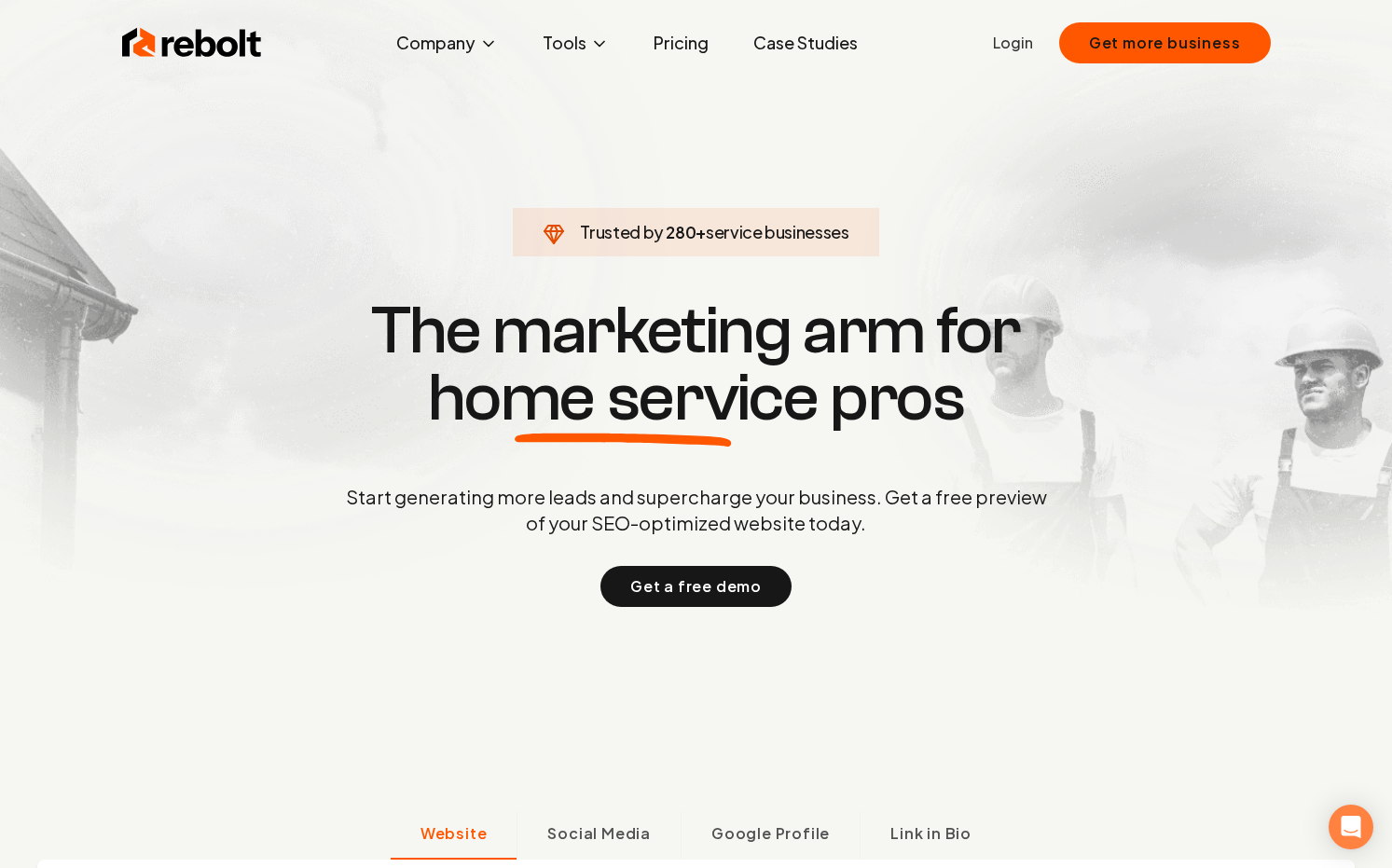 click on "Pricing" at bounding box center (681, 43) 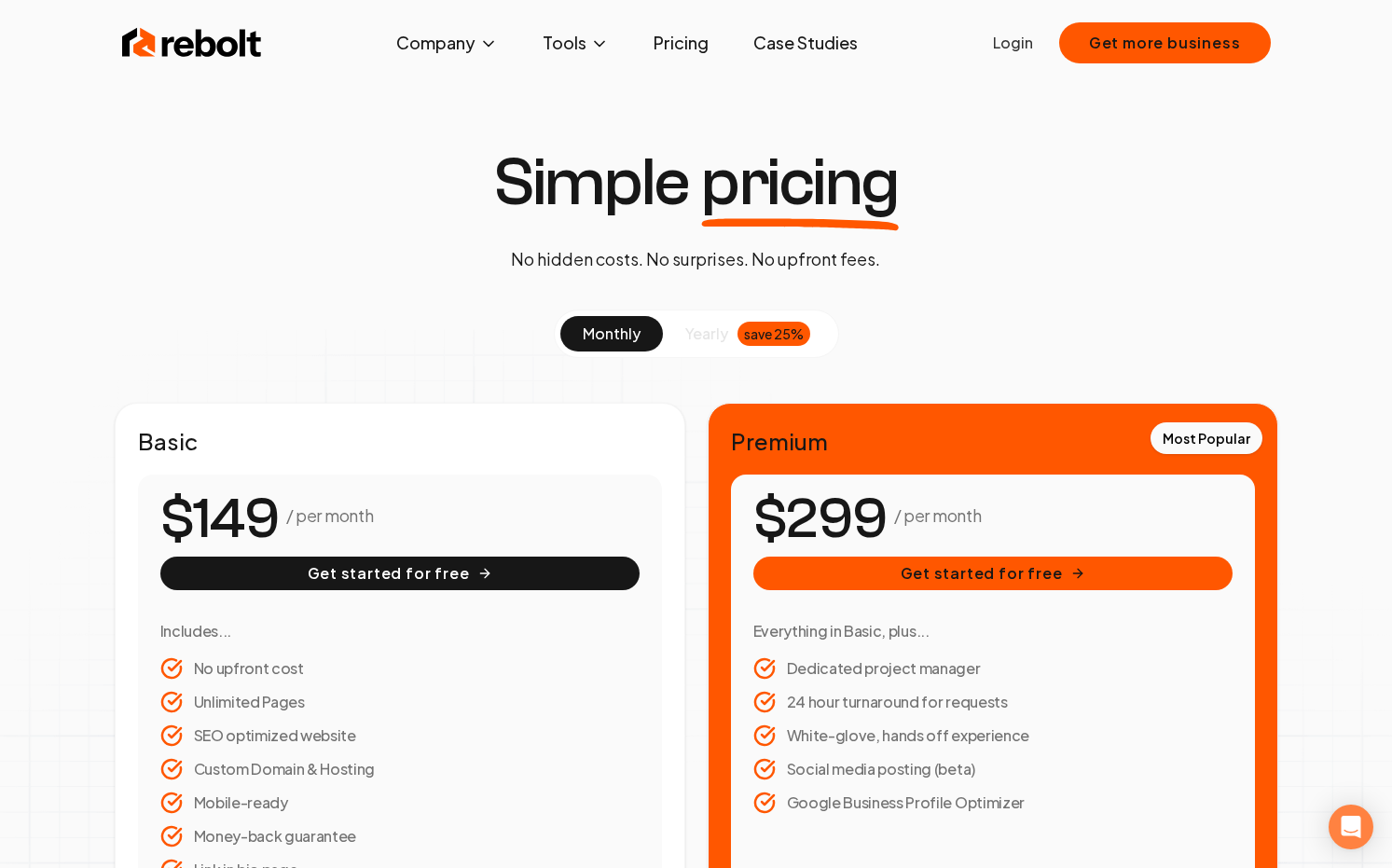 scroll, scrollTop: 0, scrollLeft: 0, axis: both 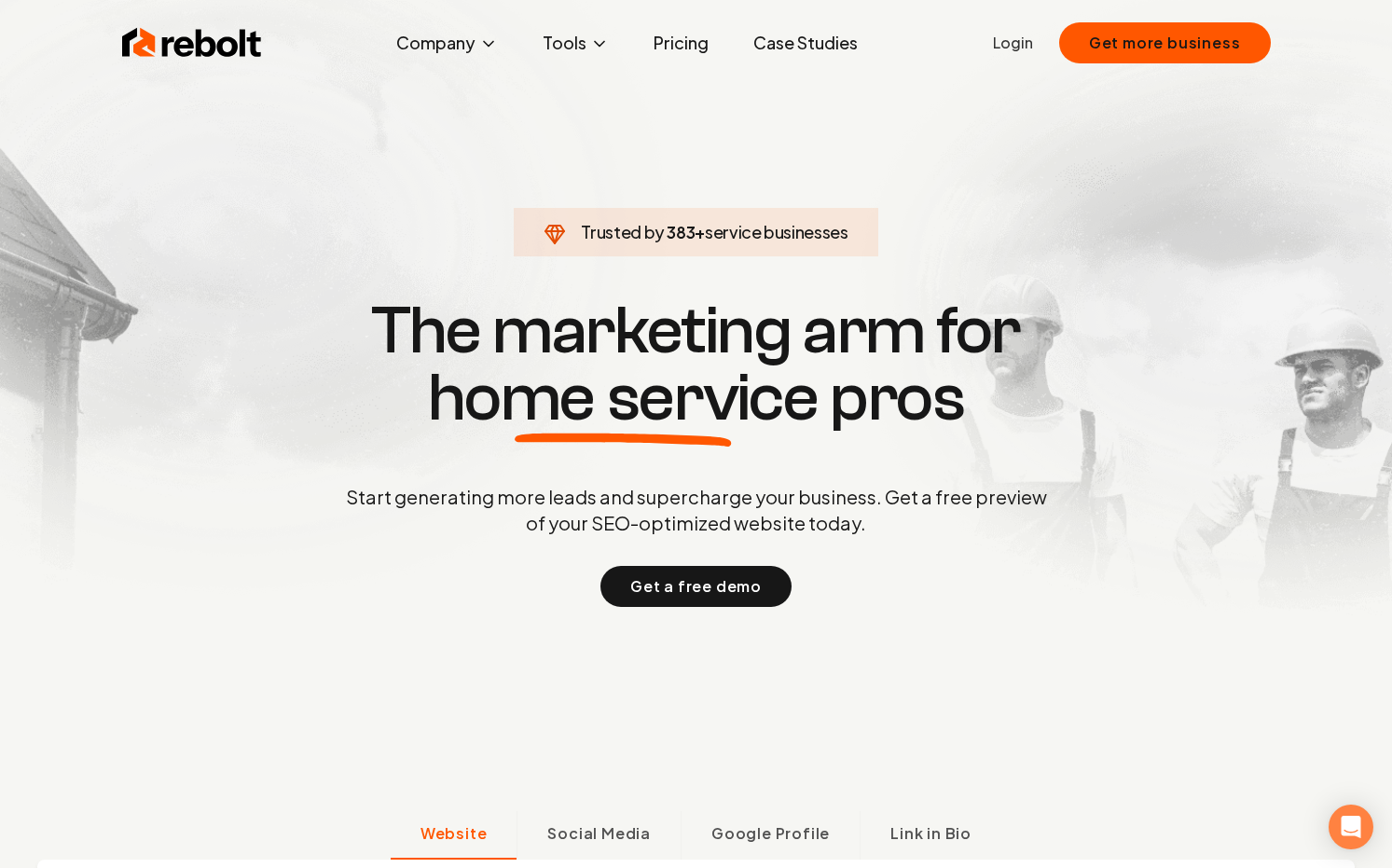click on "home service" at bounding box center (623, 398) 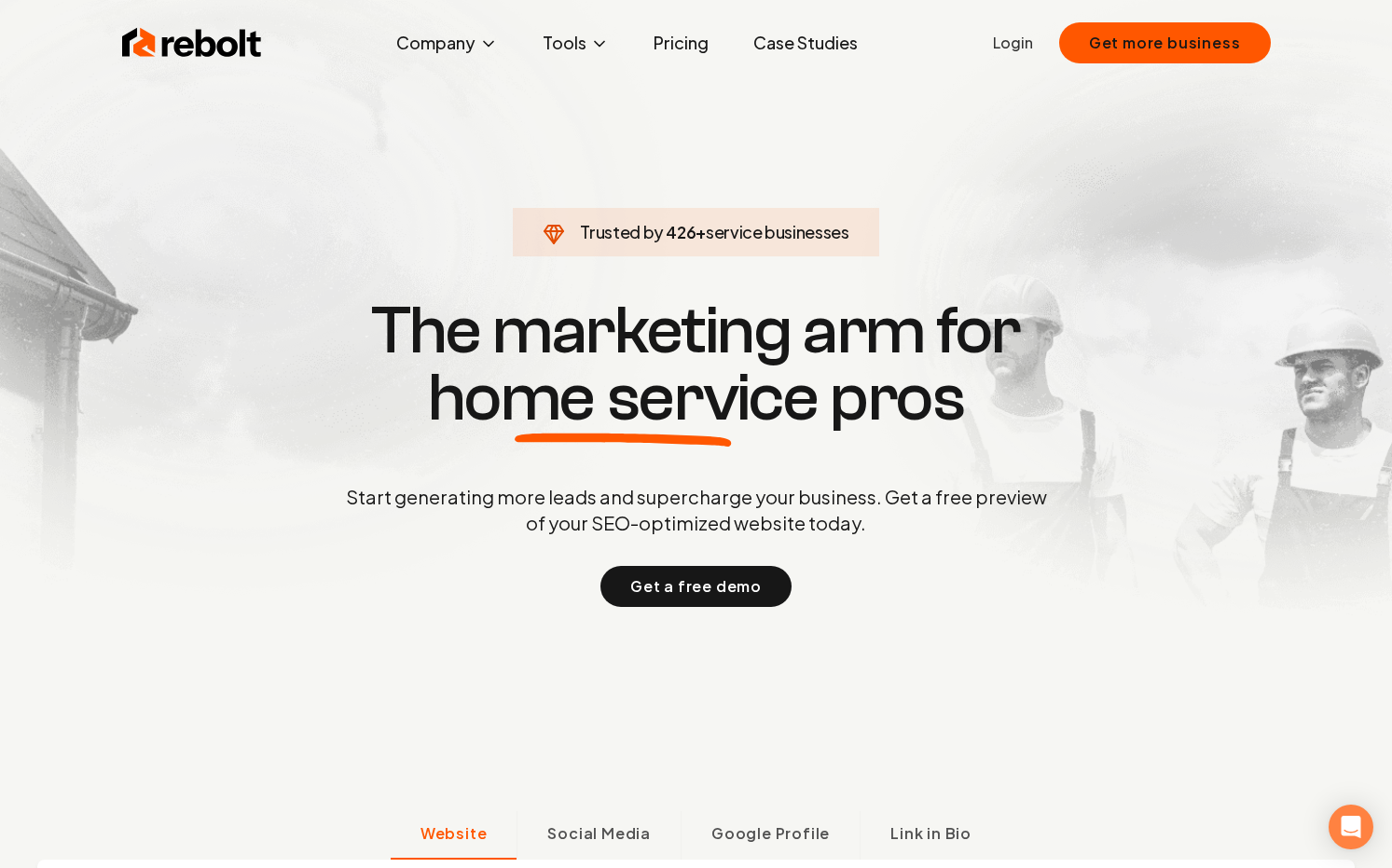 click on "home service" at bounding box center [623, 398] 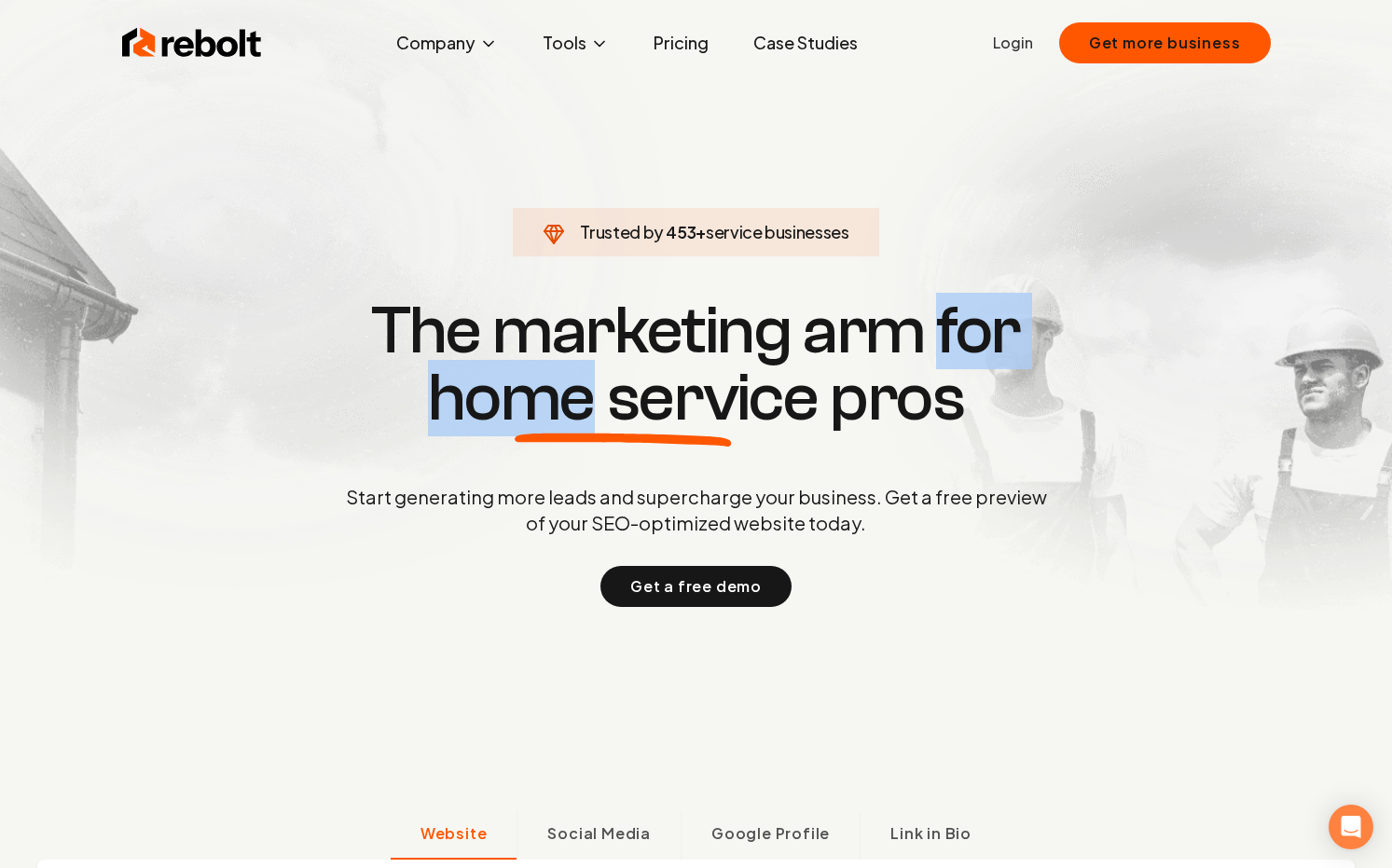click on "home service" at bounding box center (623, 398) 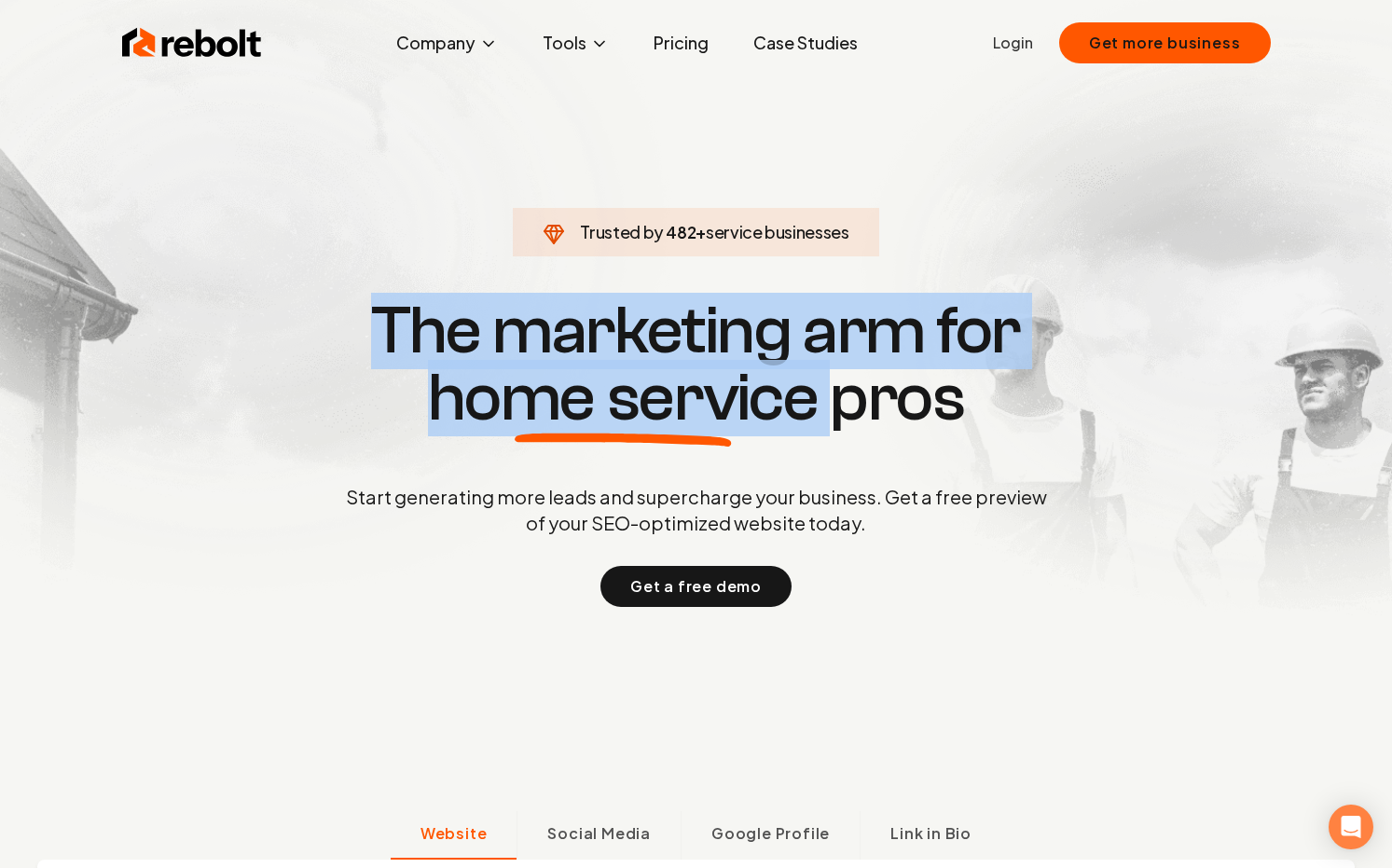 click on "home service" at bounding box center [623, 398] 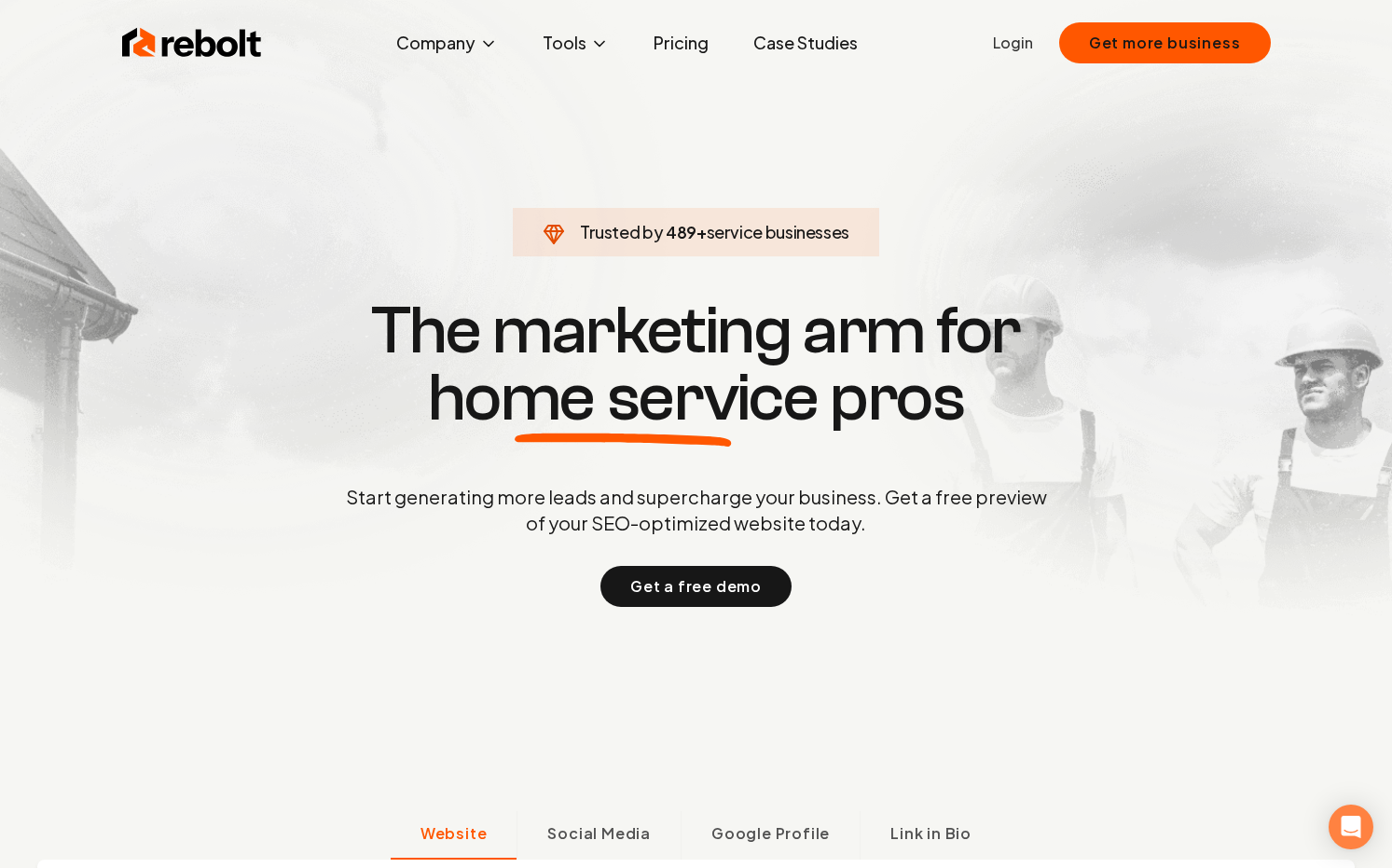 click on "home service" at bounding box center [623, 398] 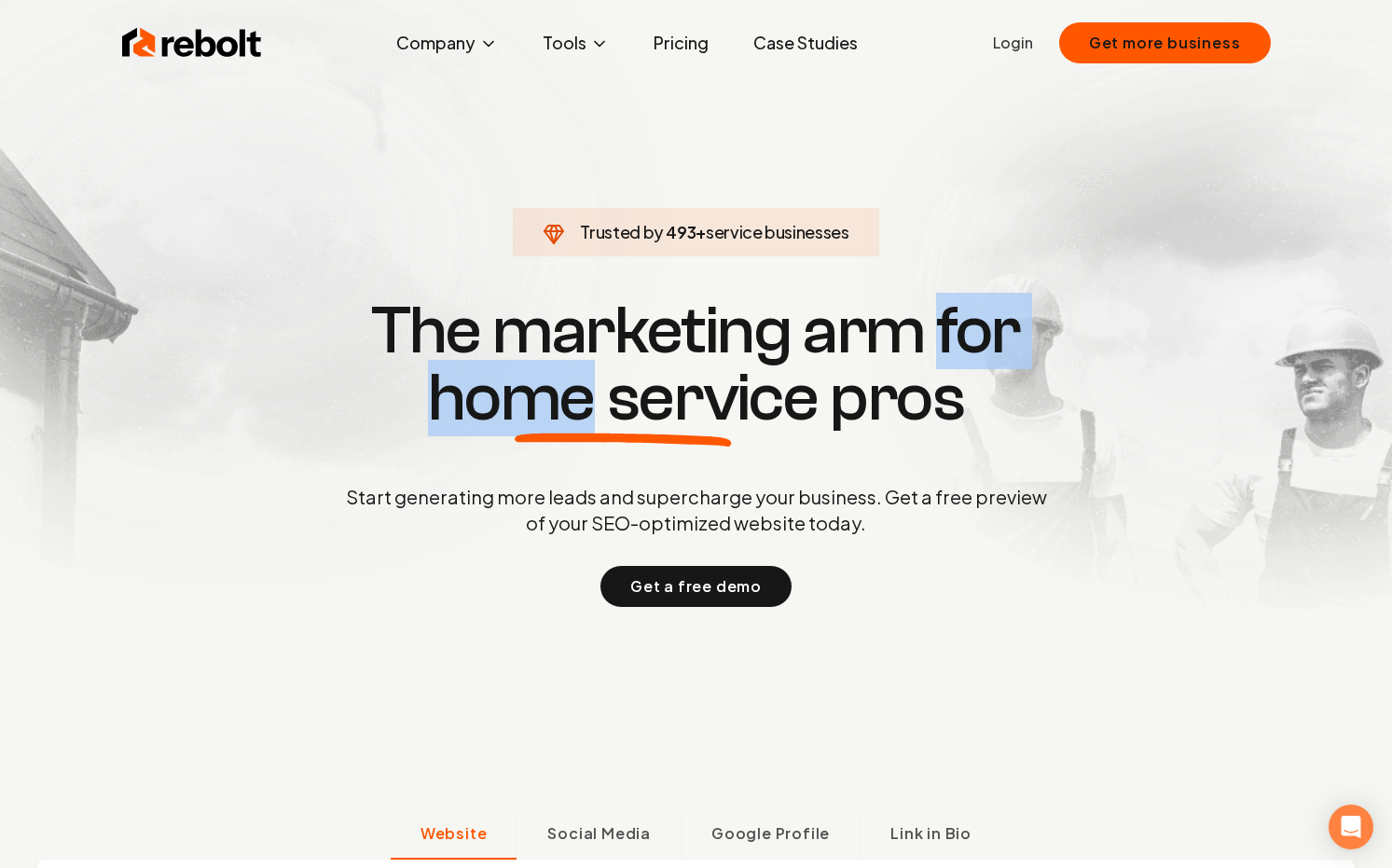 click on "home service" at bounding box center [623, 398] 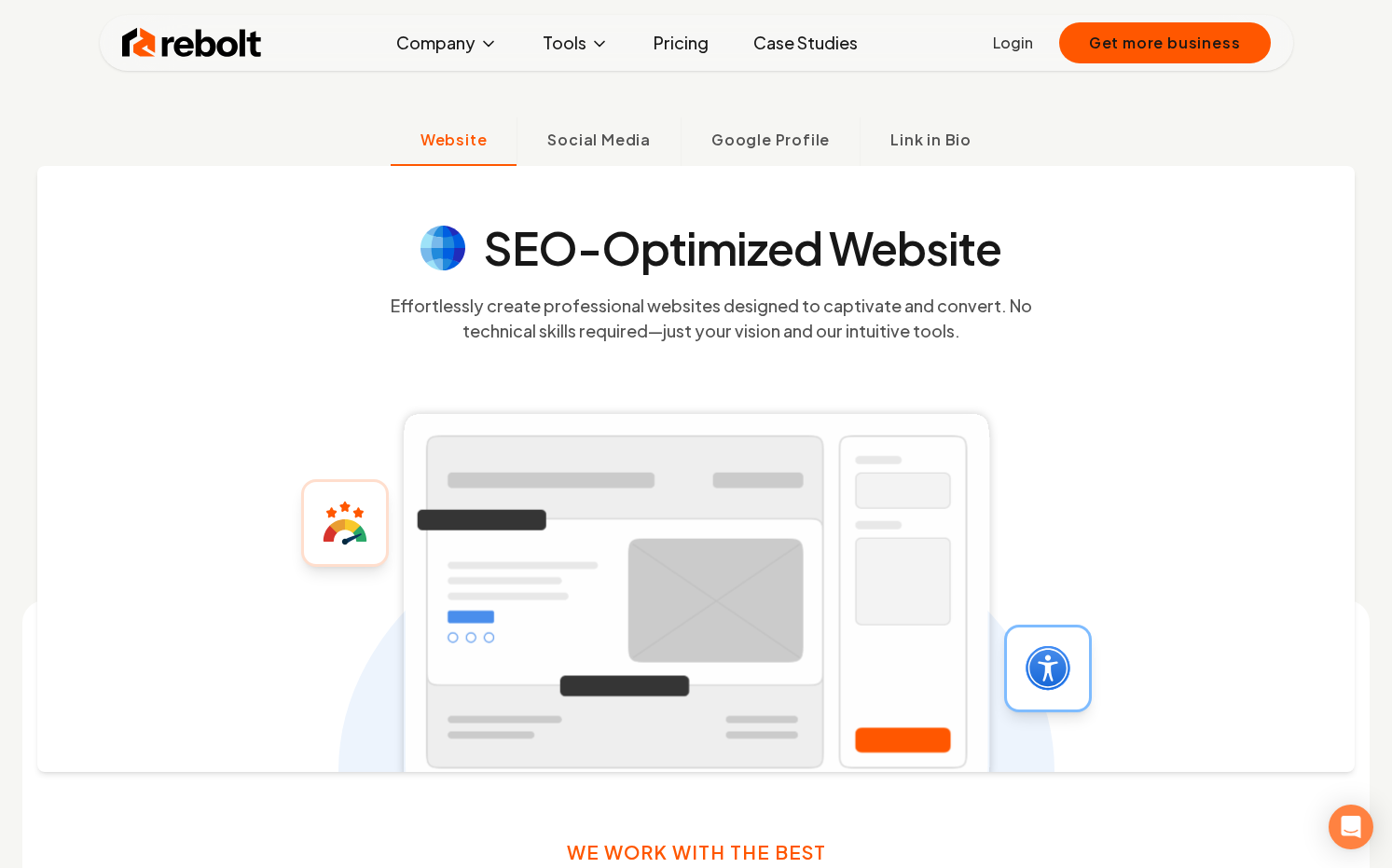 scroll, scrollTop: 428, scrollLeft: 0, axis: vertical 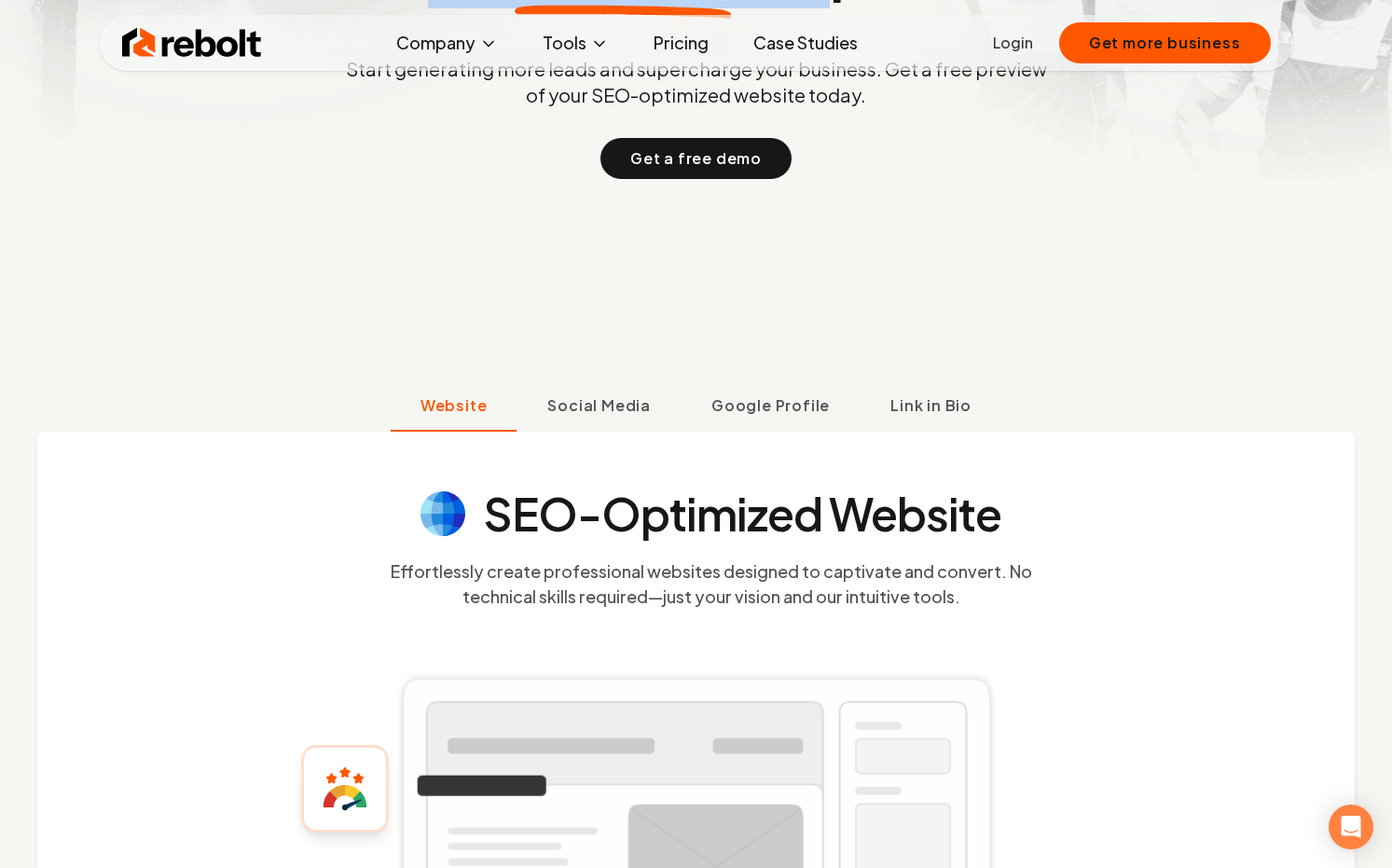 click on "Trusted by   500 +  service businesses The marketing arm for   home service   pros Start generating more leads and supercharge your business. Get a free preview of your SEO-optimized website today. Get a free demo" at bounding box center (696, 22) 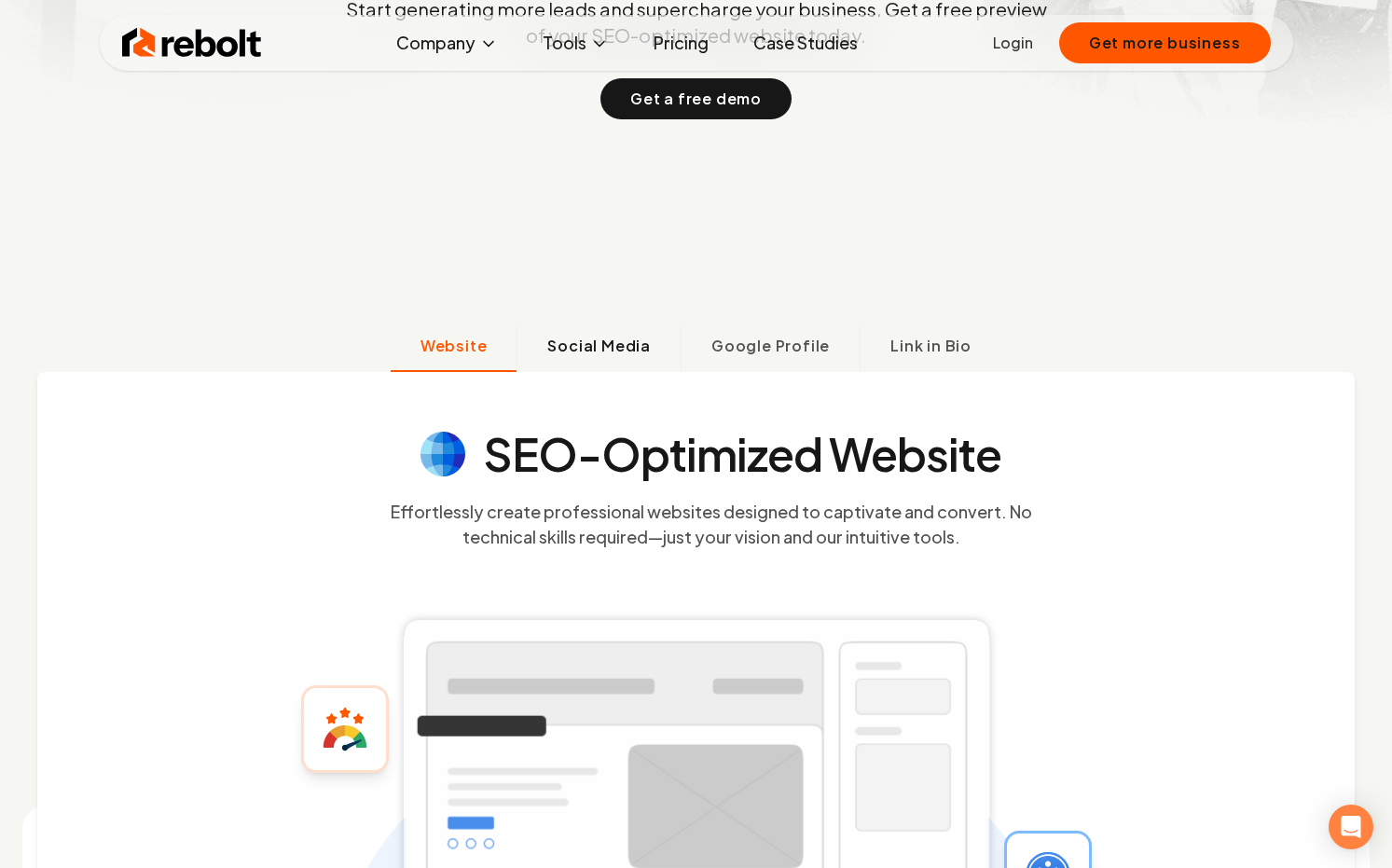 click on "Social Media" at bounding box center [599, 348] 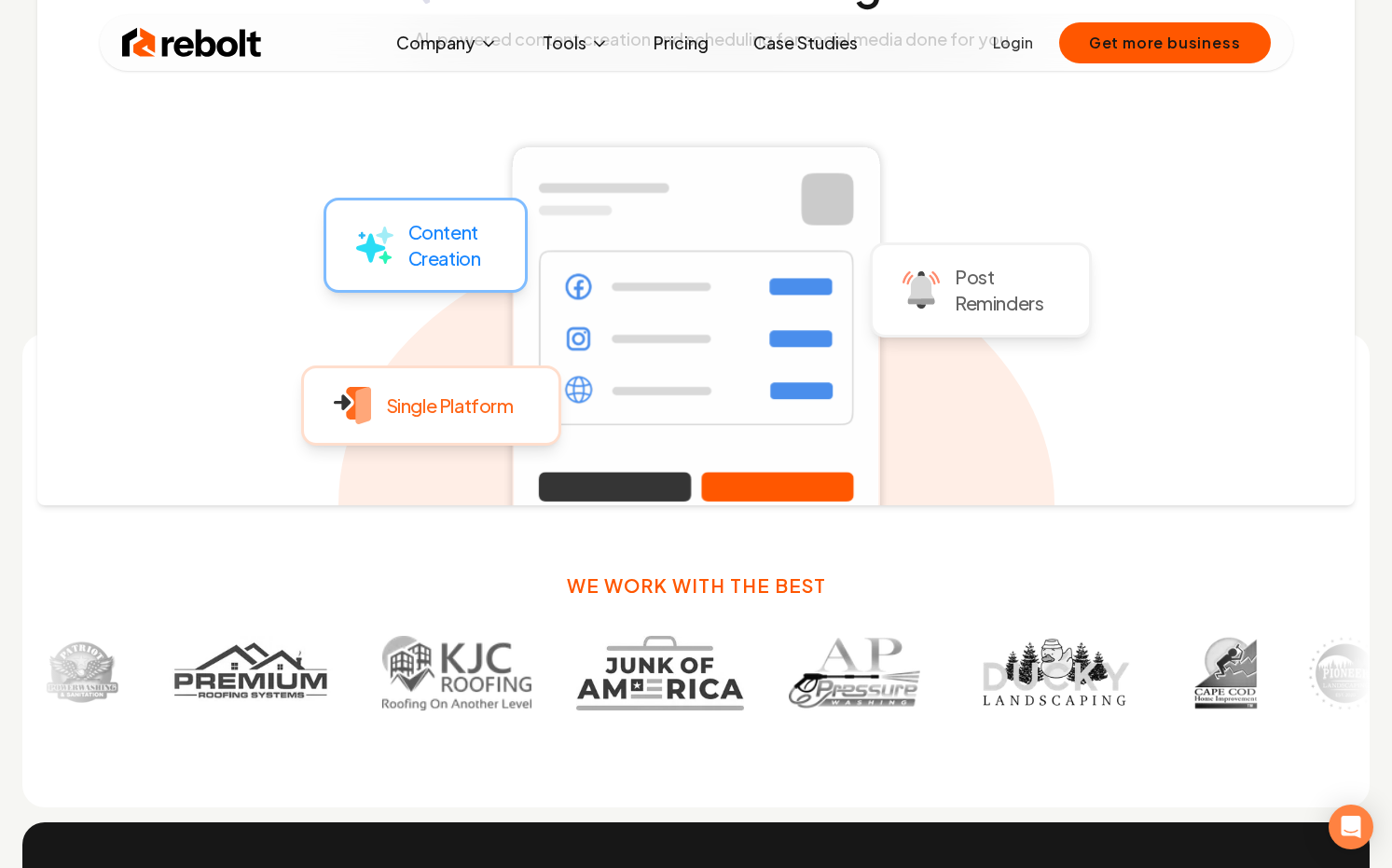 scroll, scrollTop: 627, scrollLeft: 0, axis: vertical 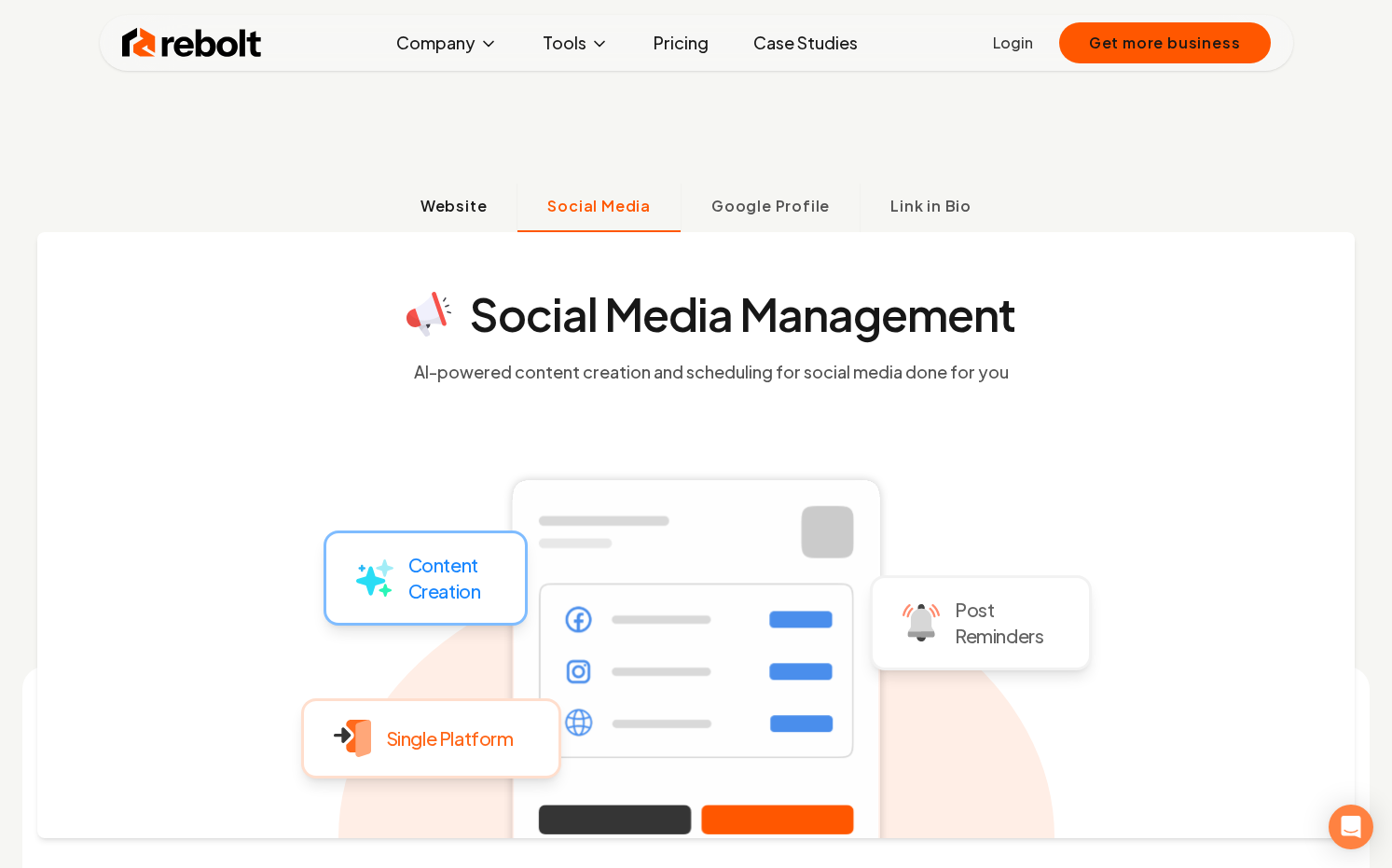 click on "Website" at bounding box center [454, 206] 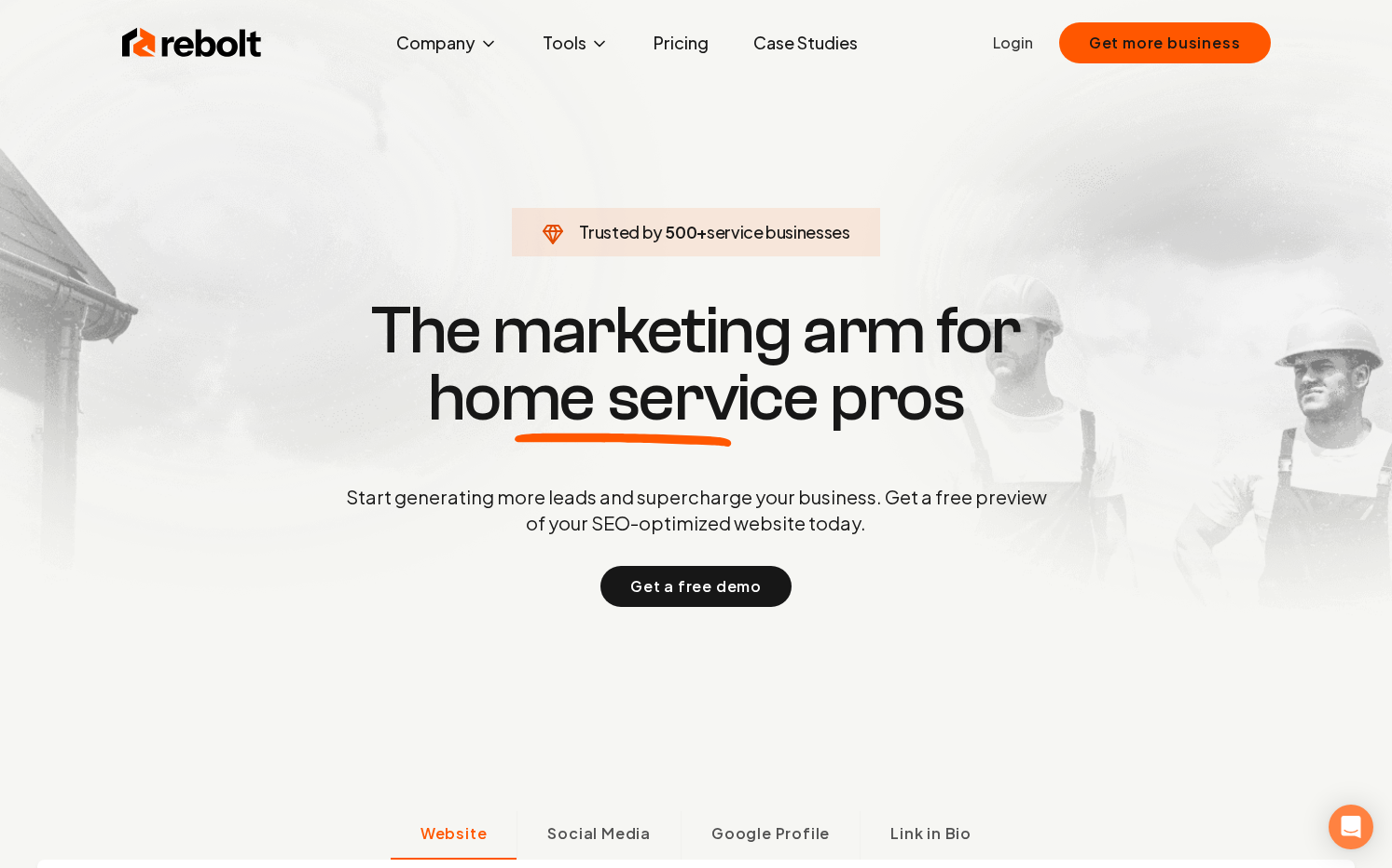 scroll, scrollTop: 0, scrollLeft: 0, axis: both 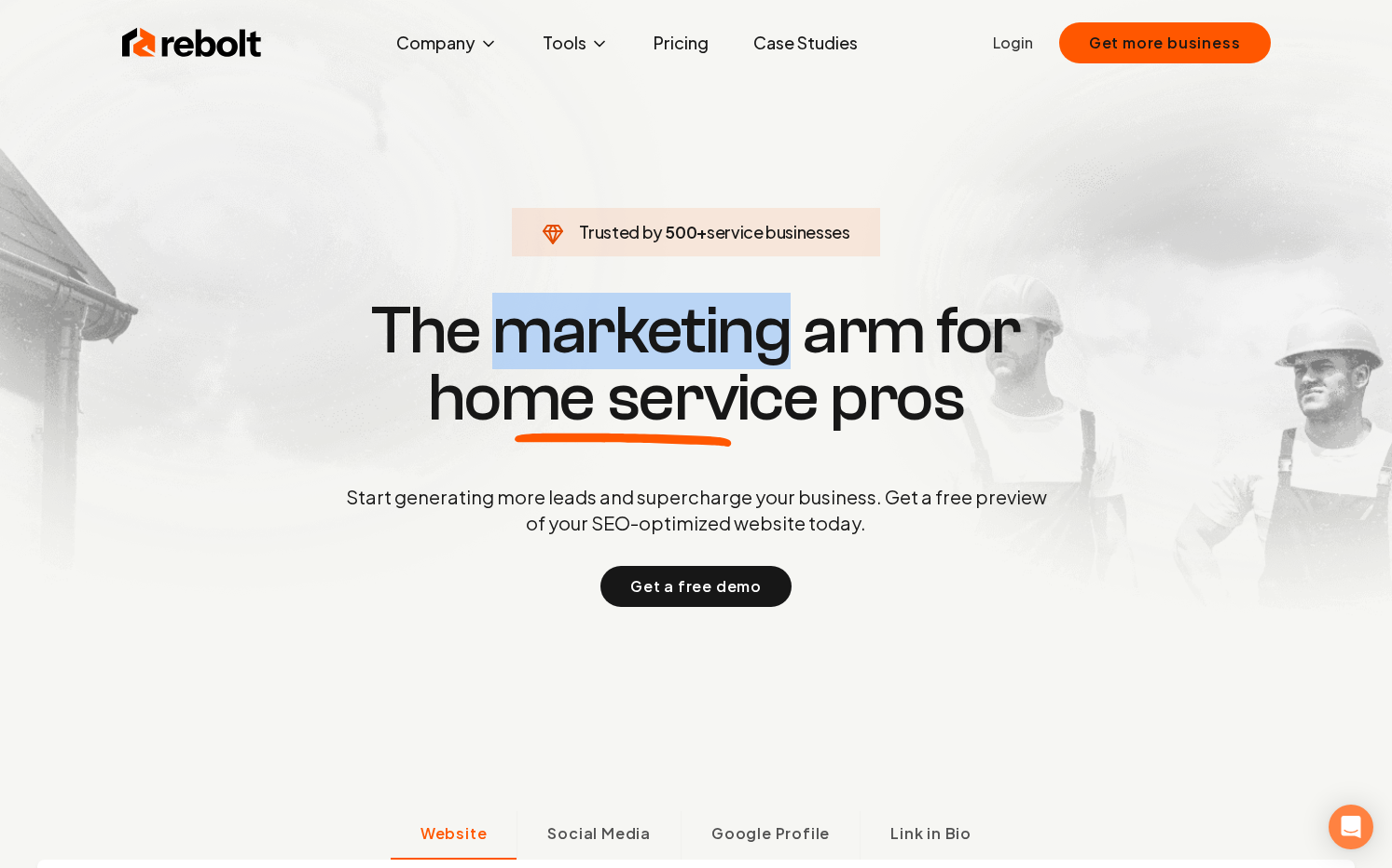 click on "The marketing arm for   home service   pros" at bounding box center [696, 365] 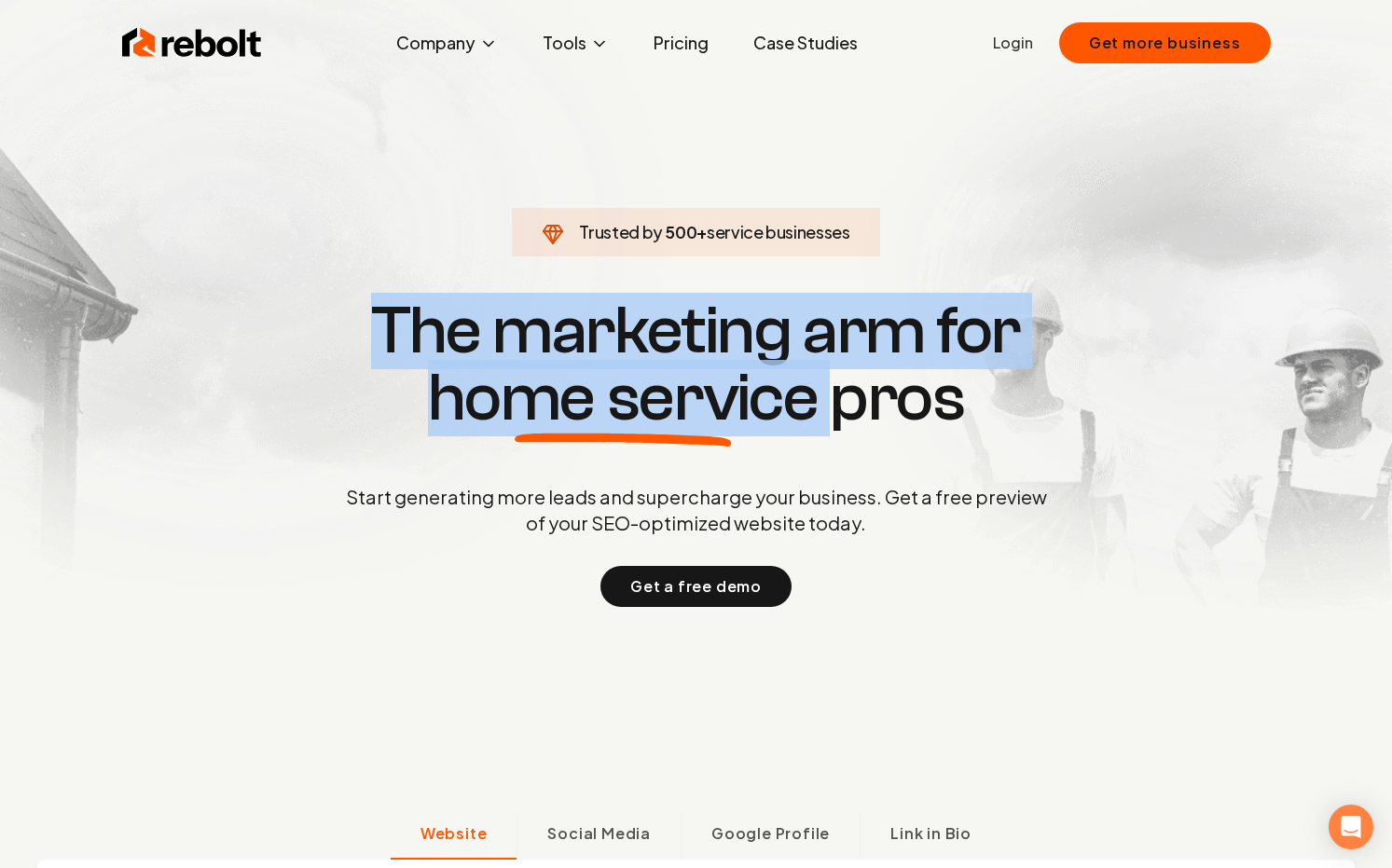 click on "home service" at bounding box center [623, 398] 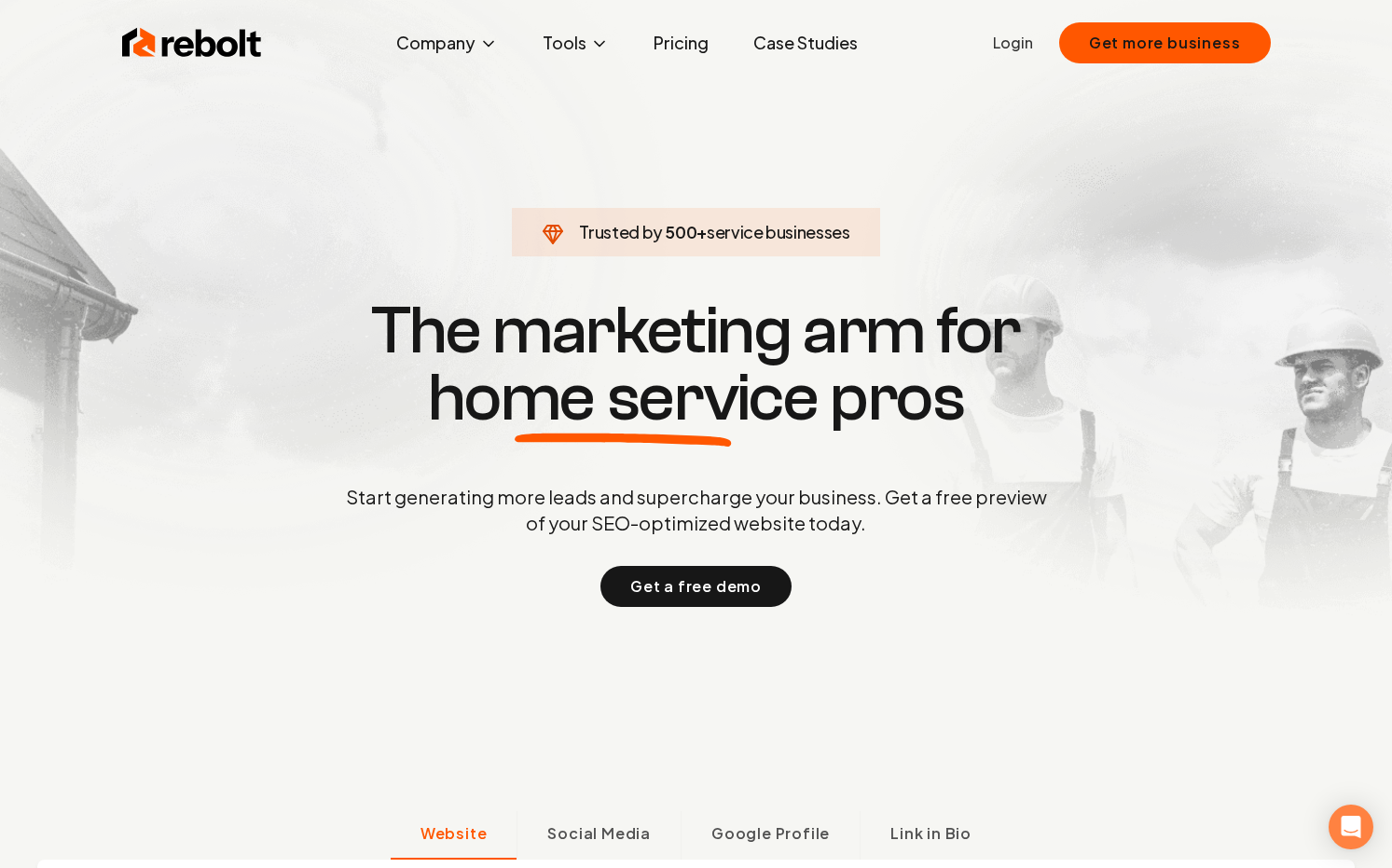 click on "Start generating more leads and supercharge your business. Get a free preview of your SEO-optimized website today." at bounding box center (696, 510) 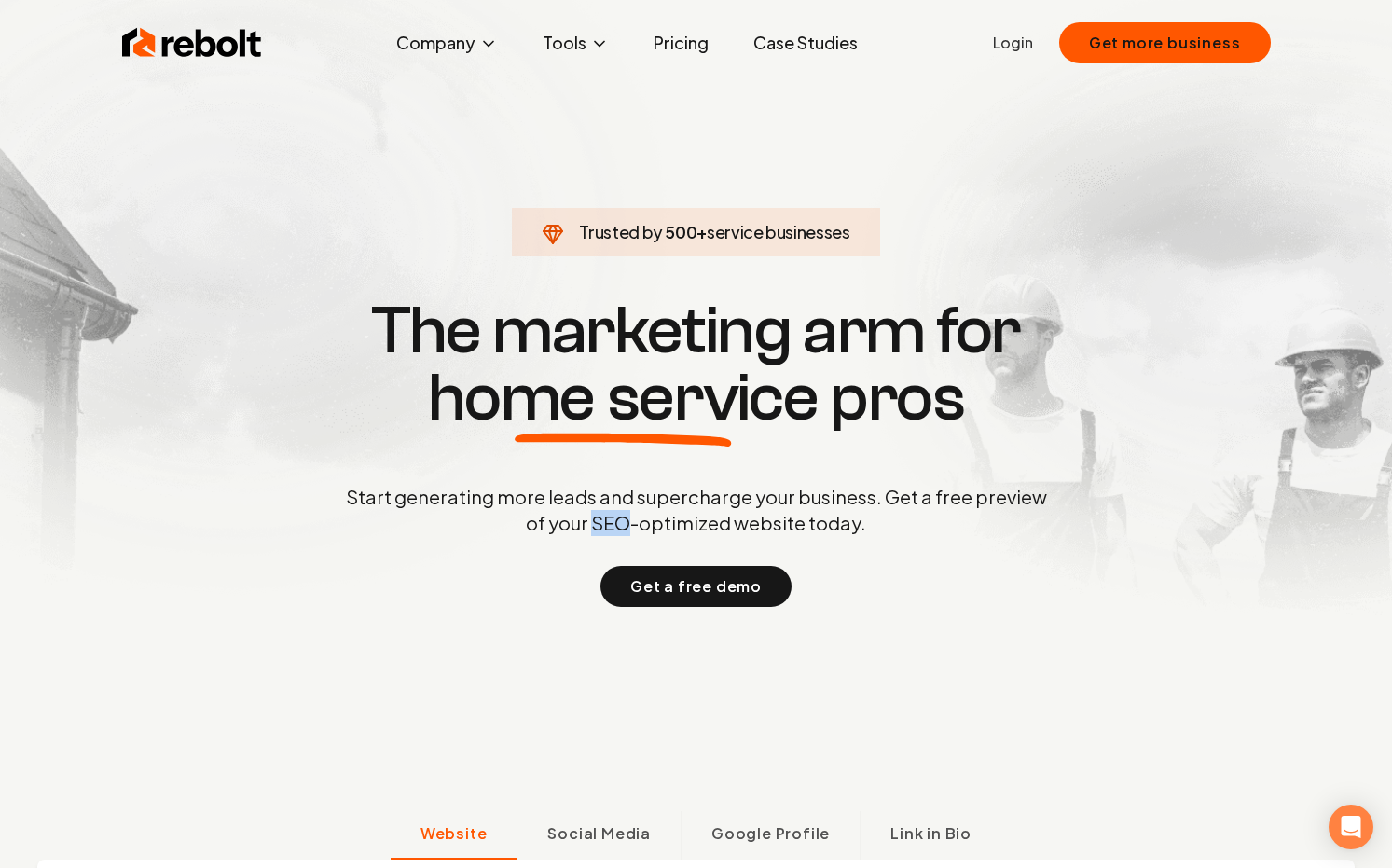 click on "Start generating more leads and supercharge your business. Get a free preview of your SEO-optimized website today." at bounding box center [696, 510] 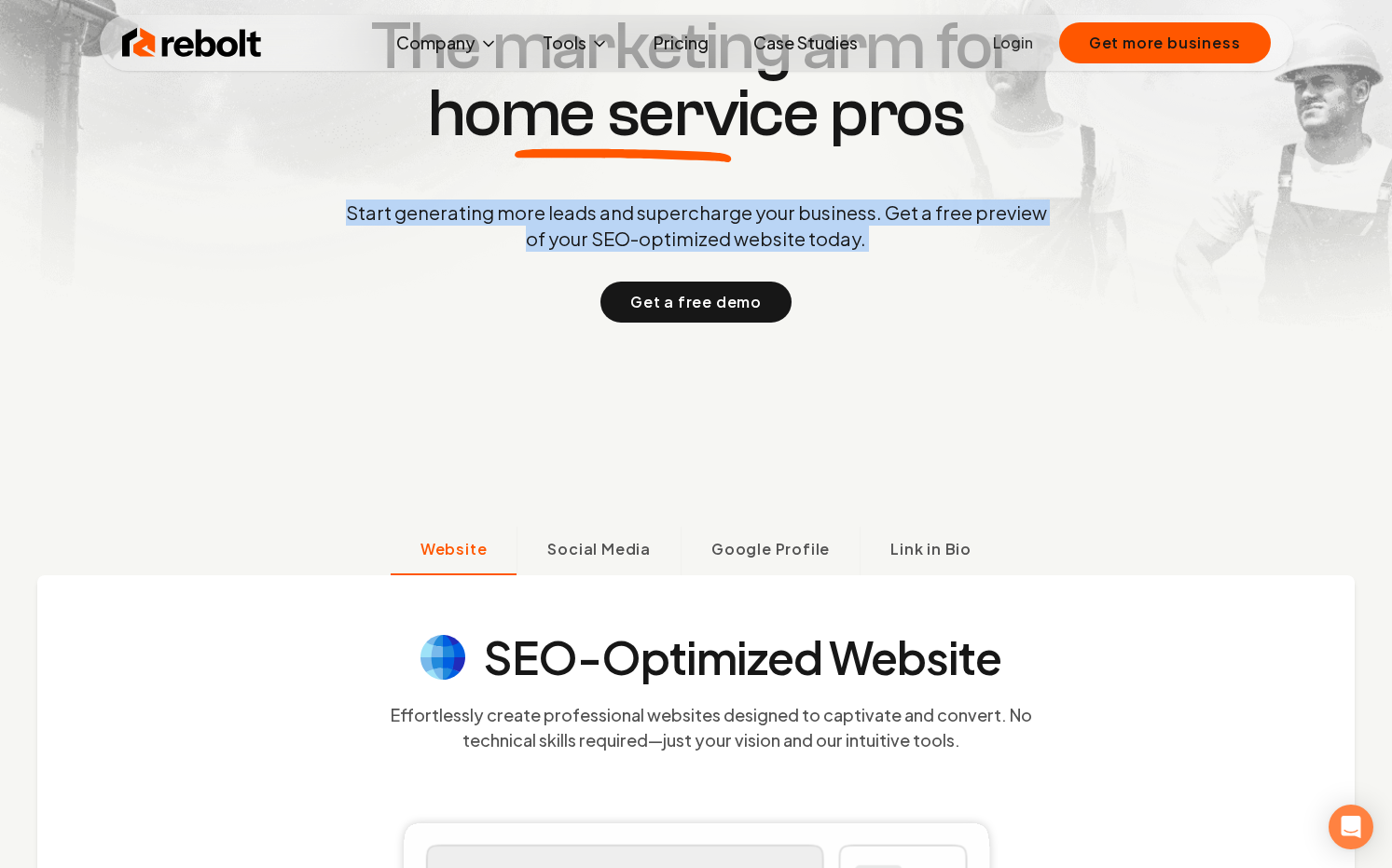 scroll, scrollTop: 285, scrollLeft: 0, axis: vertical 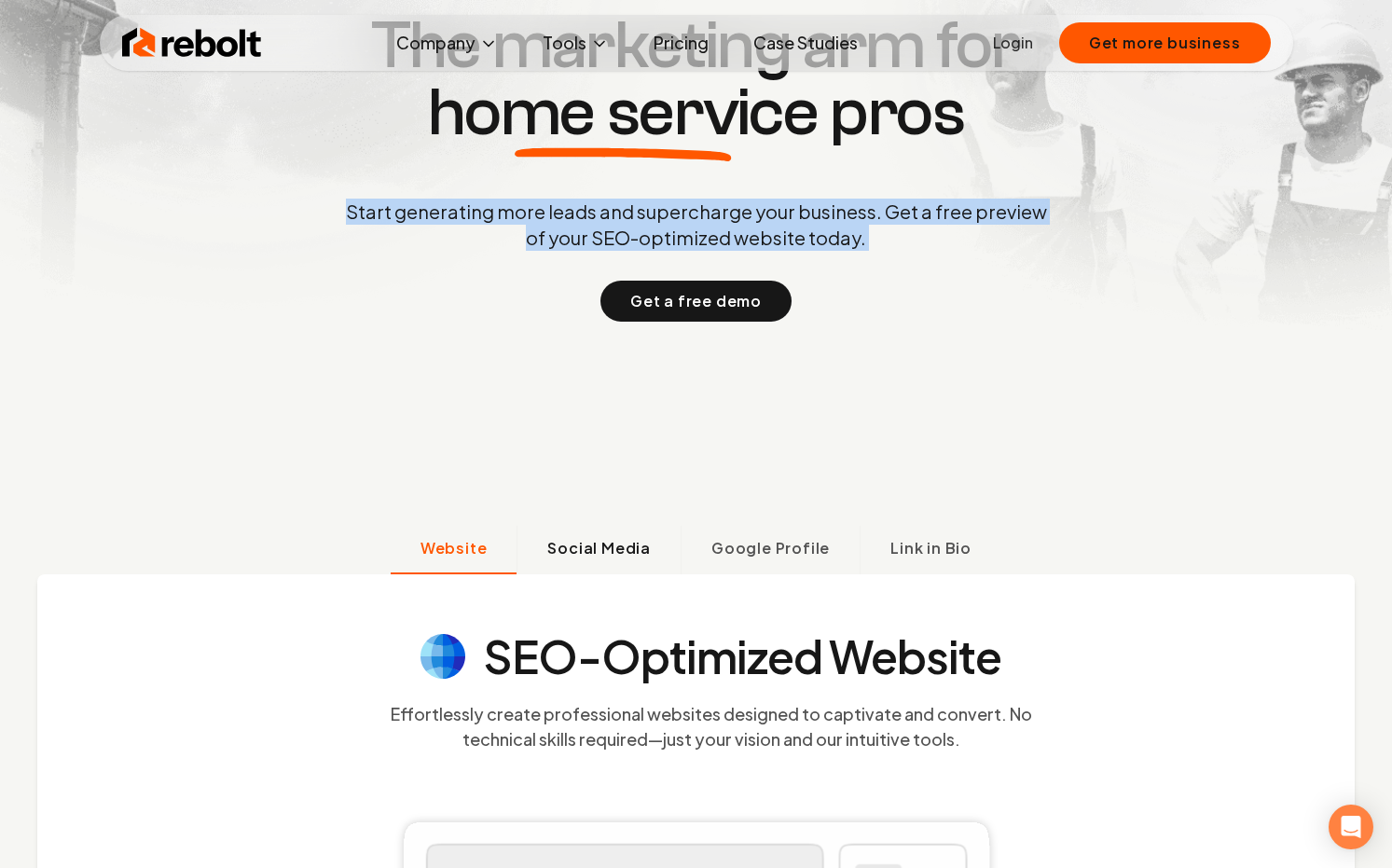 click on "Social Media" at bounding box center [599, 550] 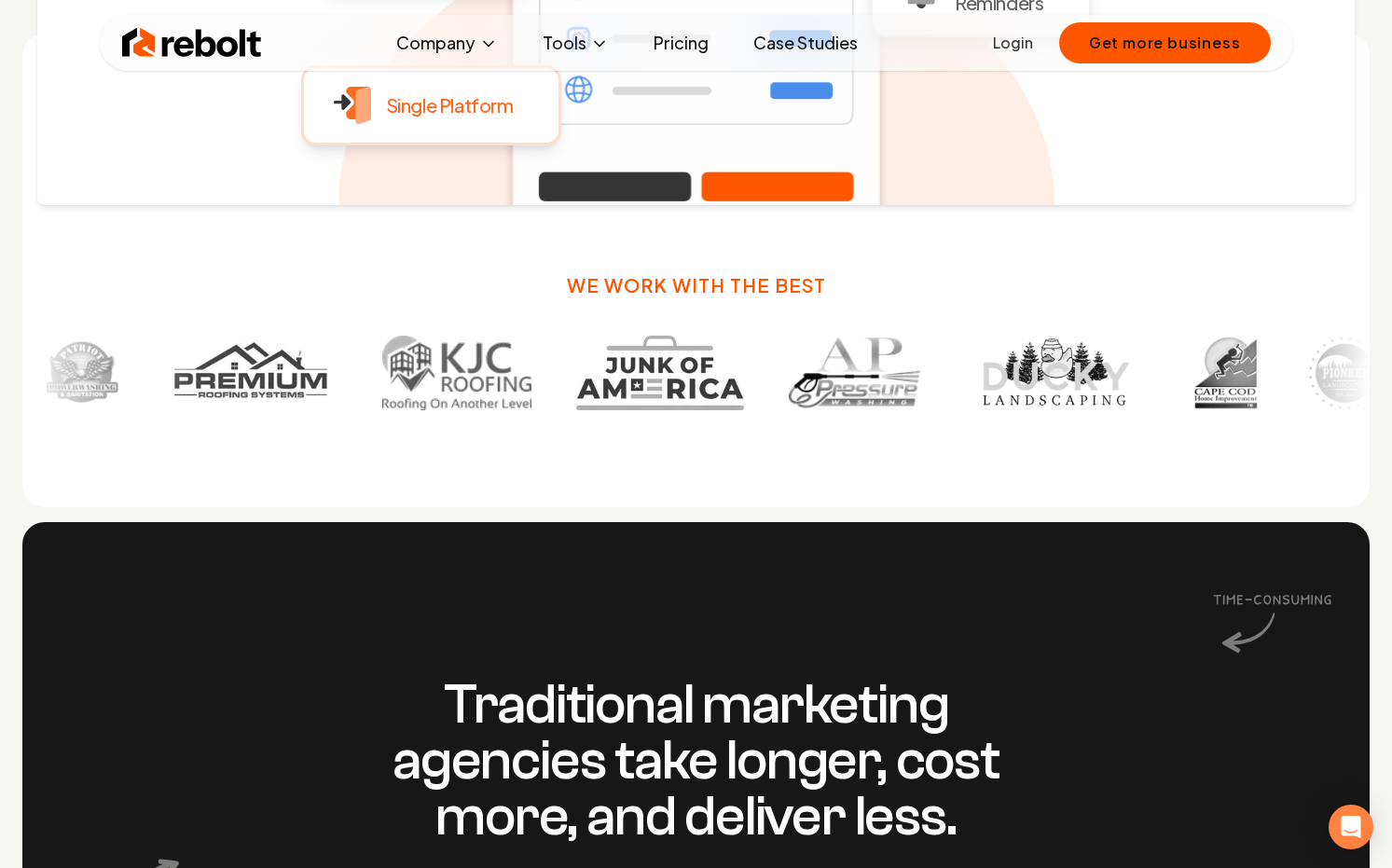 scroll, scrollTop: 1098, scrollLeft: 0, axis: vertical 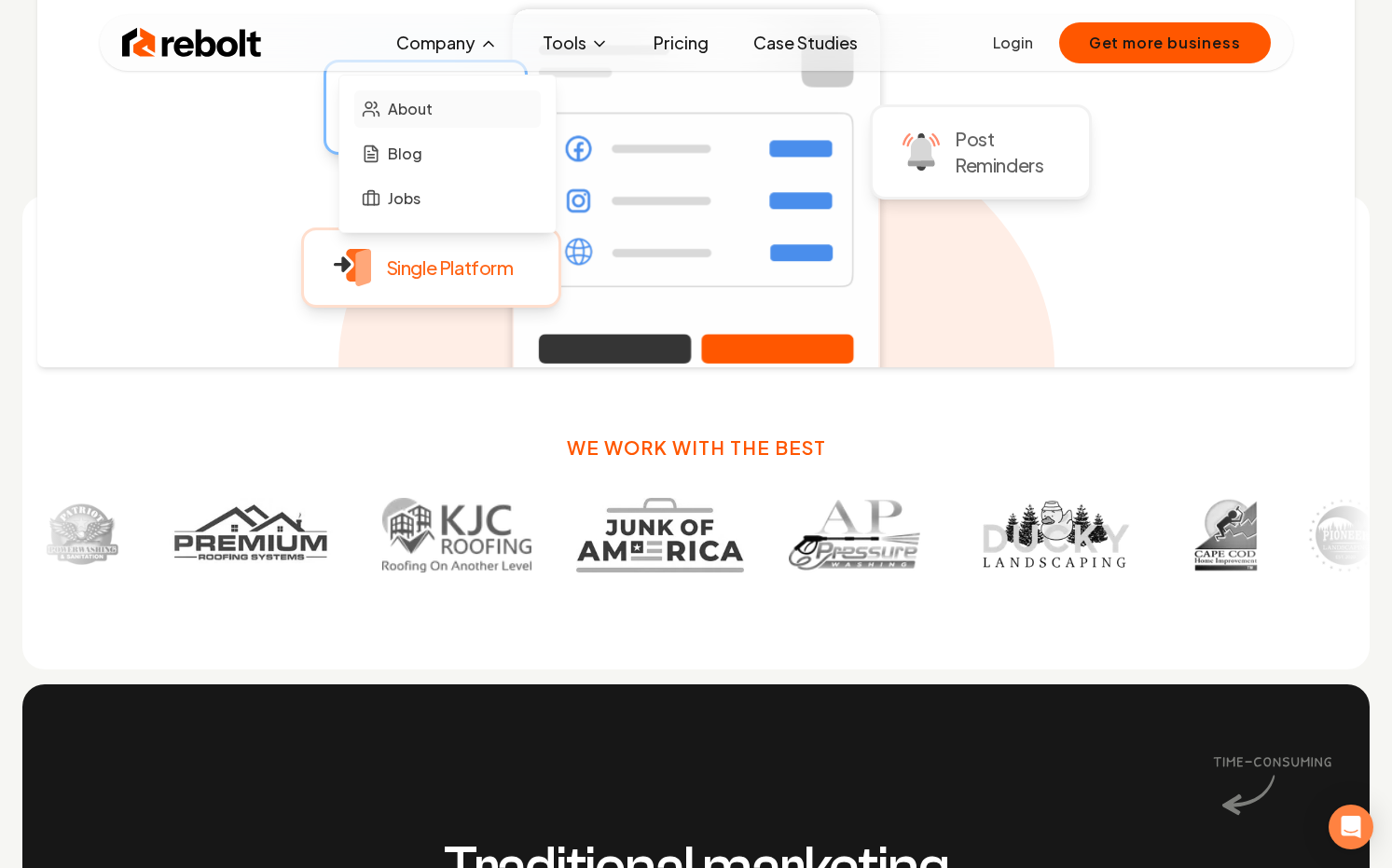 click on "About" at bounding box center [448, 109] 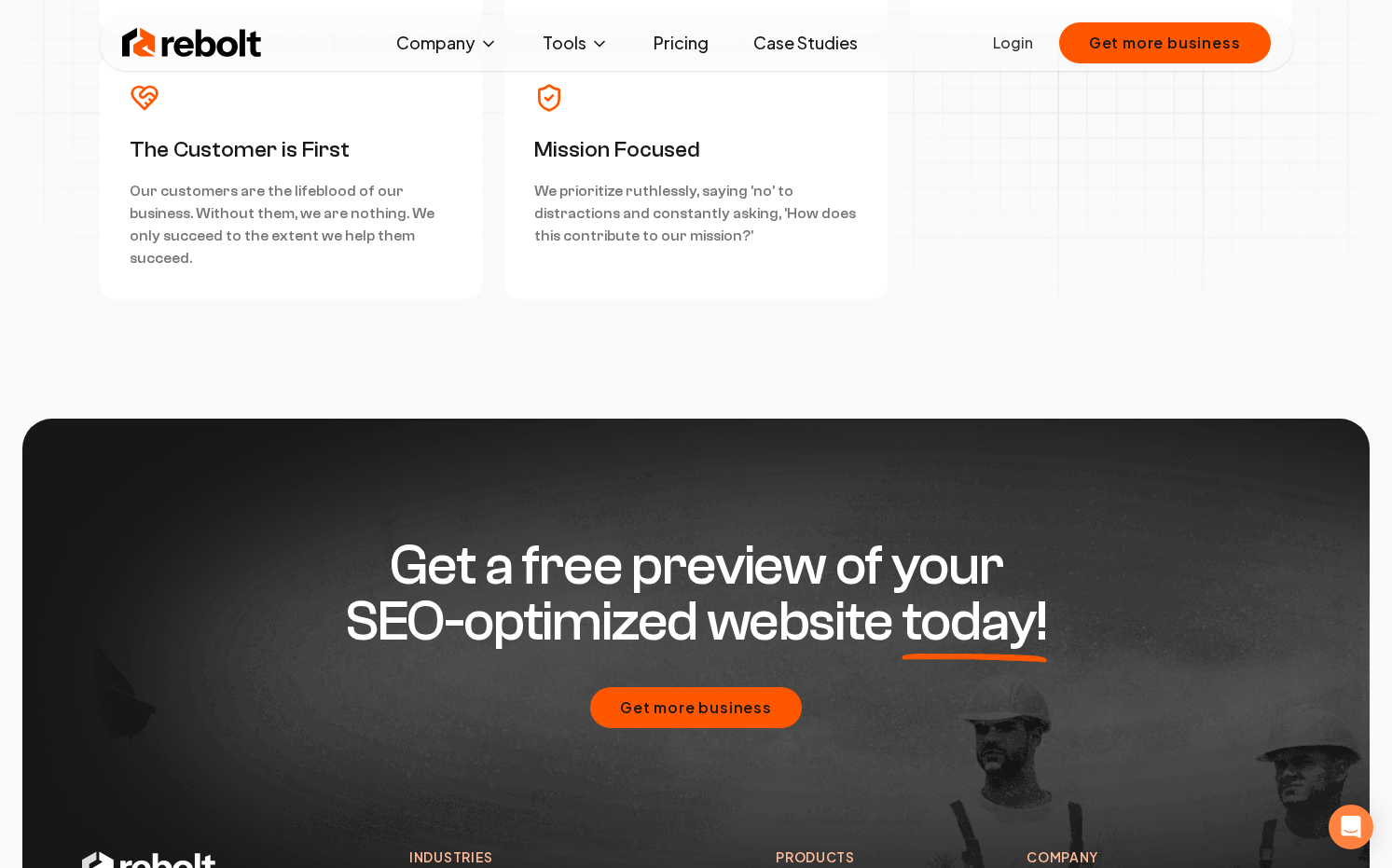 scroll, scrollTop: 5161, scrollLeft: 0, axis: vertical 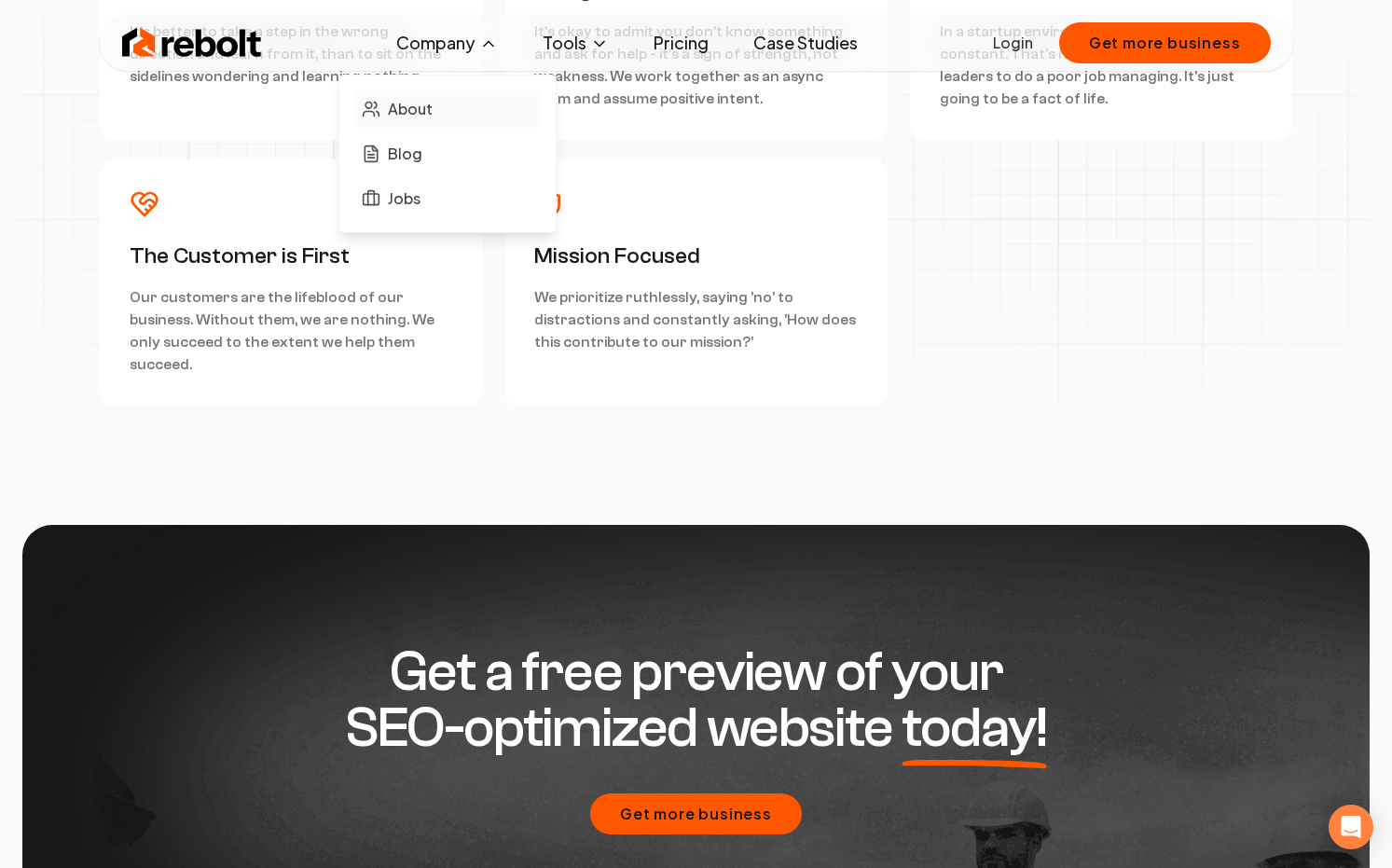 click on "About" at bounding box center (448, 109) 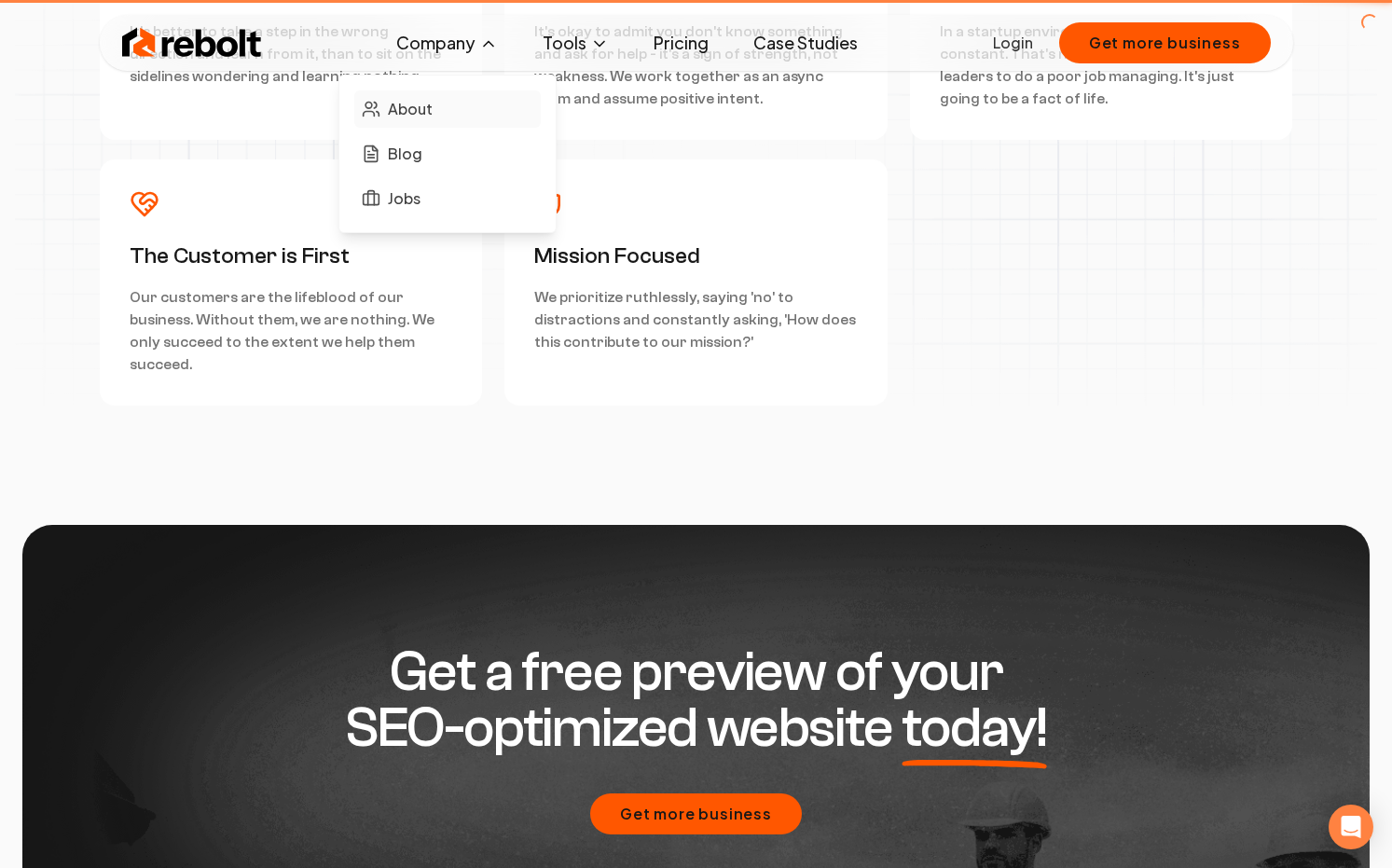 scroll, scrollTop: 0, scrollLeft: 0, axis: both 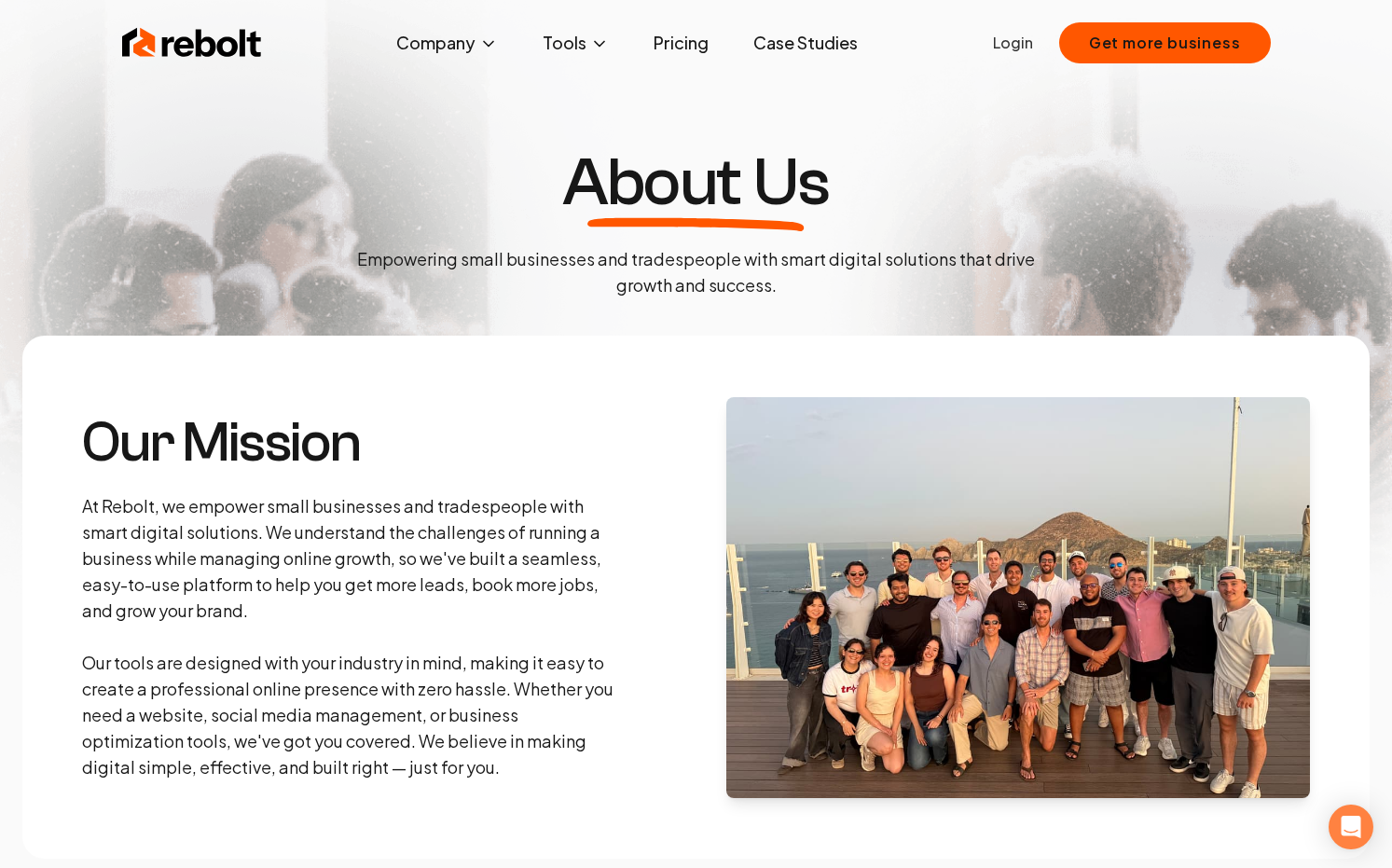 click on "Our Mission" at bounding box center (351, 443) 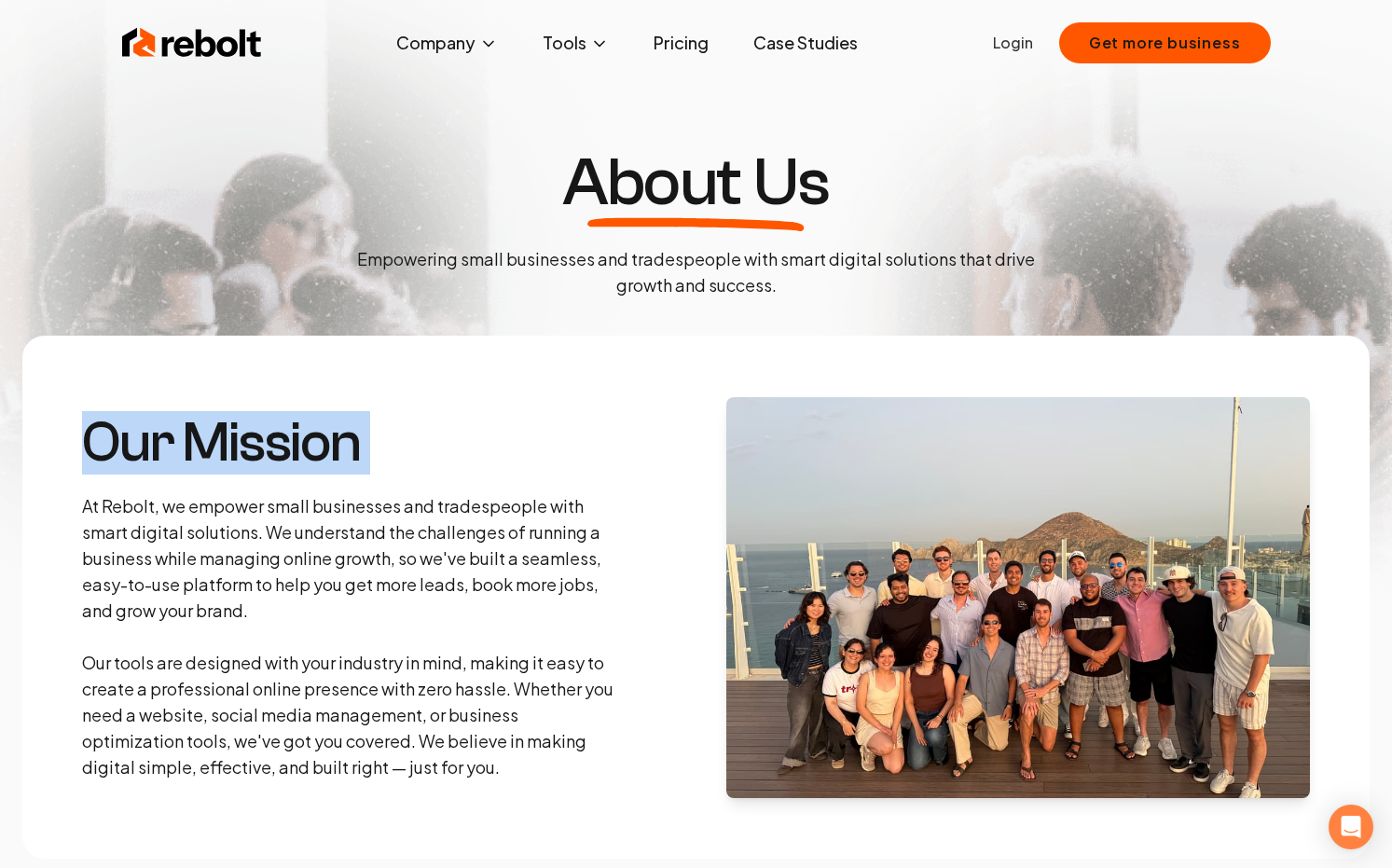 click on "At Rebolt, we empower small businesses and tradespeople with smart digital solutions. We understand the challenges of running a business while managing online growth, so we've built a seamless, easy-to-use platform to help you get more leads, book more jobs, and grow your brand. Our tools are designed with your industry in mind, making it easy to create a professional online presence with zero hassle. Whether you need a website, social media management, or business optimization tools, we've got you covered. We believe in making digital simple, effective, and built right — just for you." at bounding box center (351, 637) 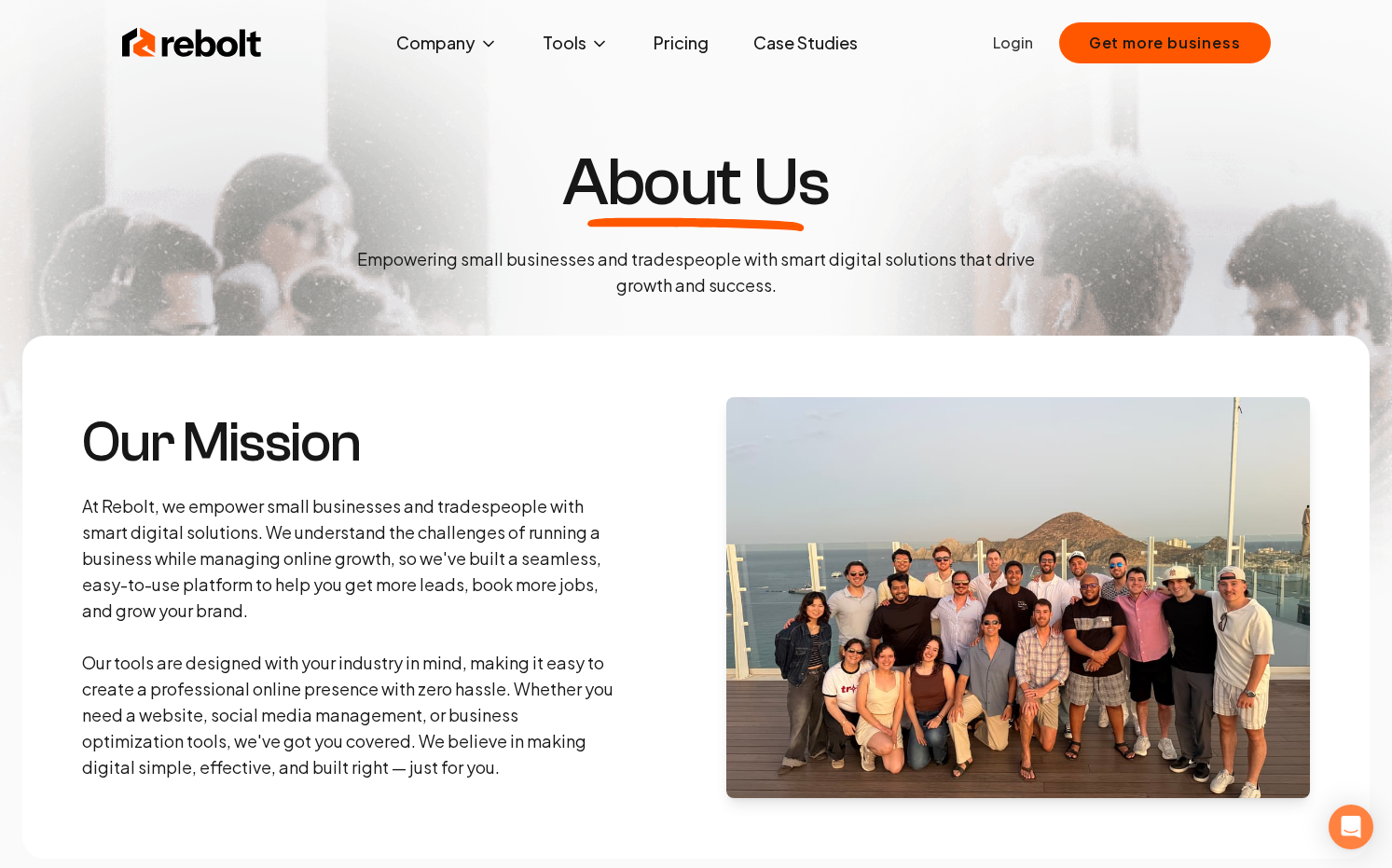 click on "At Rebolt, we empower small businesses and tradespeople with smart digital solutions. We understand the challenges of running a business while managing online growth, so we've built a seamless, easy-to-use platform to help you get more leads, book more jobs, and grow your brand. Our tools are designed with your industry in mind, making it easy to create a professional online presence with zero hassle. Whether you need a website, social media management, or business optimization tools, we've got you covered. We believe in making digital simple, effective, and built right — just for you." at bounding box center [351, 637] 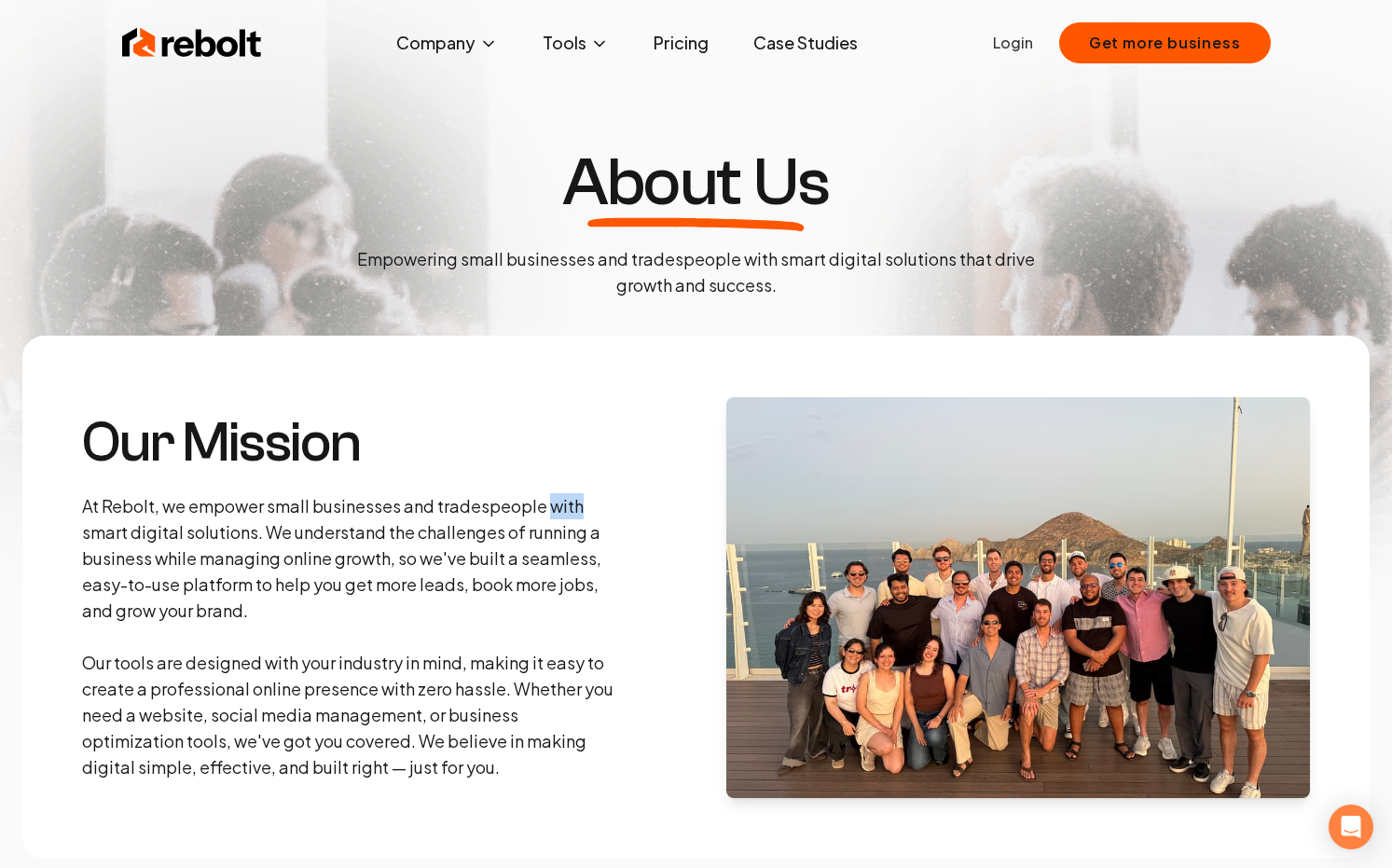 click on "At Rebolt, we empower small businesses and tradespeople with smart digital solutions. We understand the challenges of running a business while managing online growth, so we've built a seamless, easy-to-use platform to help you get more leads, book more jobs, and grow your brand. Our tools are designed with your industry in mind, making it easy to create a professional online presence with zero hassle. Whether you need a website, social media management, or business optimization tools, we've got you covered. We believe in making digital simple, effective, and built right — just for you." at bounding box center (351, 637) 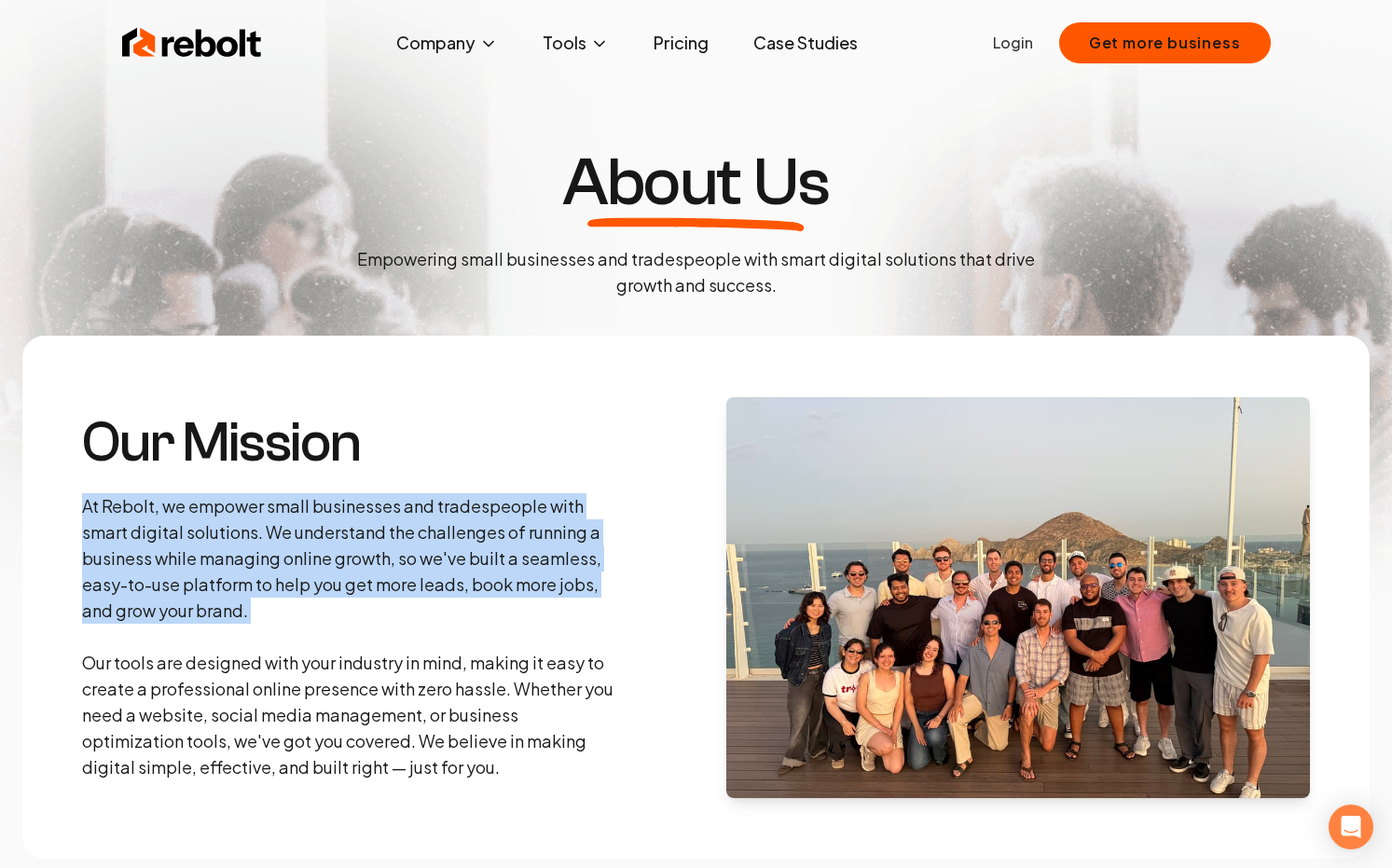 click on "At Rebolt, we empower small businesses and tradespeople with smart digital solutions. We understand the challenges of running a business while managing online growth, so we've built a seamless, easy-to-use platform to help you get more leads, book more jobs, and grow your brand. Our tools are designed with your industry in mind, making it easy to create a professional online presence with zero hassle. Whether you need a website, social media management, or business optimization tools, we've got you covered. We believe in making digital simple, effective, and built right — just for you." at bounding box center [351, 637] 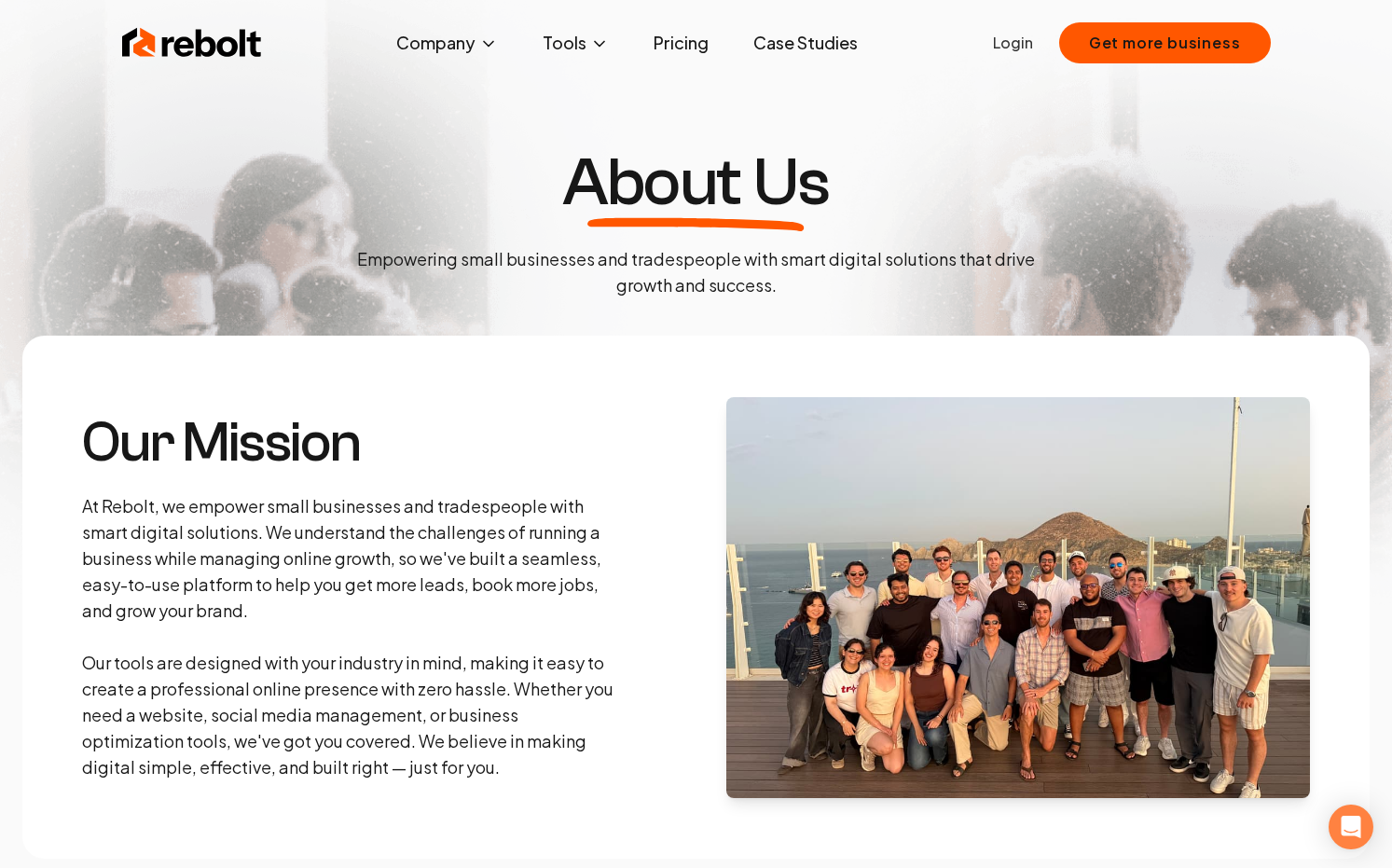 click on "At Rebolt, we empower small businesses and tradespeople with smart digital solutions. We understand the challenges of running a business while managing online growth, so we've built a seamless, easy-to-use platform to help you get more leads, book more jobs, and grow your brand. Our tools are designed with your industry in mind, making it easy to create a professional online presence with zero hassle. Whether you need a website, social media management, or business optimization tools, we've got you covered. We believe in making digital simple, effective, and built right — just for you." at bounding box center (351, 637) 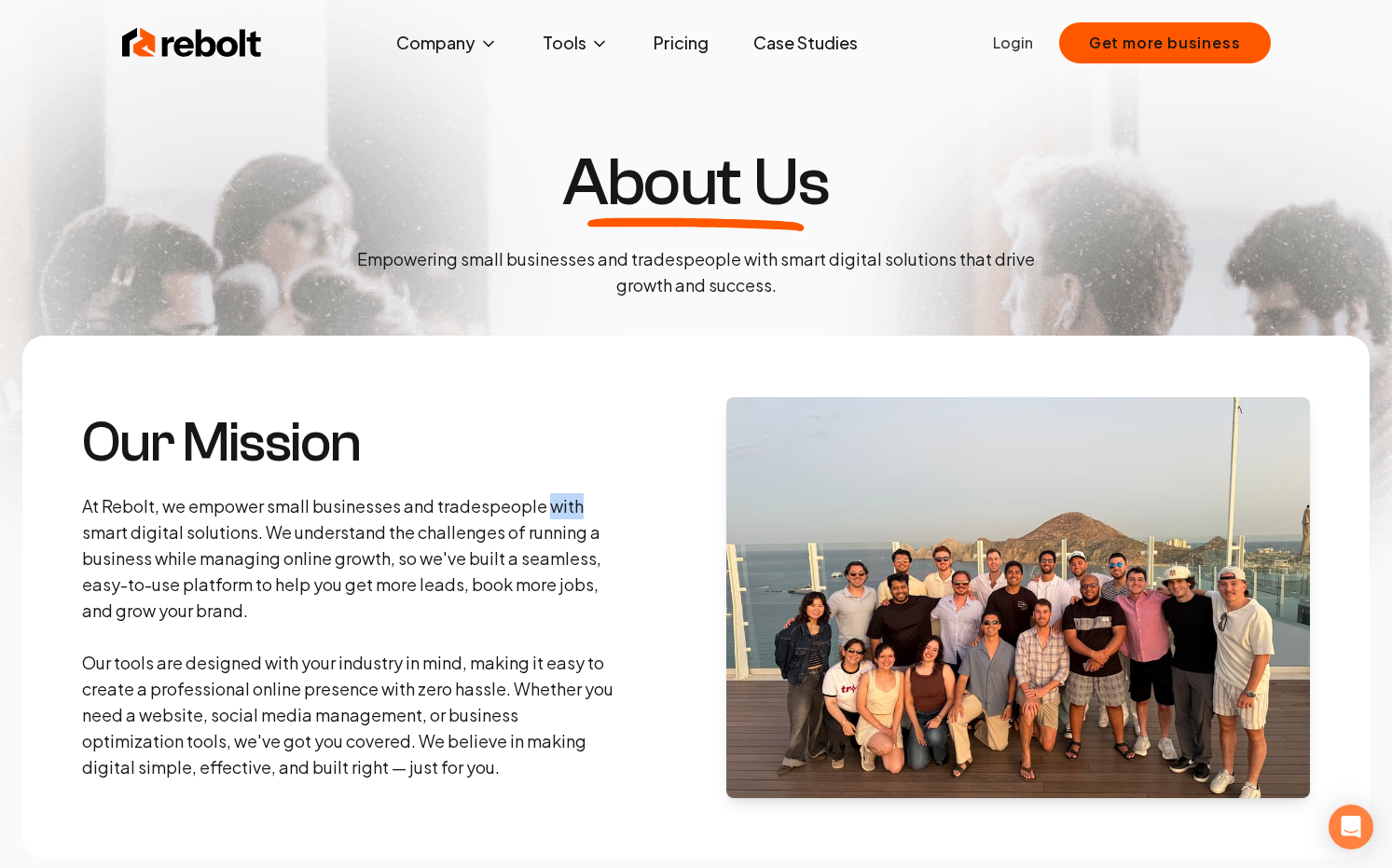 click on "At Rebolt, we empower small businesses and tradespeople with smart digital solutions. We understand the challenges of running a business while managing online growth, so we've built a seamless, easy-to-use platform to help you get more leads, book more jobs, and grow your brand. Our tools are designed with your industry in mind, making it easy to create a professional online presence with zero hassle. Whether you need a website, social media management, or business optimization tools, we've got you covered. We believe in making digital simple, effective, and built right — just for you." at bounding box center (351, 637) 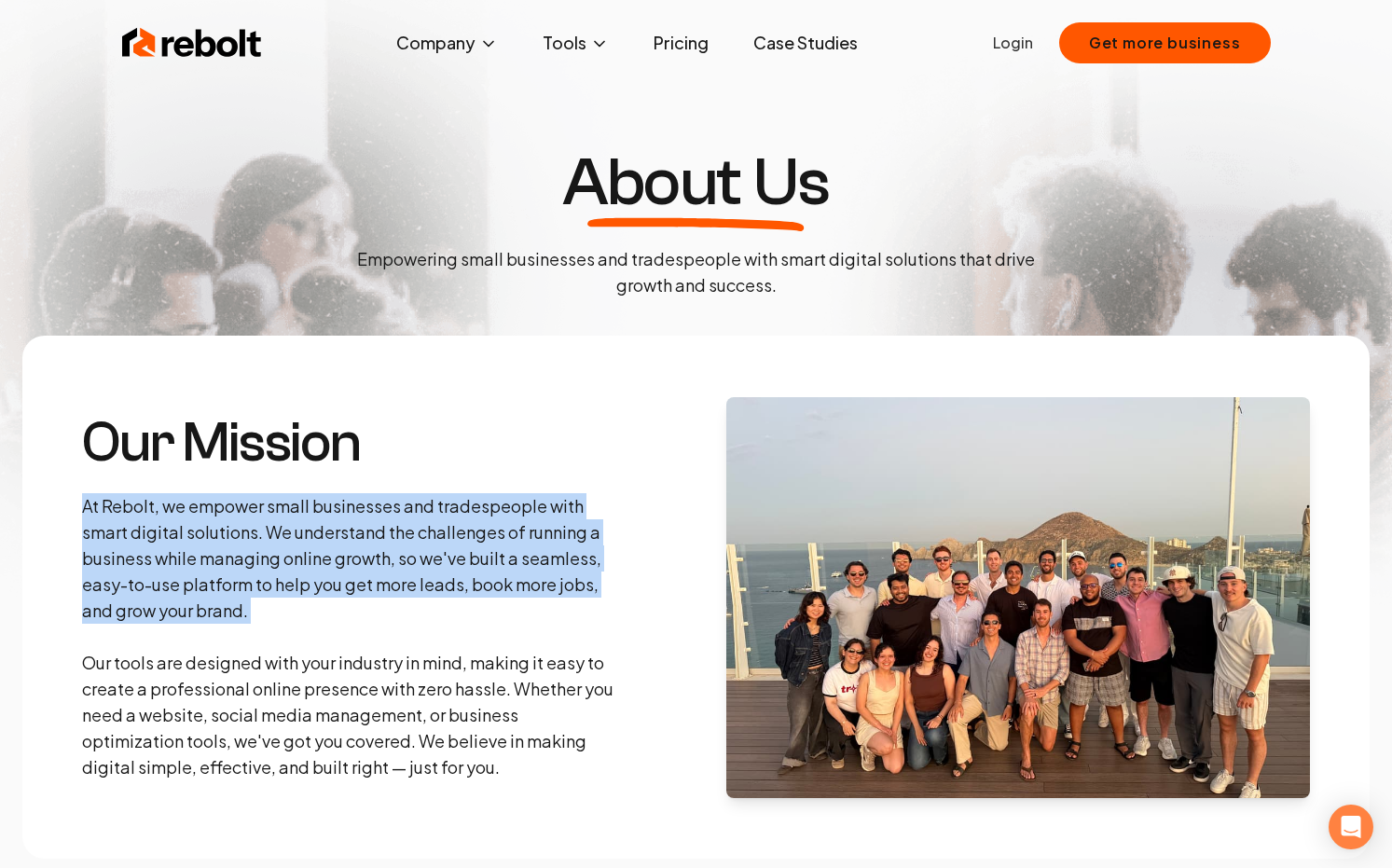 click on "Our Mission" at bounding box center [351, 443] 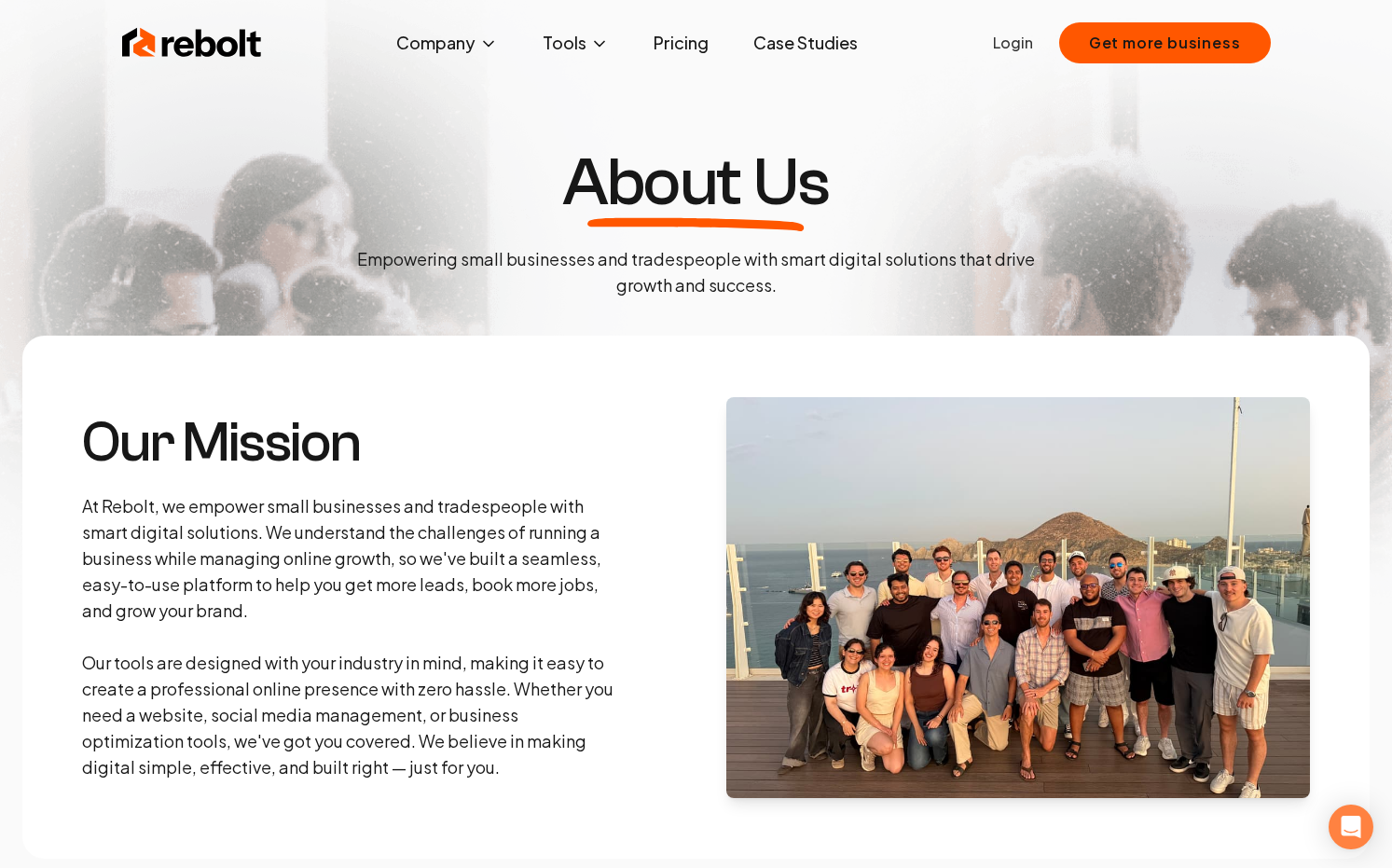 click on "Our Mission" at bounding box center [351, 443] 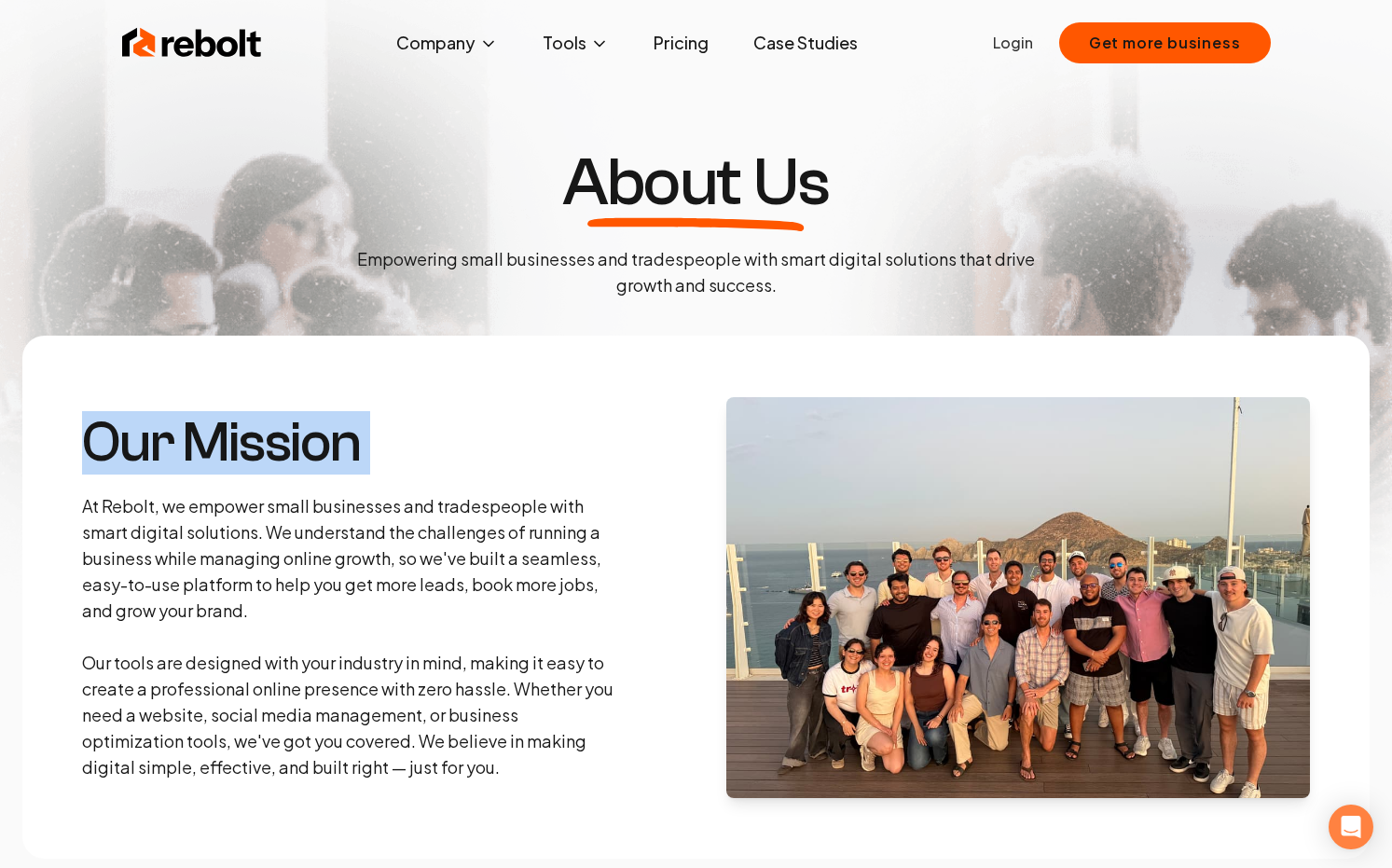 click on "At Rebolt, we empower small businesses and tradespeople with smart digital solutions. We understand the challenges of running a business while managing online growth, so we've built a seamless, easy-to-use platform to help you get more leads, book more jobs, and grow your brand. Our tools are designed with your industry in mind, making it easy to create a professional online presence with zero hassle. Whether you need a website, social media management, or business optimization tools, we've got you covered. We believe in making digital simple, effective, and built right — just for you." at bounding box center (351, 637) 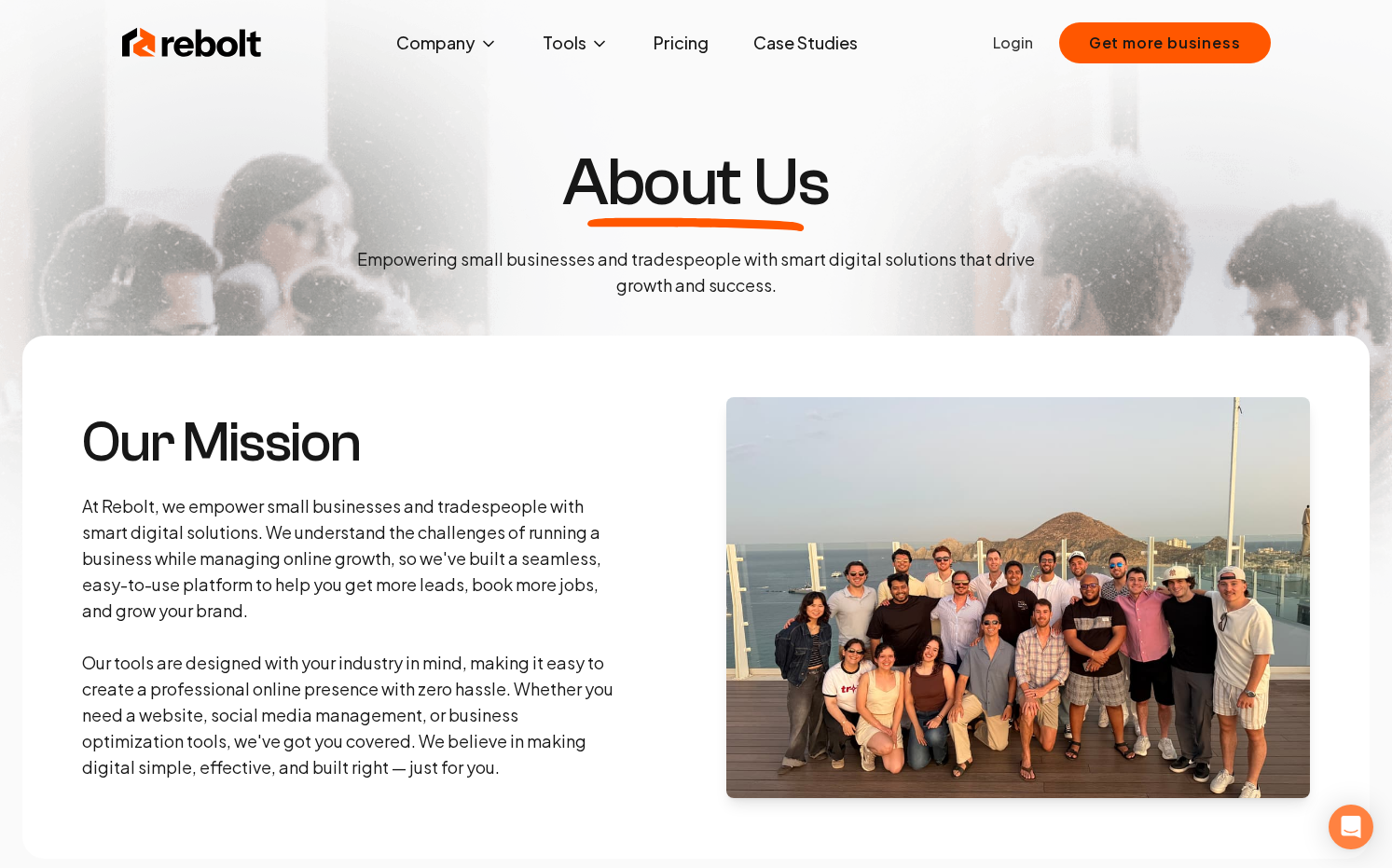 click on "At Rebolt, we empower small businesses and tradespeople with smart digital solutions. We understand the challenges of running a business while managing online growth, so we've built a seamless, easy-to-use platform to help you get more leads, book more jobs, and grow your brand. Our tools are designed with your industry in mind, making it easy to create a professional online presence with zero hassle. Whether you need a website, social media management, or business optimization tools, we've got you covered. We believe in making digital simple, effective, and built right — just for you." at bounding box center (351, 637) 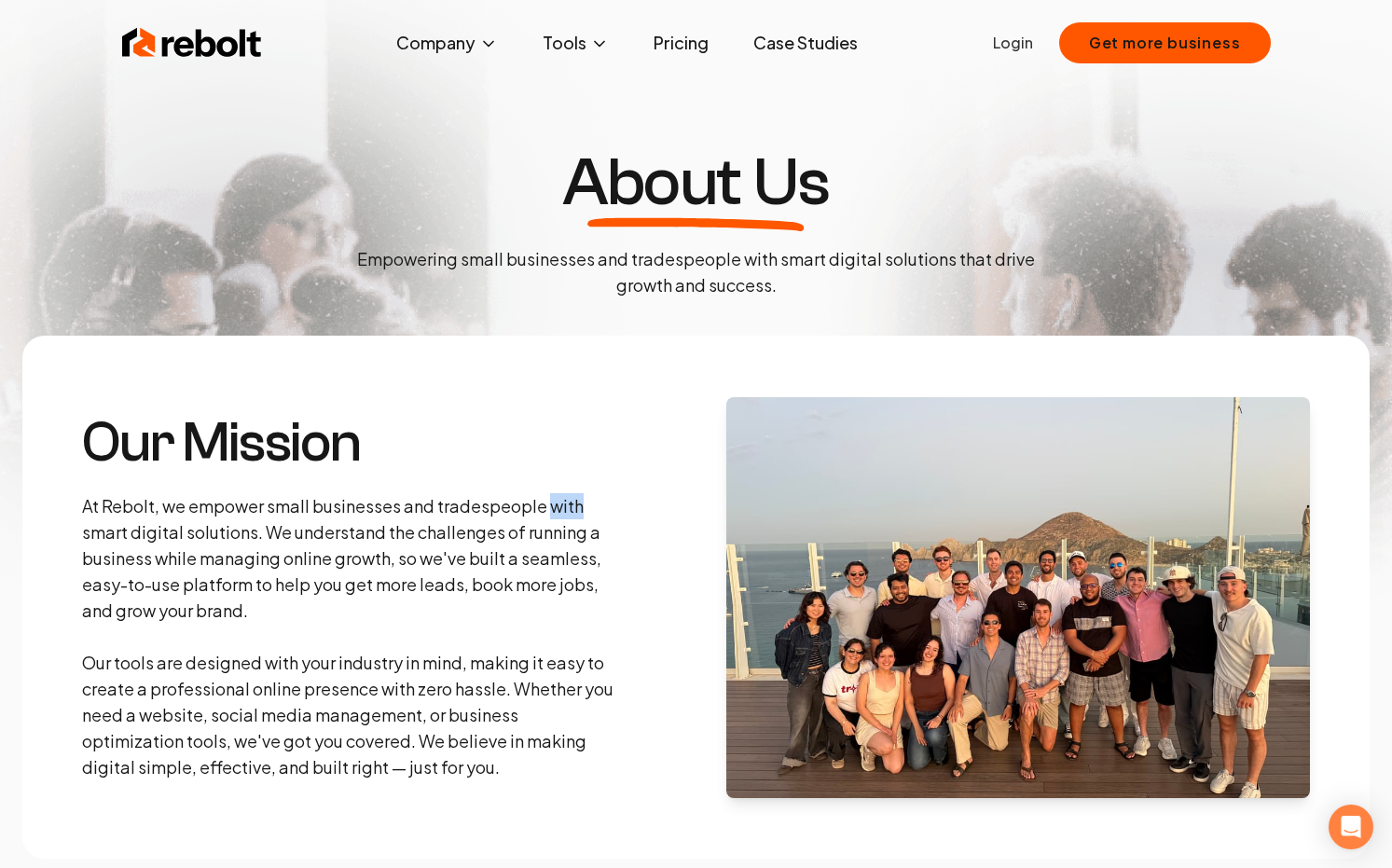 click on "At Rebolt, we empower small businesses and tradespeople with smart digital solutions. We understand the challenges of running a business while managing online growth, so we've built a seamless, easy-to-use platform to help you get more leads, book more jobs, and grow your brand. Our tools are designed with your industry in mind, making it easy to create a professional online presence with zero hassle. Whether you need a website, social media management, or business optimization tools, we've got you covered. We believe in making digital simple, effective, and built right — just for you." at bounding box center (351, 637) 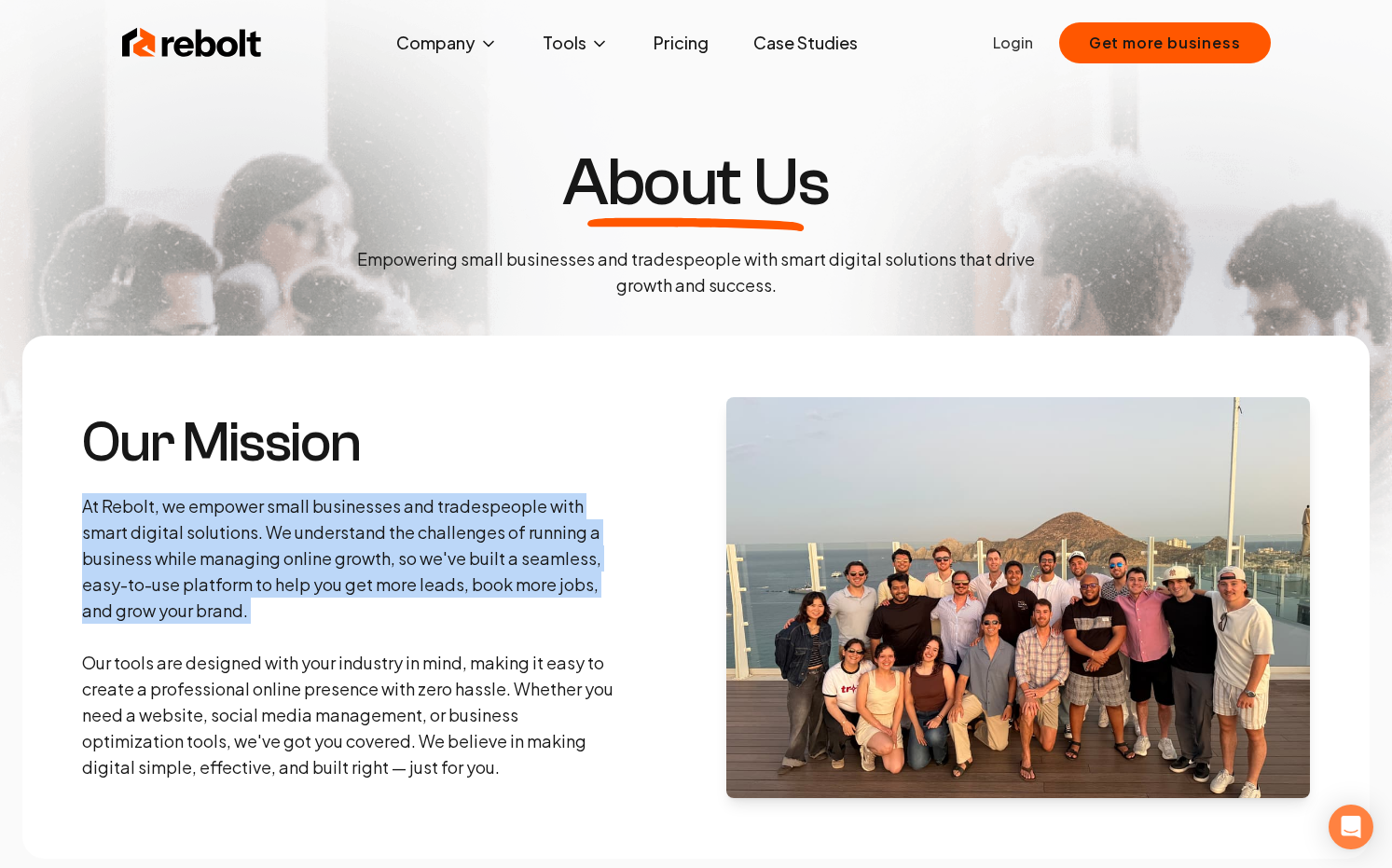 click on "Our Mission At Rebolt, we empower small businesses and tradespeople with smart digital solutions. We understand the challenges of running a business while managing online growth, so we've built a seamless, easy-to-use platform to help you get more leads, book more jobs, and grow your brand. Our tools are designed with your industry in mind, making it easy to create a professional online presence with zero hassle. Whether you need a website, social media management, or business optimization tools, we've got you covered. We believe in making digital simple, effective, and built right — just for you." at bounding box center (351, 598) 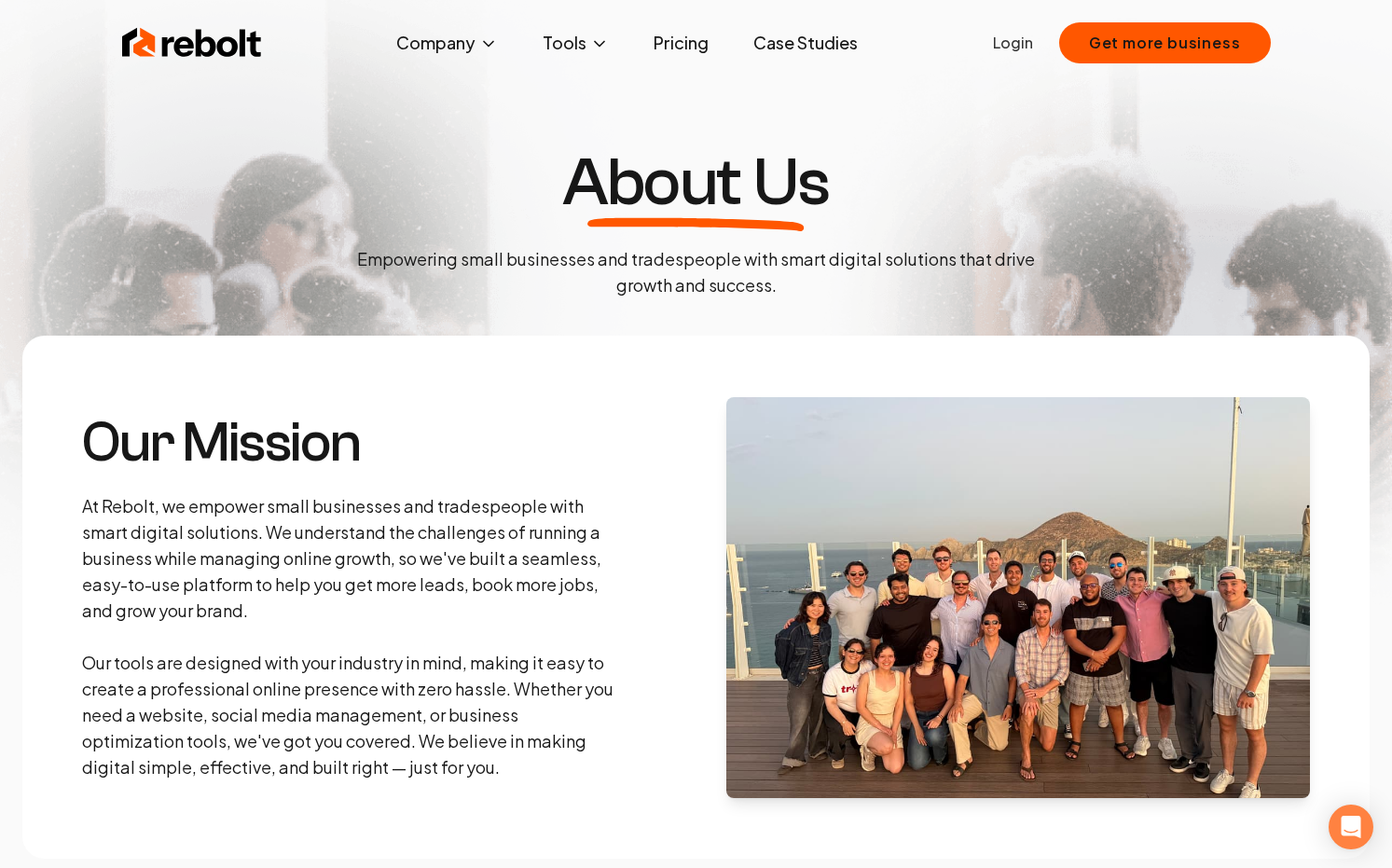 click on "Our Mission At Rebolt, we empower small businesses and tradespeople with smart digital solutions. We understand the challenges of running a business while managing online growth, so we've built a seamless, easy-to-use platform to help you get more leads, book more jobs, and grow your brand. Our tools are designed with your industry in mind, making it easy to create a professional online presence with zero hassle. Whether you need a website, social media management, or business optimization tools, we've got you covered. We believe in making digital simple, effective, and built right — just for you." at bounding box center (351, 598) 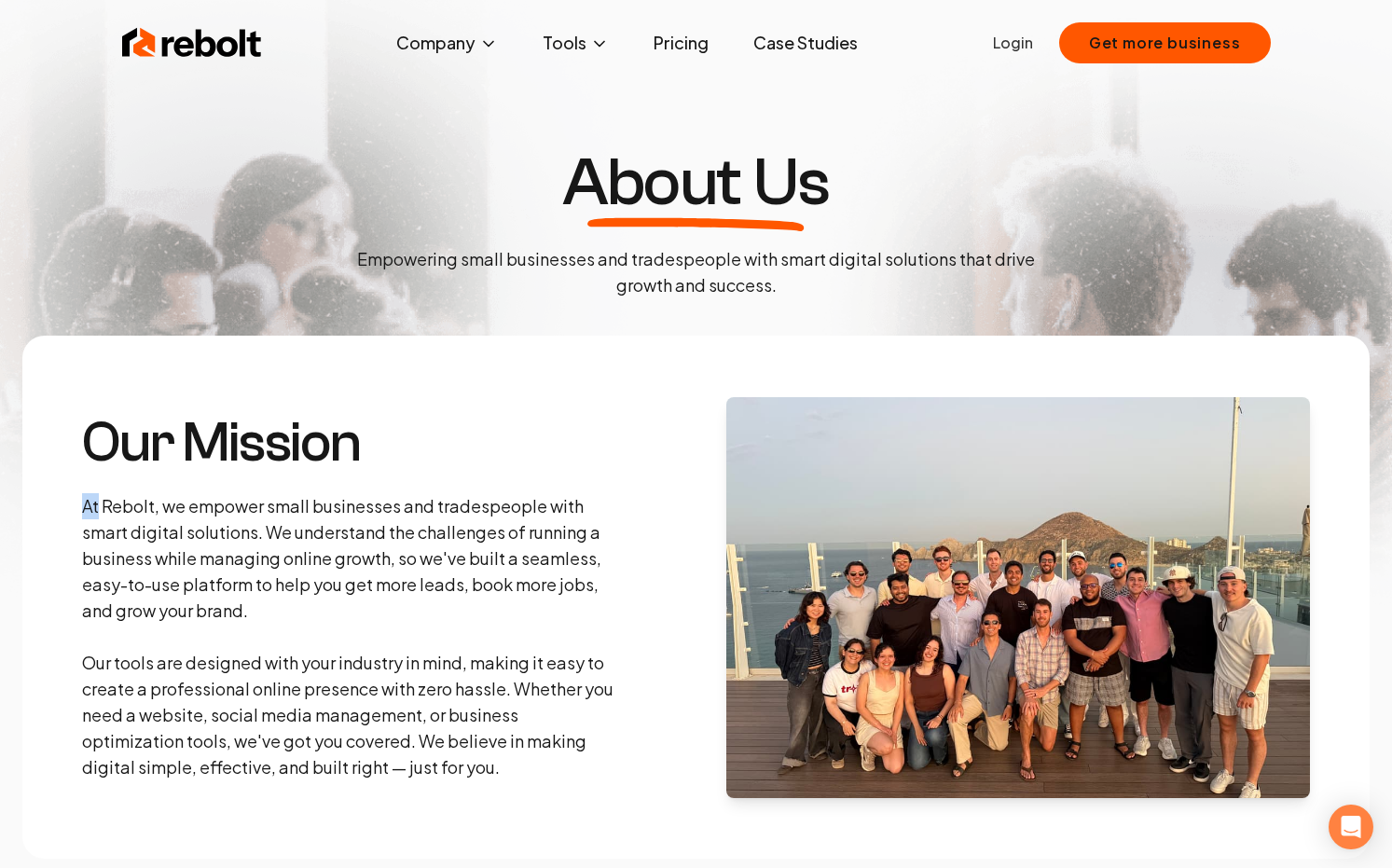 click on "Our Mission" at bounding box center (351, 443) 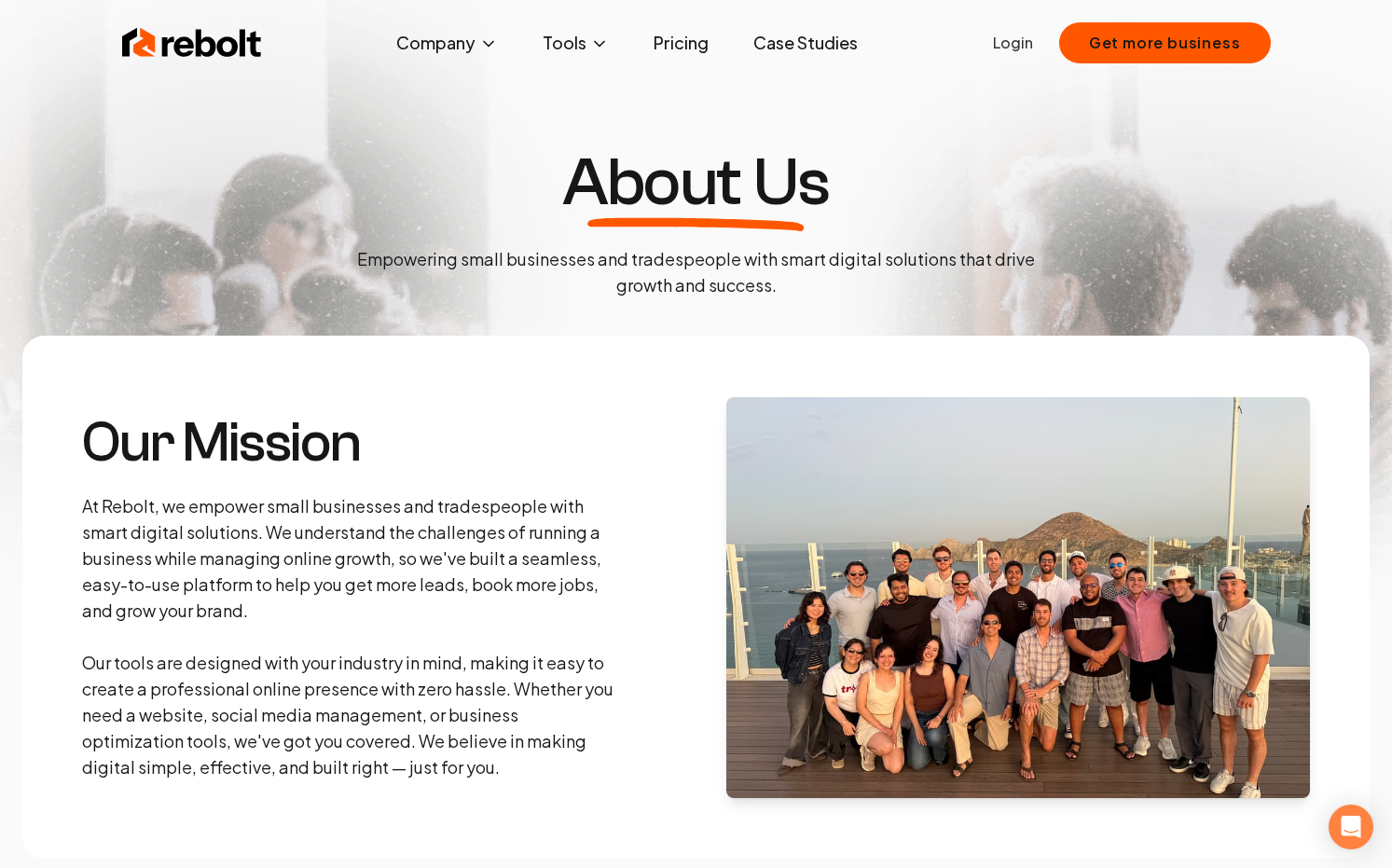 click on "Our Mission" at bounding box center [351, 443] 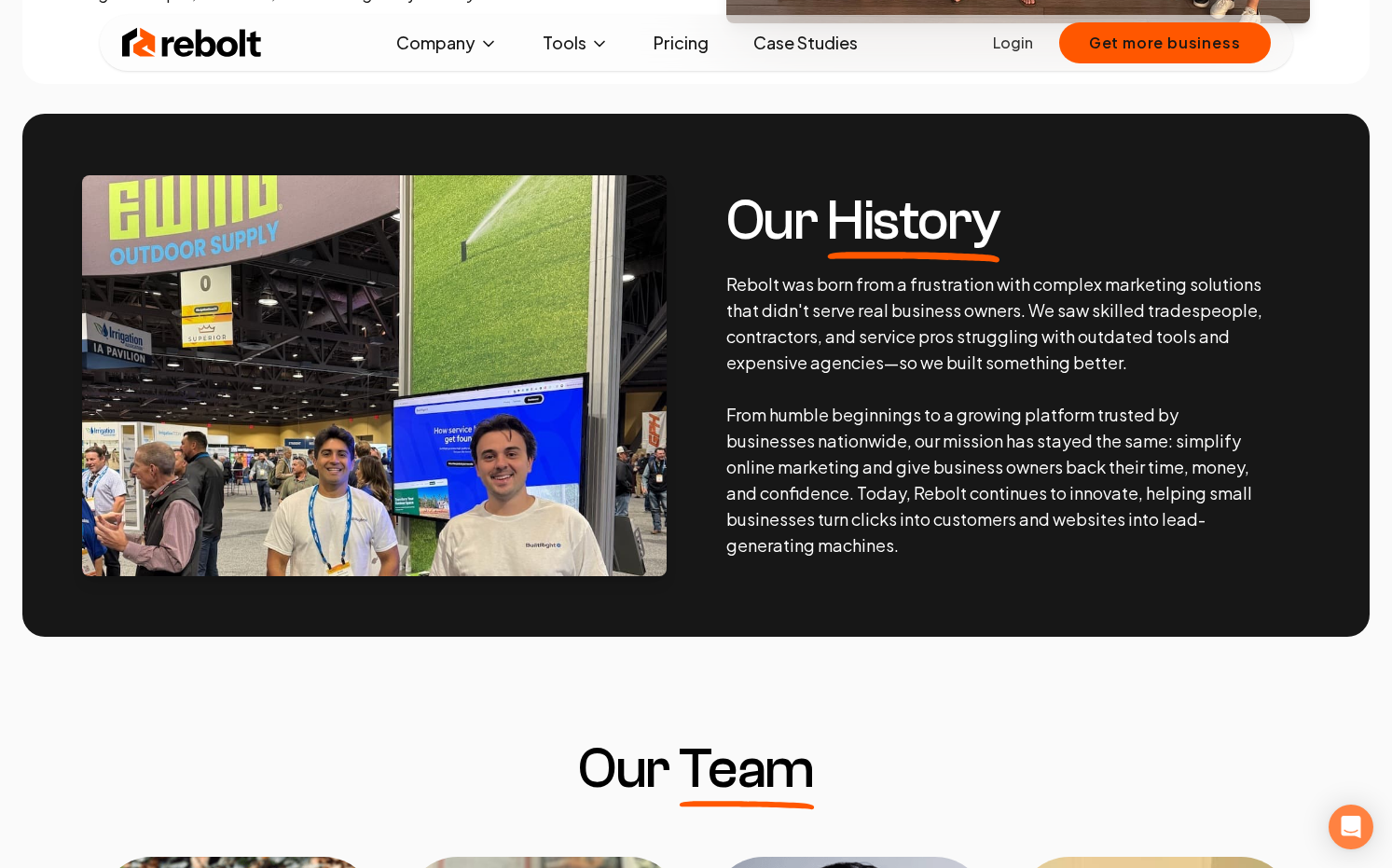 scroll, scrollTop: 766, scrollLeft: 1, axis: both 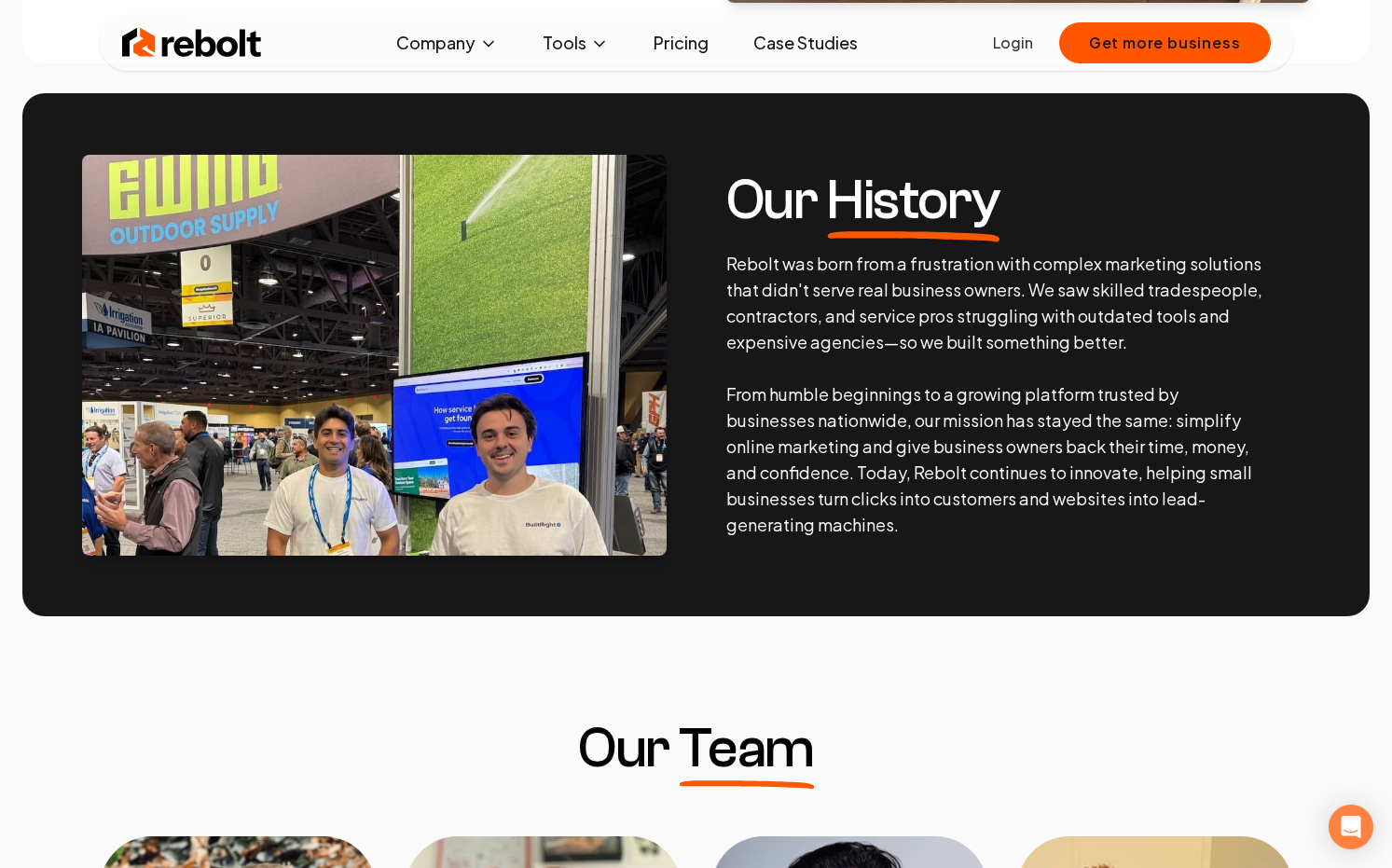 click on "History" at bounding box center [914, 200] 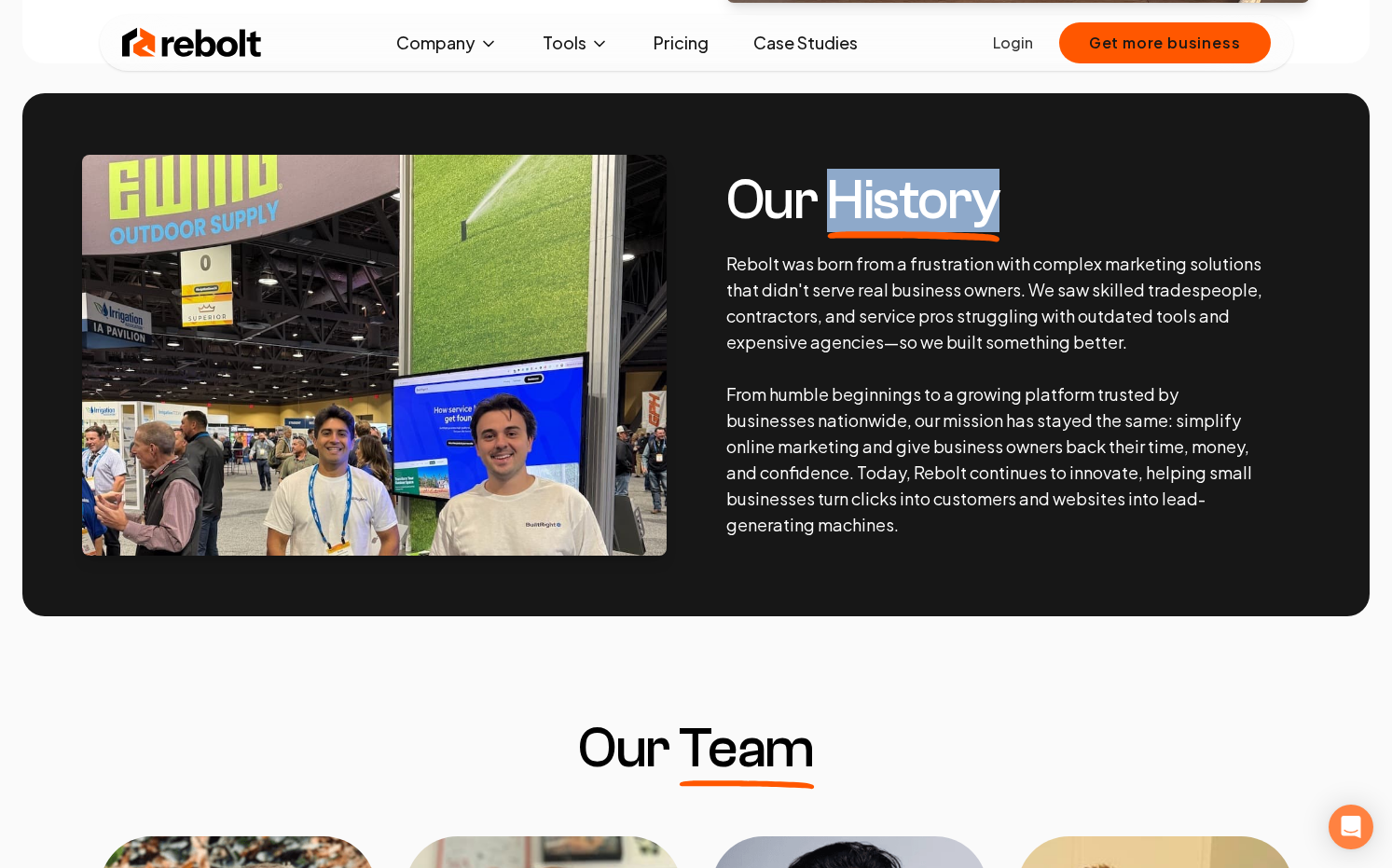 click on "History" at bounding box center (914, 200) 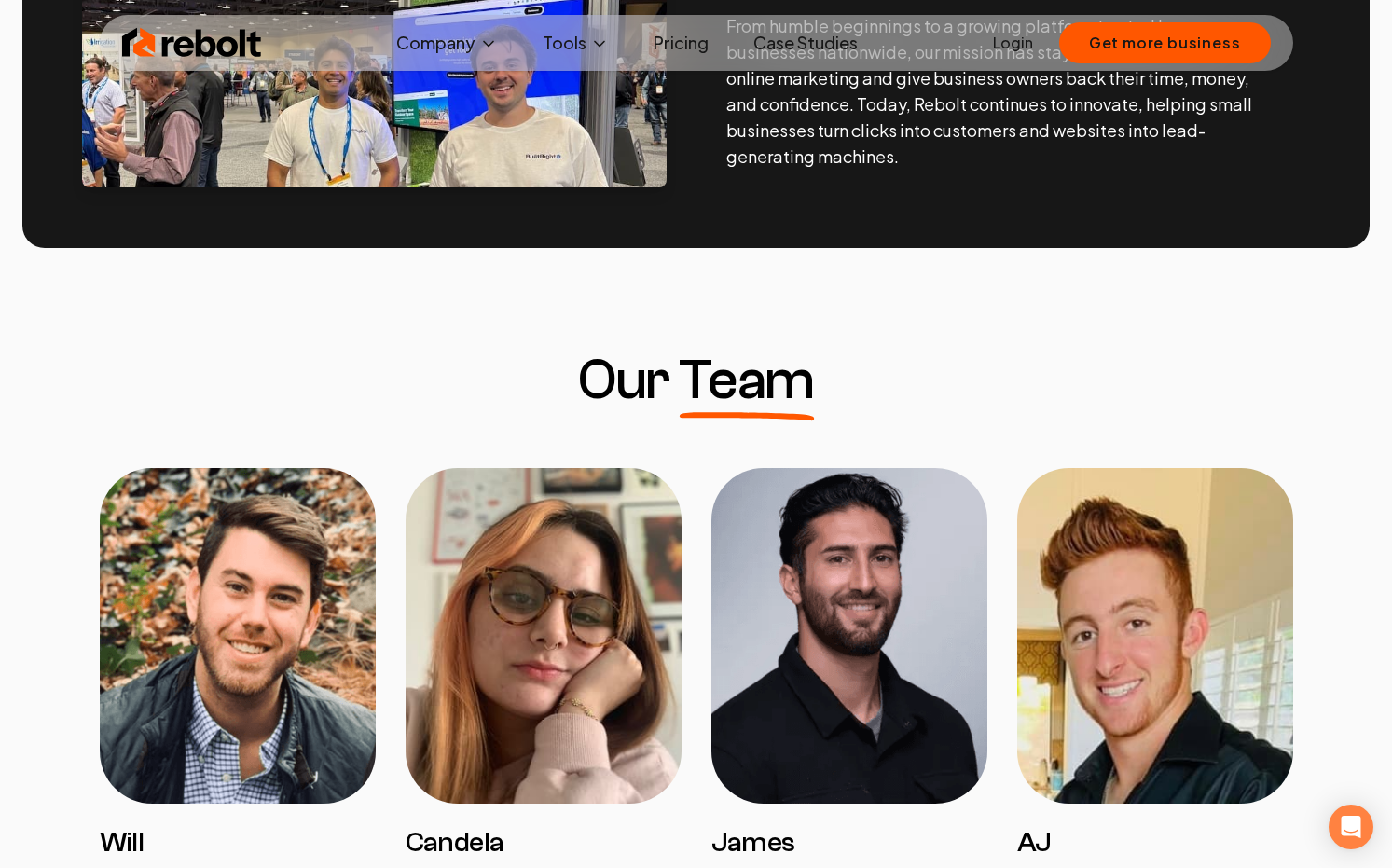 scroll, scrollTop: 1211, scrollLeft: 0, axis: vertical 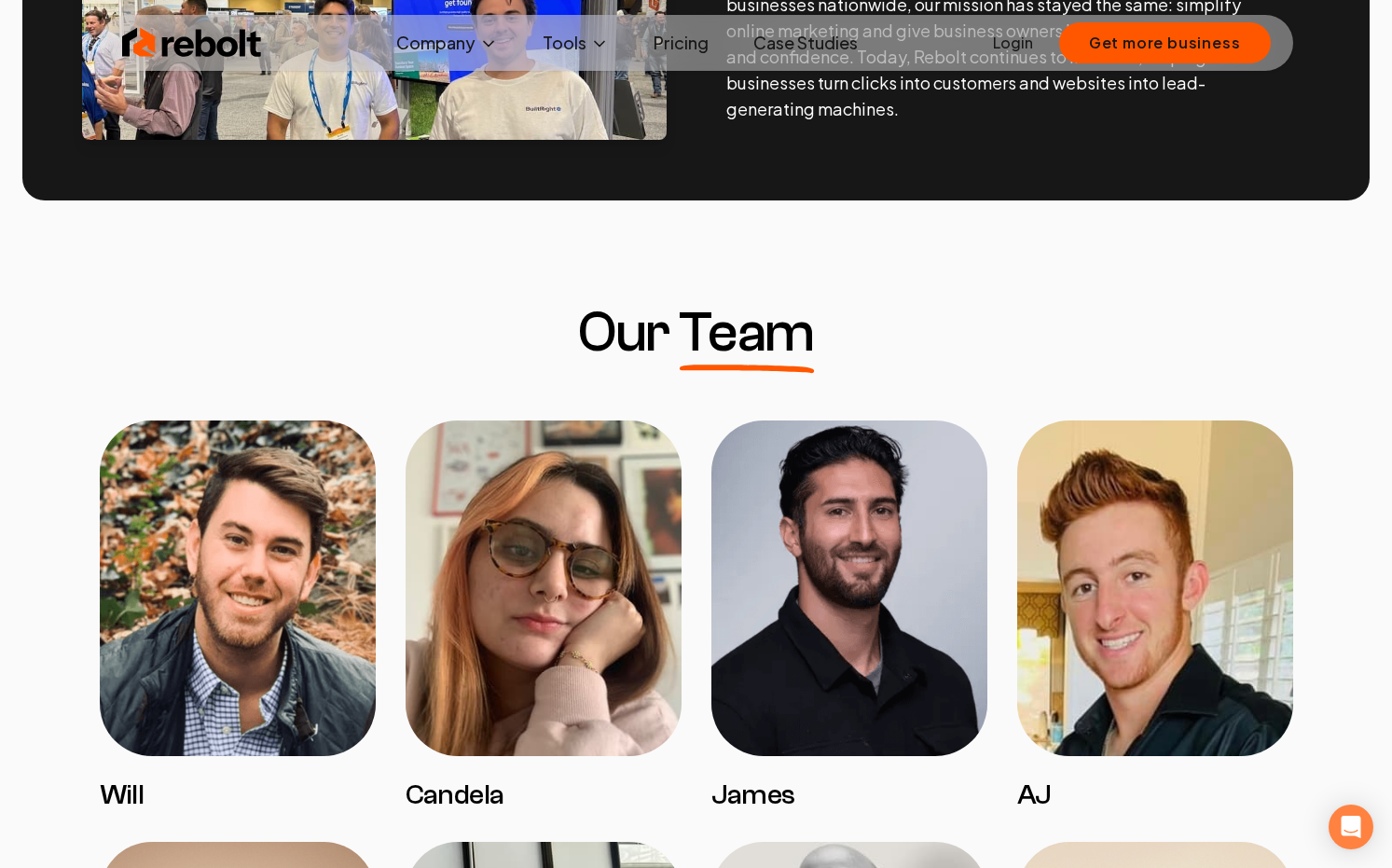 click at bounding box center [696, 1612] 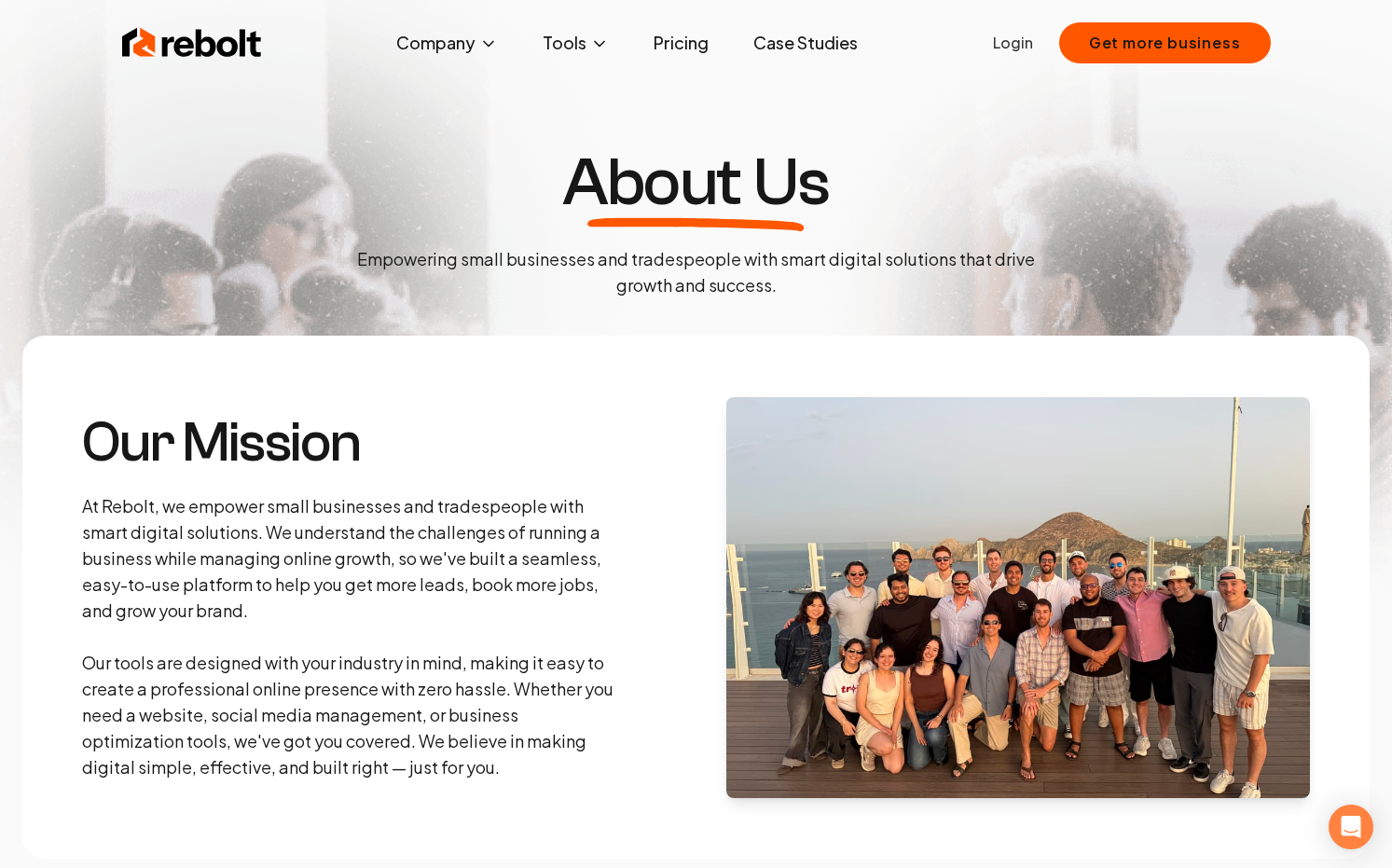 scroll, scrollTop: 0, scrollLeft: 0, axis: both 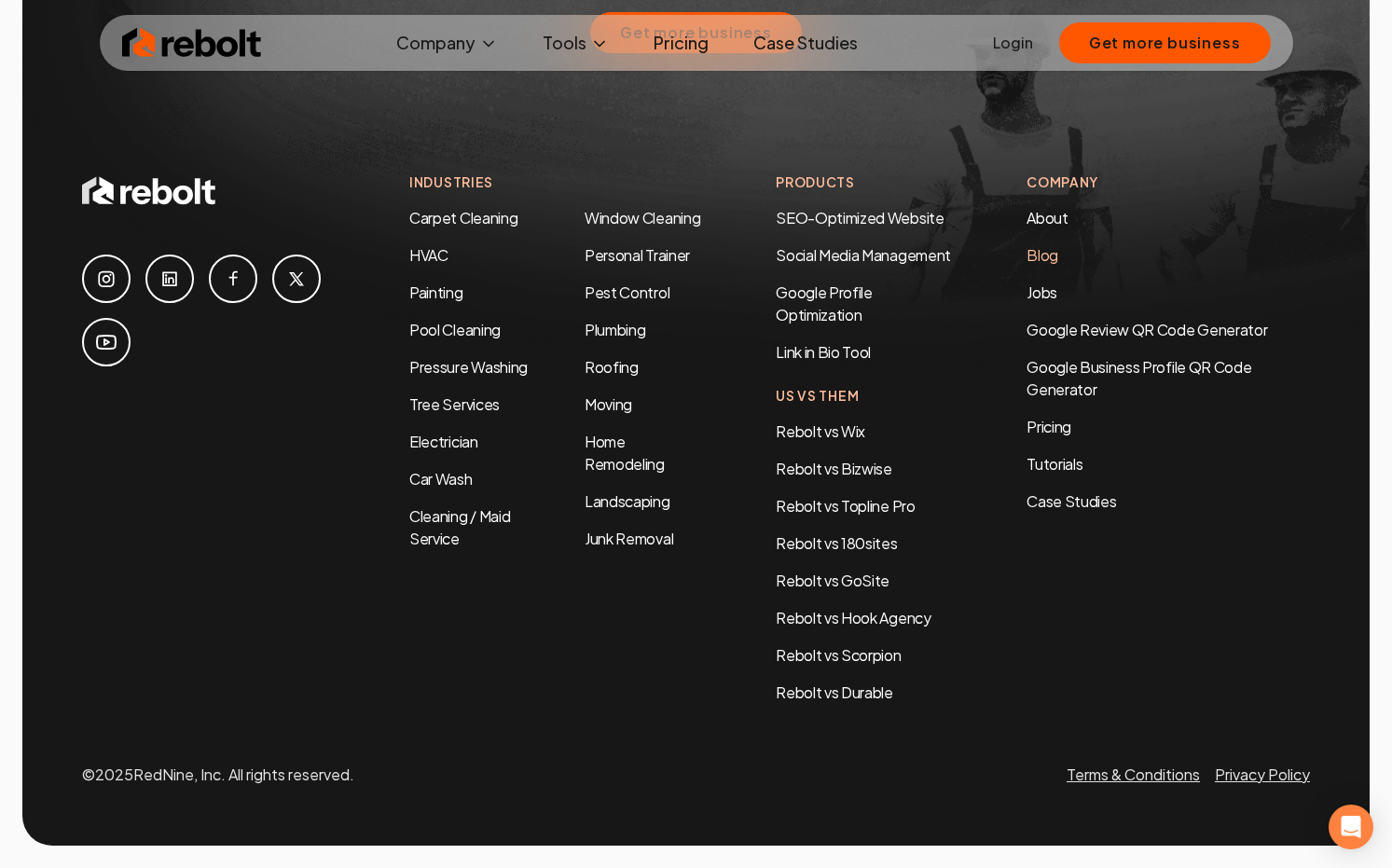 click on "Blog" at bounding box center [1042, 255] 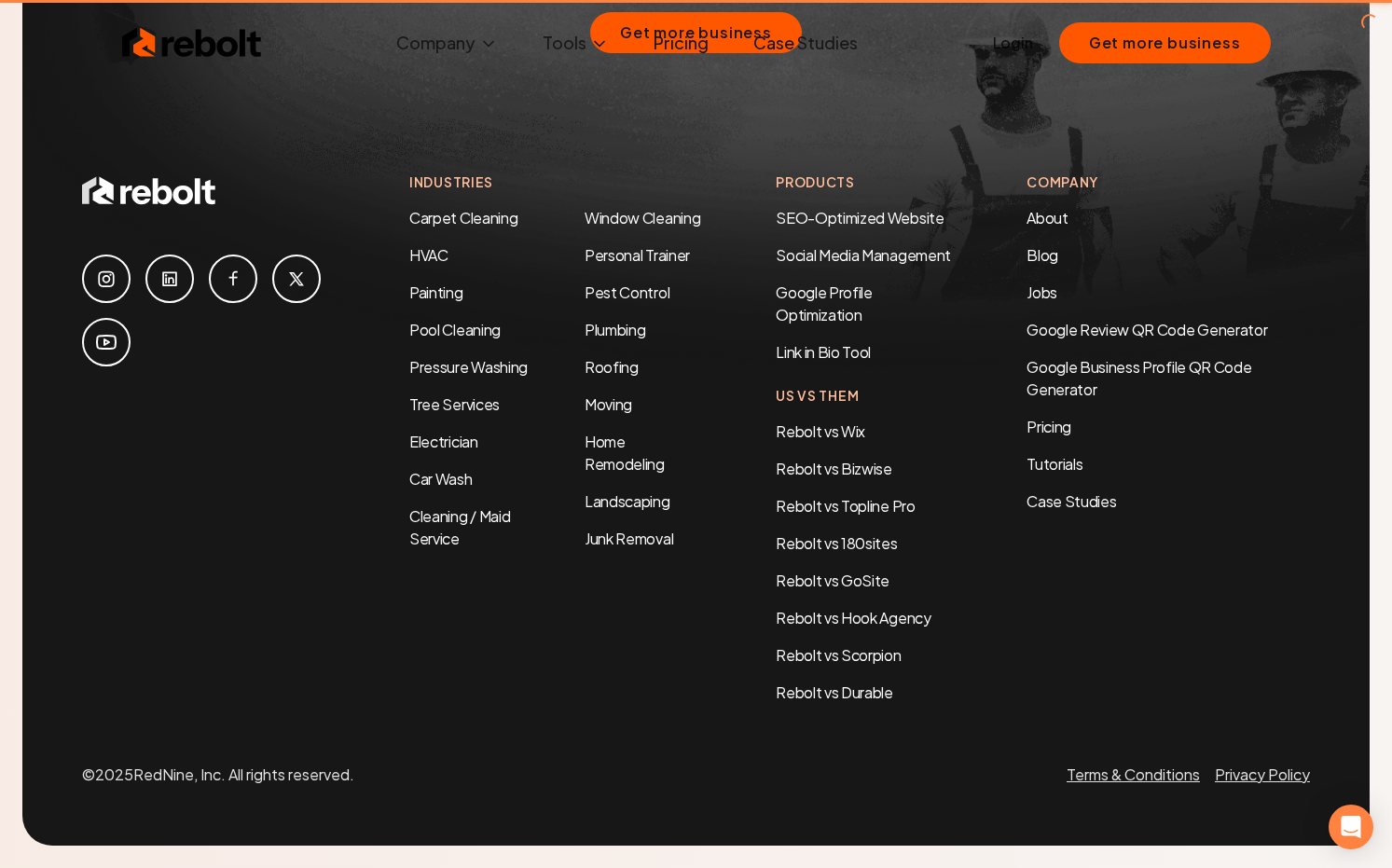 scroll, scrollTop: 0, scrollLeft: 0, axis: both 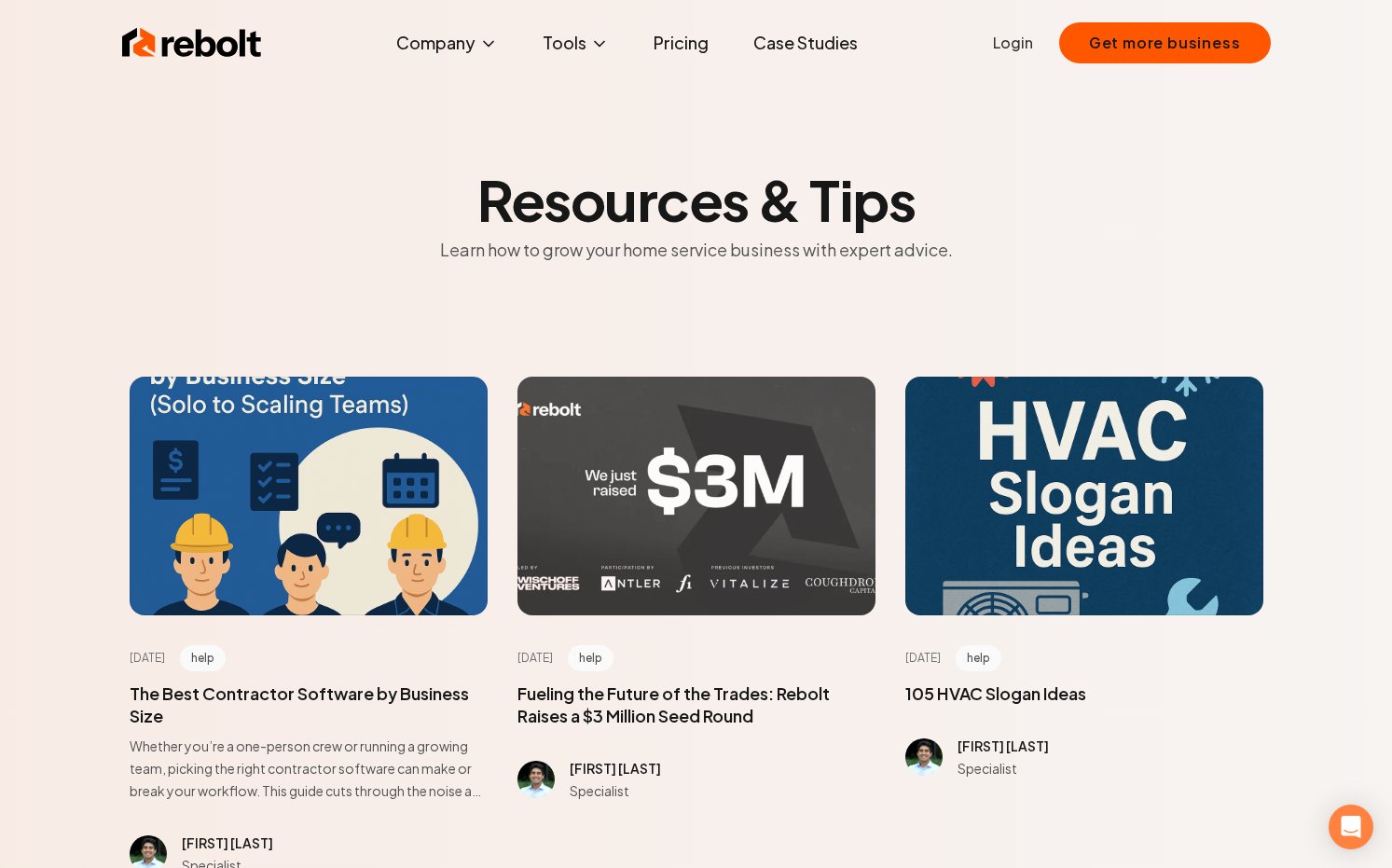 click at bounding box center (696, 496) 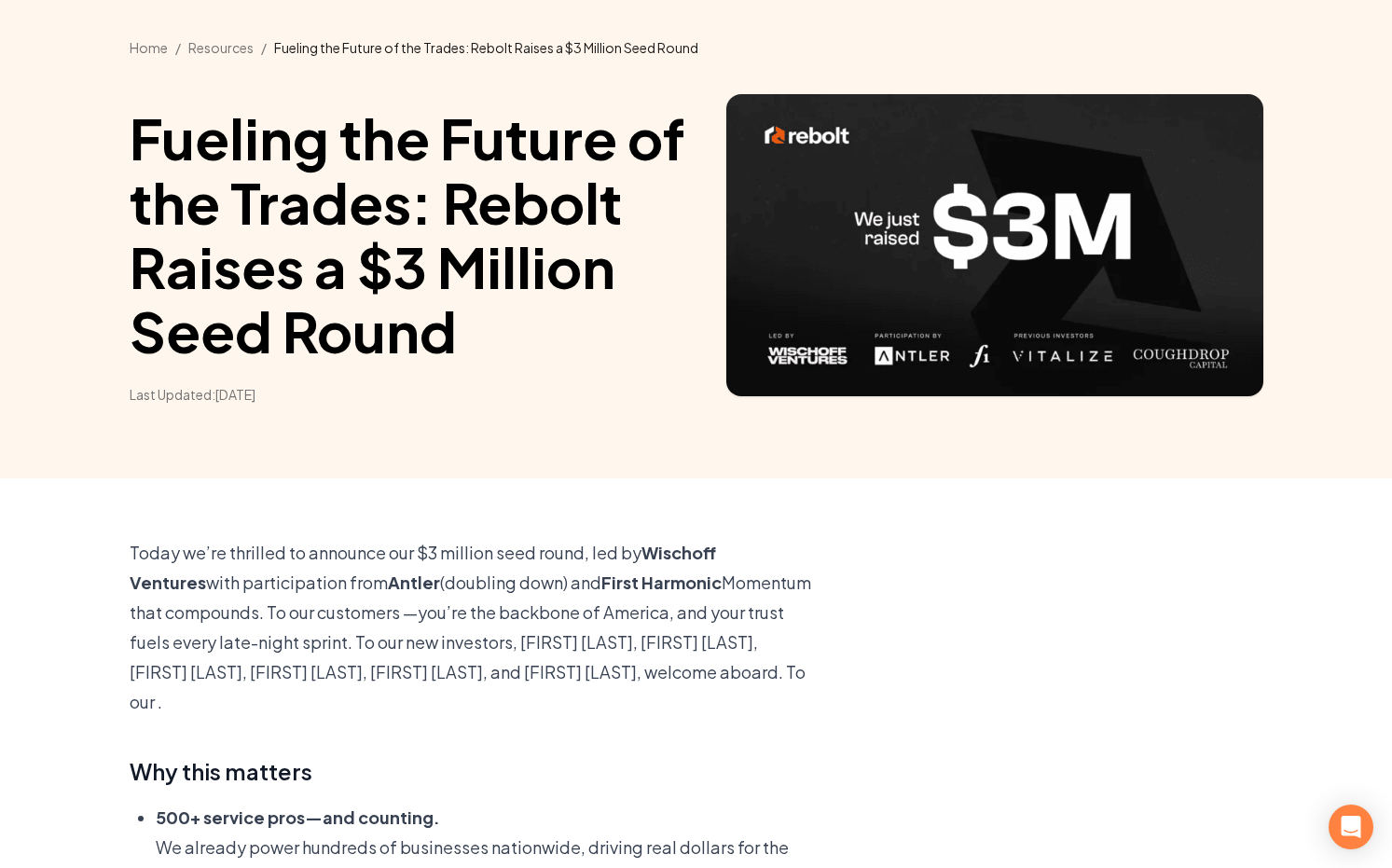 scroll, scrollTop: 78, scrollLeft: 0, axis: vertical 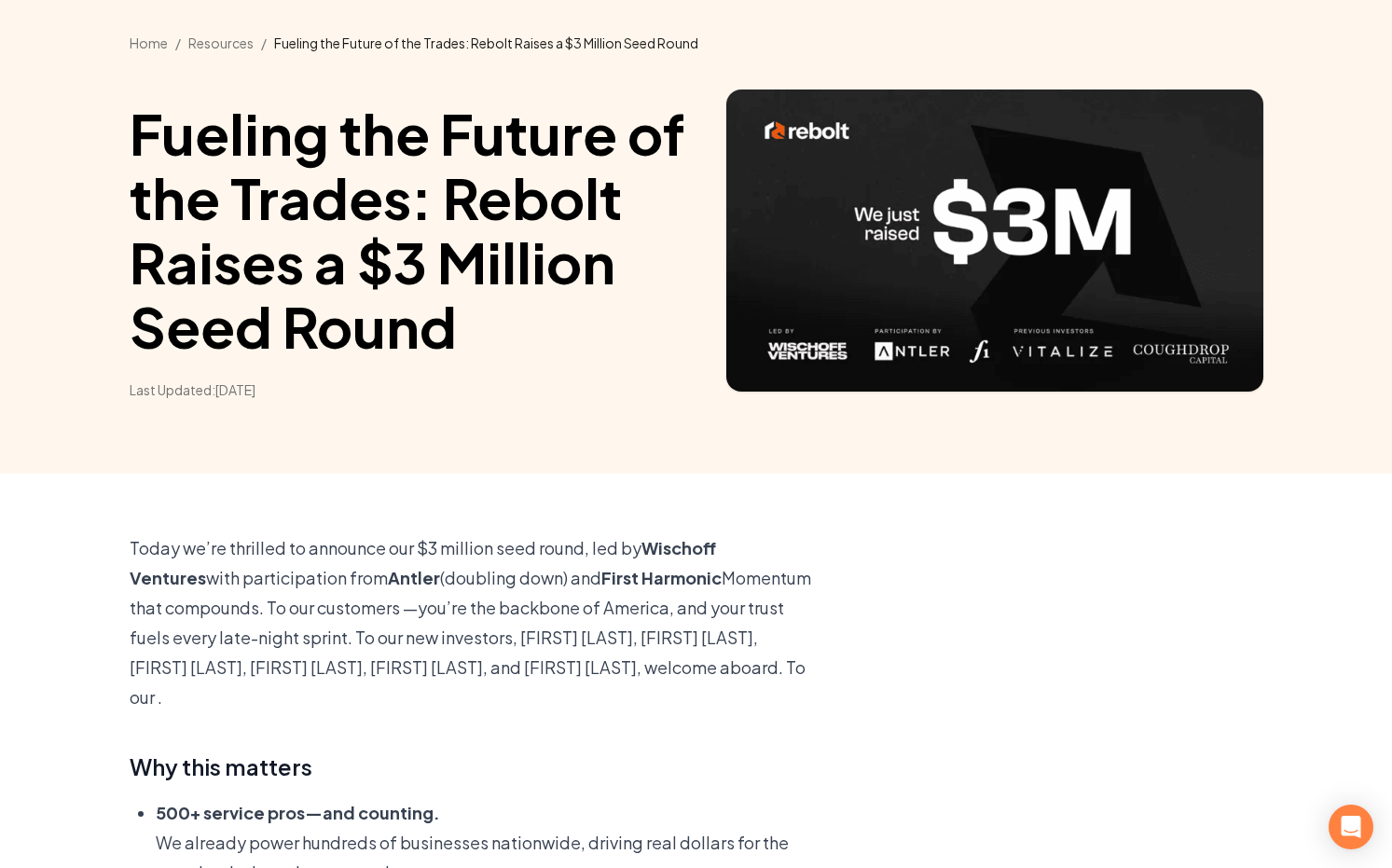 click on "Today we’re thrilled to announce our $3 million seed round, led by Wischoff Ventures with participation from Antler (doubling down) and First Harmonic. This investment propels Rebolt’s mission to arm every plumber, electrician, landscaper, roofer, and contractor with AI-powered tools that win jobs and grow revenue." at bounding box center [473, 623] 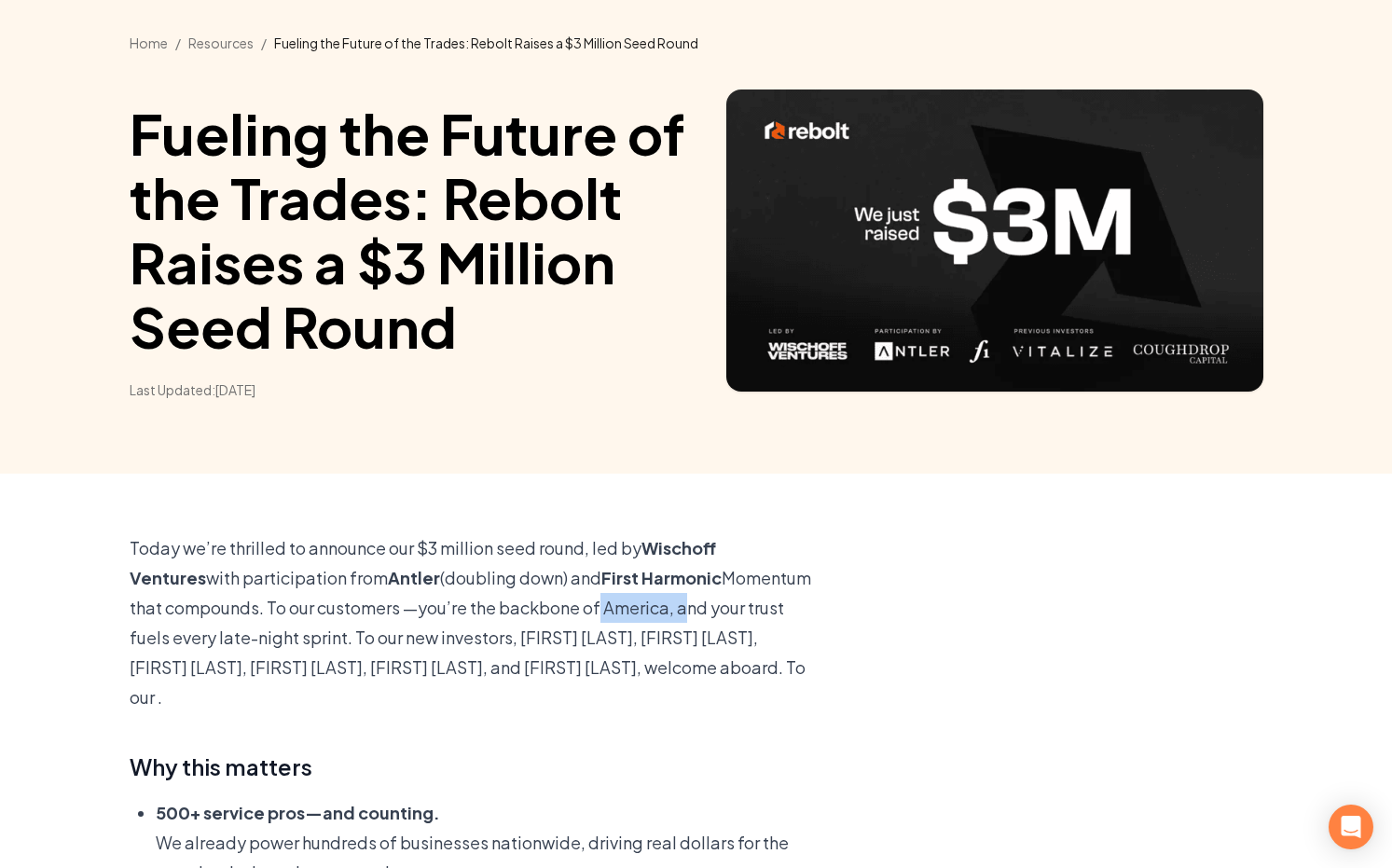 click on "Today we’re thrilled to announce our $3 million seed round, led by Wischoff Ventures with participation from Antler (doubling down) and First Harmonic. This investment propels Rebolt’s mission to arm every plumber, electrician, landscaper, roofer, and contractor with AI-powered tools that win jobs and grow revenue." at bounding box center (473, 623) 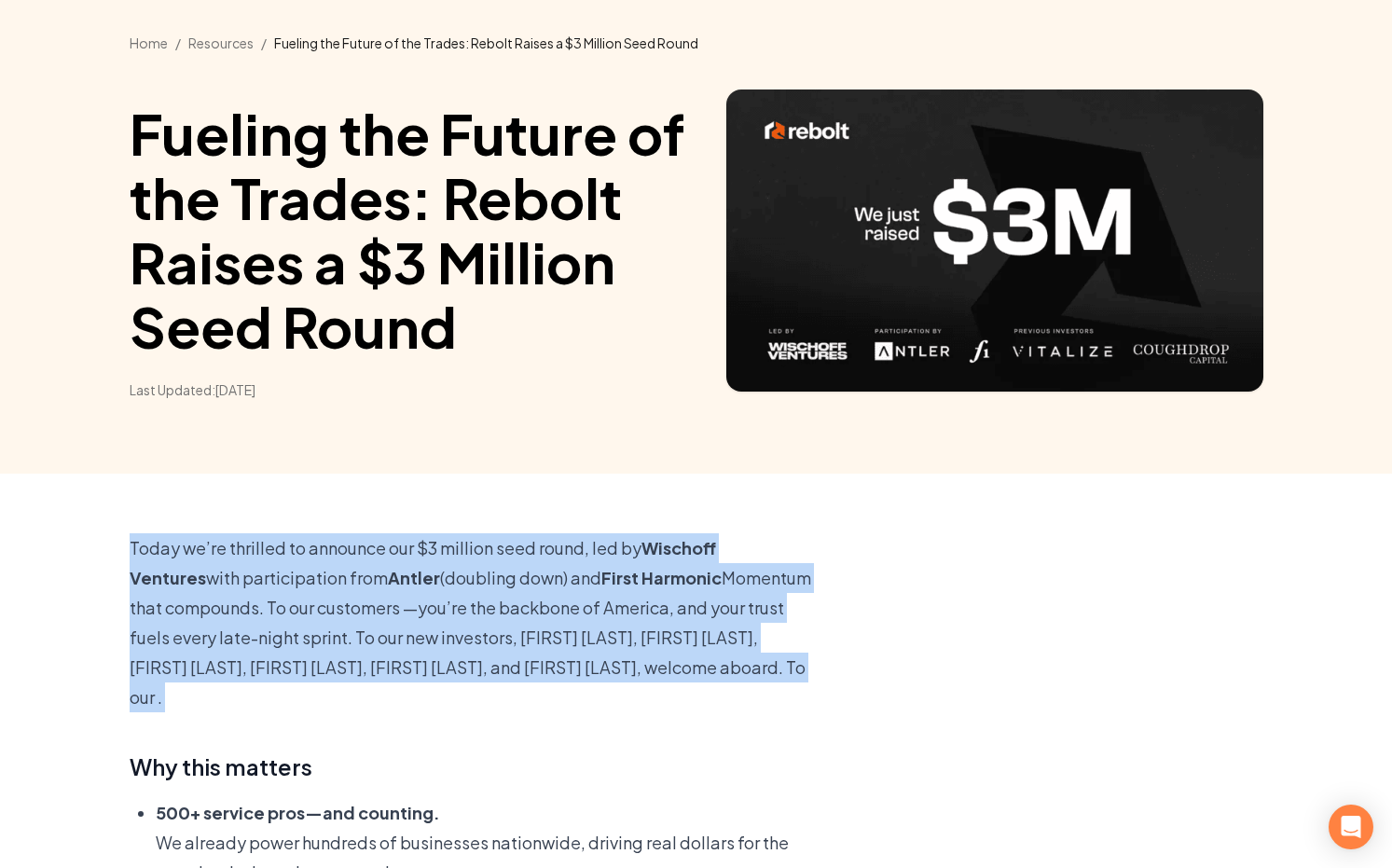 click on "Today we’re thrilled to announce our $3 million seed round, led by Wischoff Ventures with participation from Antler (doubling down) and First Harmonic. This investment propels Rebolt’s mission to arm every plumber, electrician, landscaper, roofer, and contractor with AI-powered tools that win jobs and grow revenue." at bounding box center (473, 623) 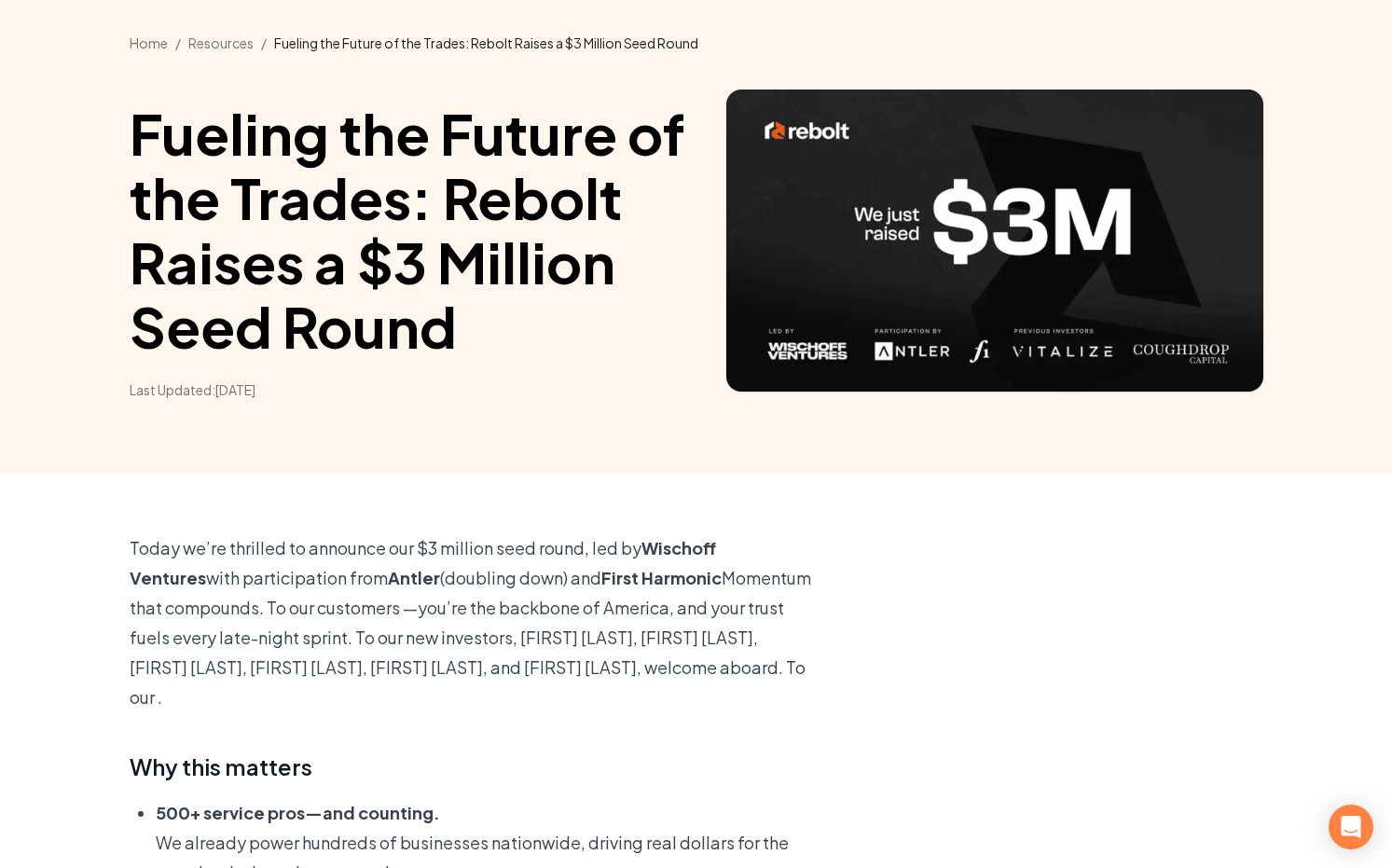 click on "Today we’re thrilled to announce our $3 million seed round, led by Wischoff Ventures with participation from Antler (doubling down) and First Harmonic. This investment propels Rebolt’s mission to arm every plumber, electrician, landscaper, roofer, and contractor with AI-powered tools that win jobs and grow revenue." at bounding box center (473, 623) 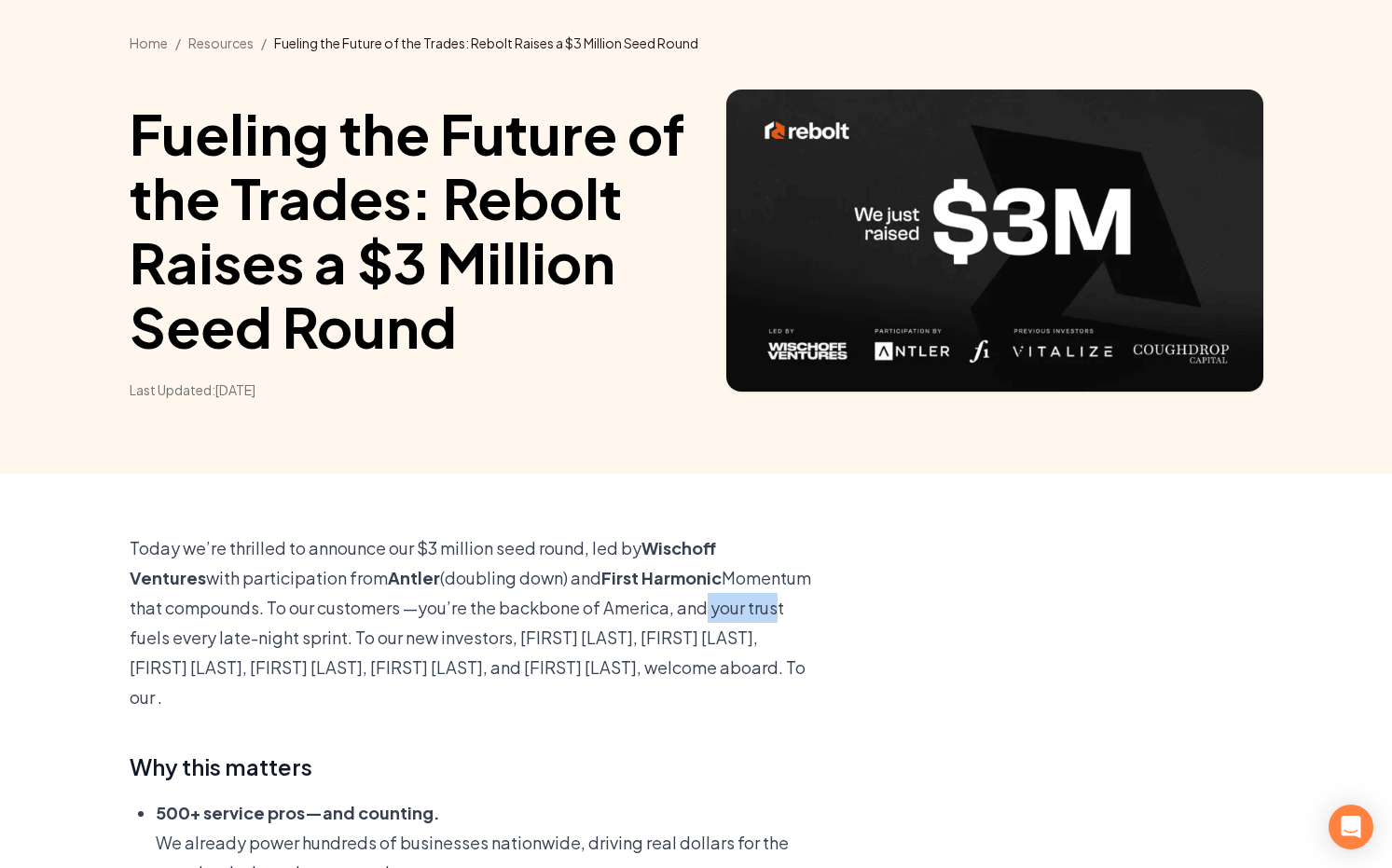 click on "Today we’re thrilled to announce our $3 million seed round, led by Wischoff Ventures with participation from Antler (doubling down) and First Harmonic. This investment propels Rebolt’s mission to arm every plumber, electrician, landscaper, roofer, and contractor with AI-powered tools that win jobs and grow revenue." at bounding box center [473, 623] 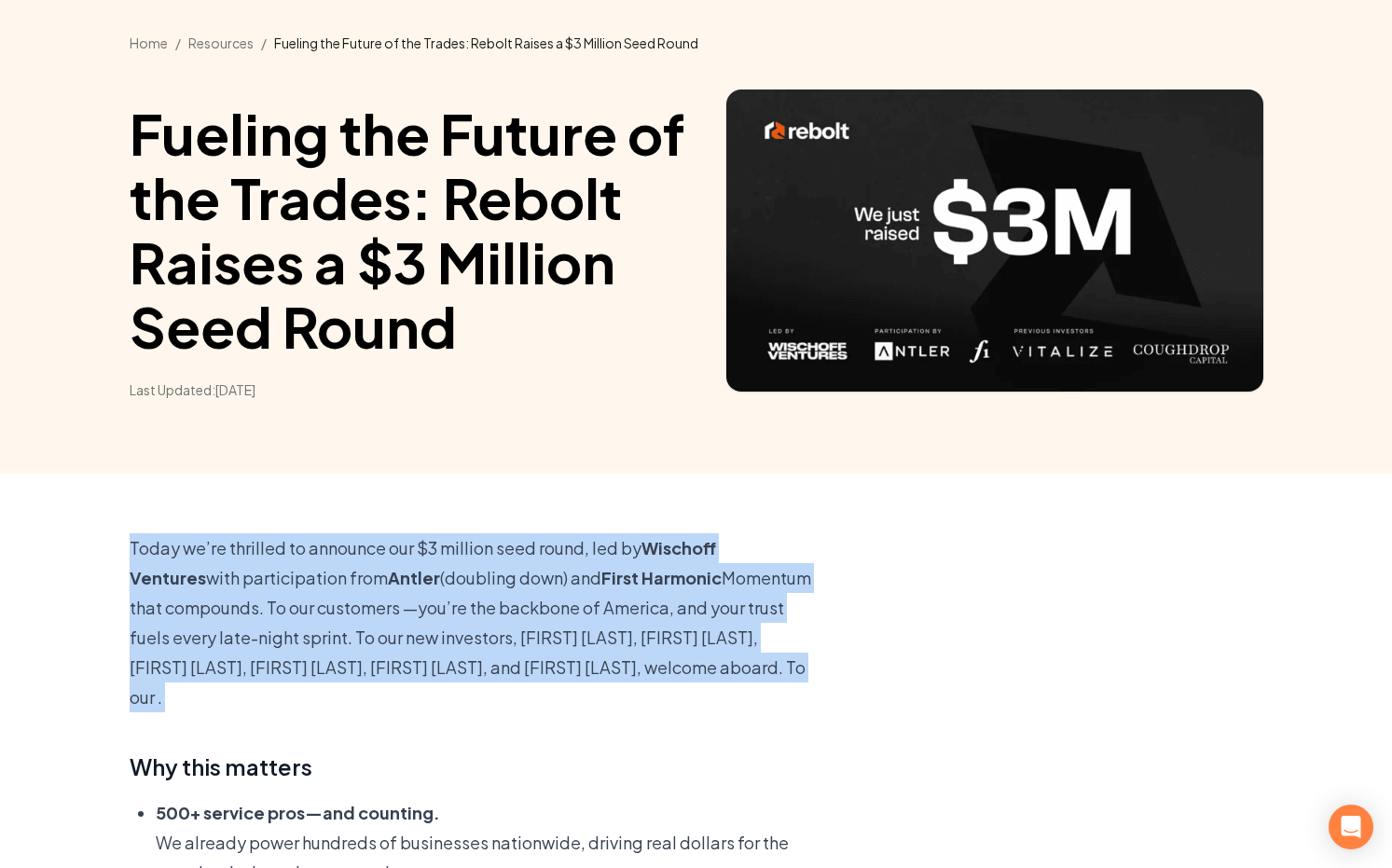 click on "Today we’re thrilled to announce our $3 million seed round, led by Wischoff Ventures with participation from Antler (doubling down) and First Harmonic. This investment propels Rebolt’s mission to arm every plumber, electrician, landscaper, roofer, and contractor with AI-powered tools that win jobs and grow revenue." at bounding box center [473, 623] 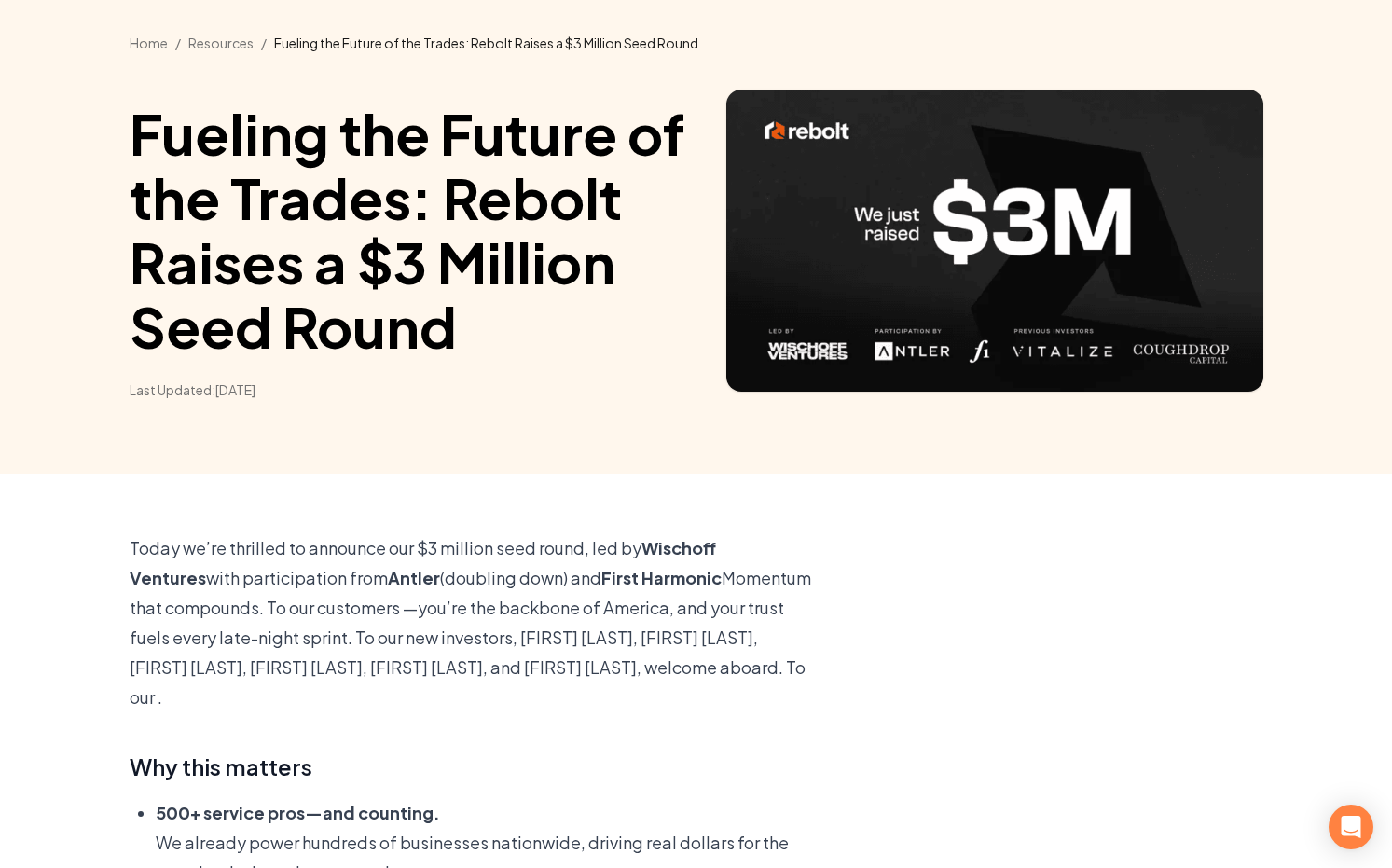 click on "Today we’re thrilled to announce our $3 million seed round, led by Wischoff Ventures with participation from Antler (doubling down) and First Harmonic. This investment propels Rebolt’s mission to arm every plumber, electrician, landscaper, roofer, and contractor with AI-powered tools that win jobs and grow revenue." at bounding box center (473, 623) 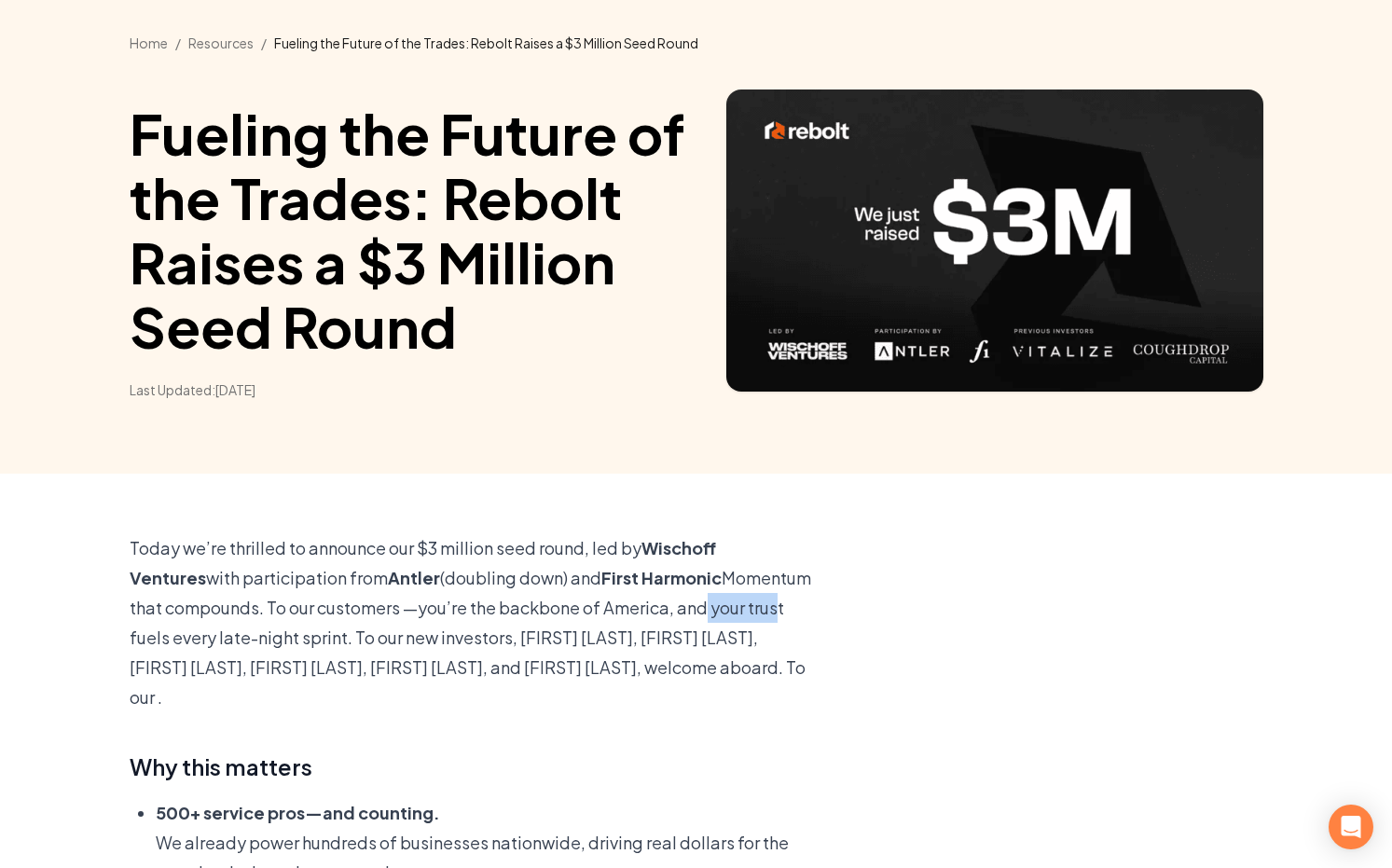 click on "Today we’re thrilled to announce our $3 million seed round, led by Wischoff Ventures with participation from Antler (doubling down) and First Harmonic. This investment propels Rebolt’s mission to arm every plumber, electrician, landscaper, roofer, and contractor with AI-powered tools that win jobs and grow revenue." at bounding box center [473, 623] 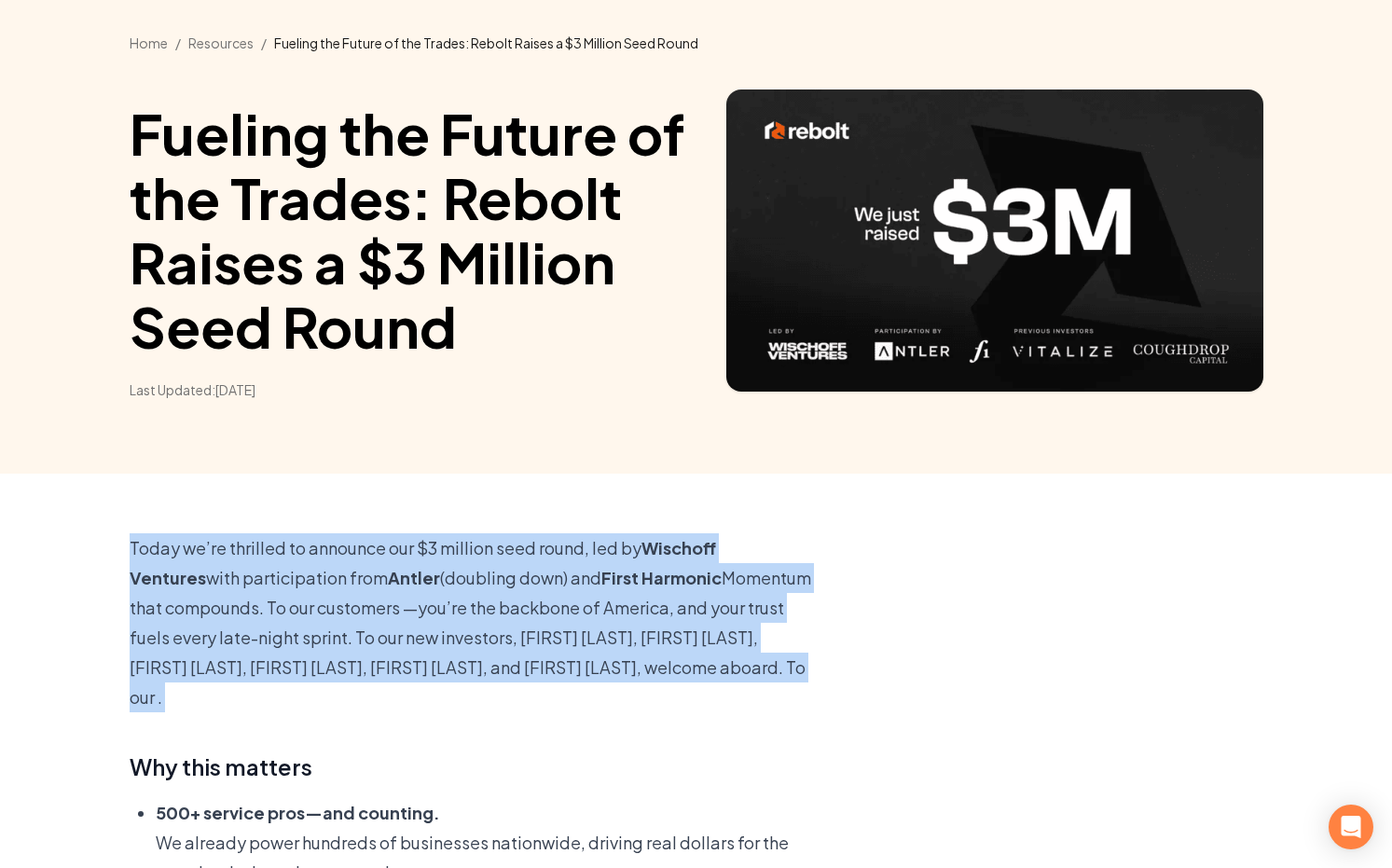 click on "Today we’re thrilled to announce our $3 million seed round, led by Wischoff Ventures with participation from Antler (doubling down) and First Harmonic. This investment propels Rebolt’s mission to arm every plumber, electrician, landscaper, roofer, and contractor with AI-powered tools that win jobs and grow revenue." at bounding box center (473, 623) 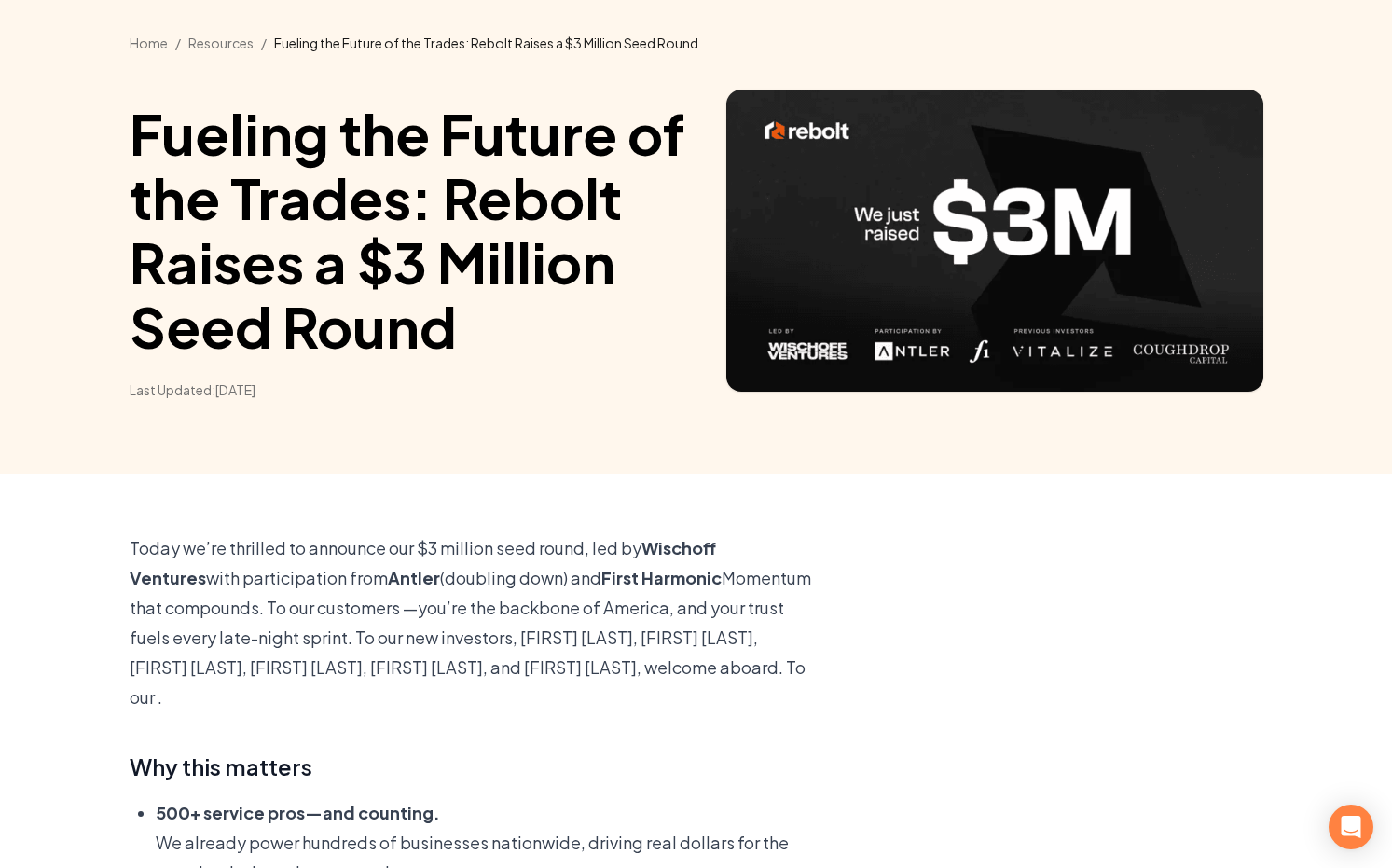 click on "Today we’re thrilled to announce our $3 million seed round, led by Wischoff Ventures with participation from Antler (doubling down) and First Harmonic. This investment propels Rebolt’s mission to arm every plumber, electrician, landscaper, roofer, and contractor with AI-powered tools that win jobs and grow revenue." at bounding box center [473, 623] 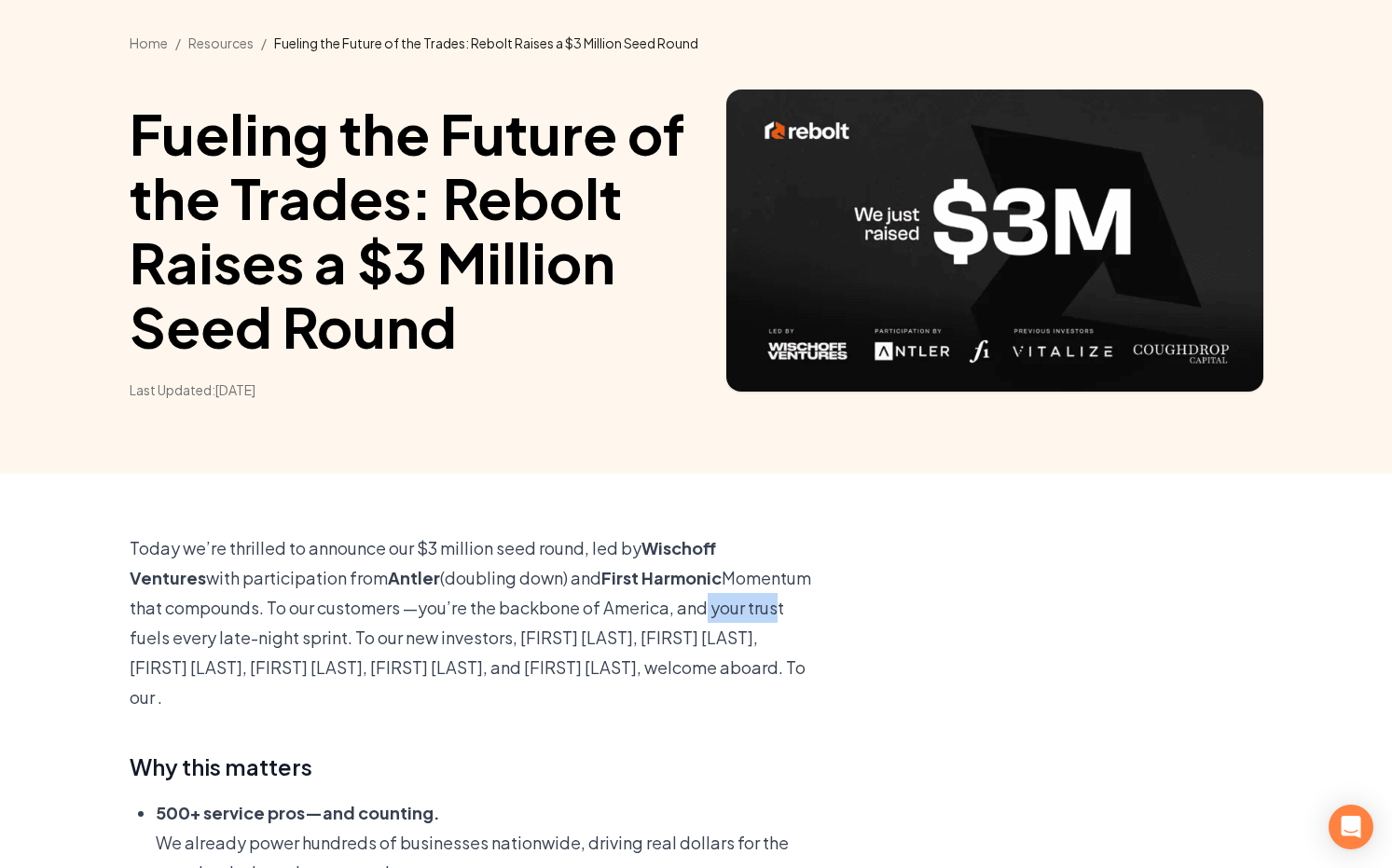 click on "Today we’re thrilled to announce our $3 million seed round, led by Wischoff Ventures with participation from Antler (doubling down) and First Harmonic. This investment propels Rebolt’s mission to arm every plumber, electrician, landscaper, roofer, and contractor with AI-powered tools that win jobs and grow revenue." at bounding box center [473, 623] 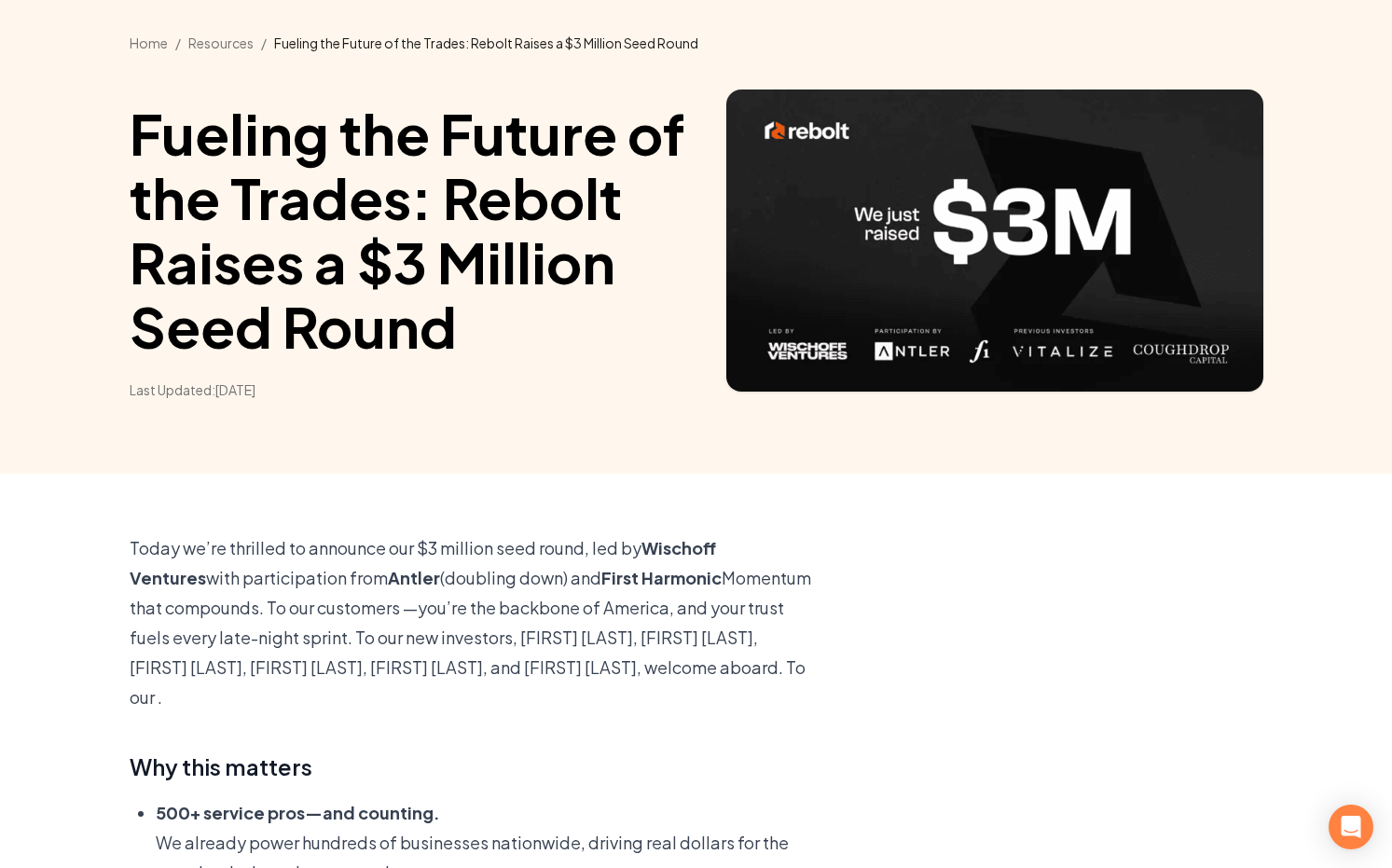 click on "Today we’re thrilled to announce our $3 million seed round, led by Wischoff Ventures with participation from Antler (doubling down) and First Harmonic. This investment propels Rebolt’s mission to arm every plumber, electrician, landscaper, roofer, and contractor with AI-powered tools that win jobs and grow revenue." at bounding box center (473, 623) 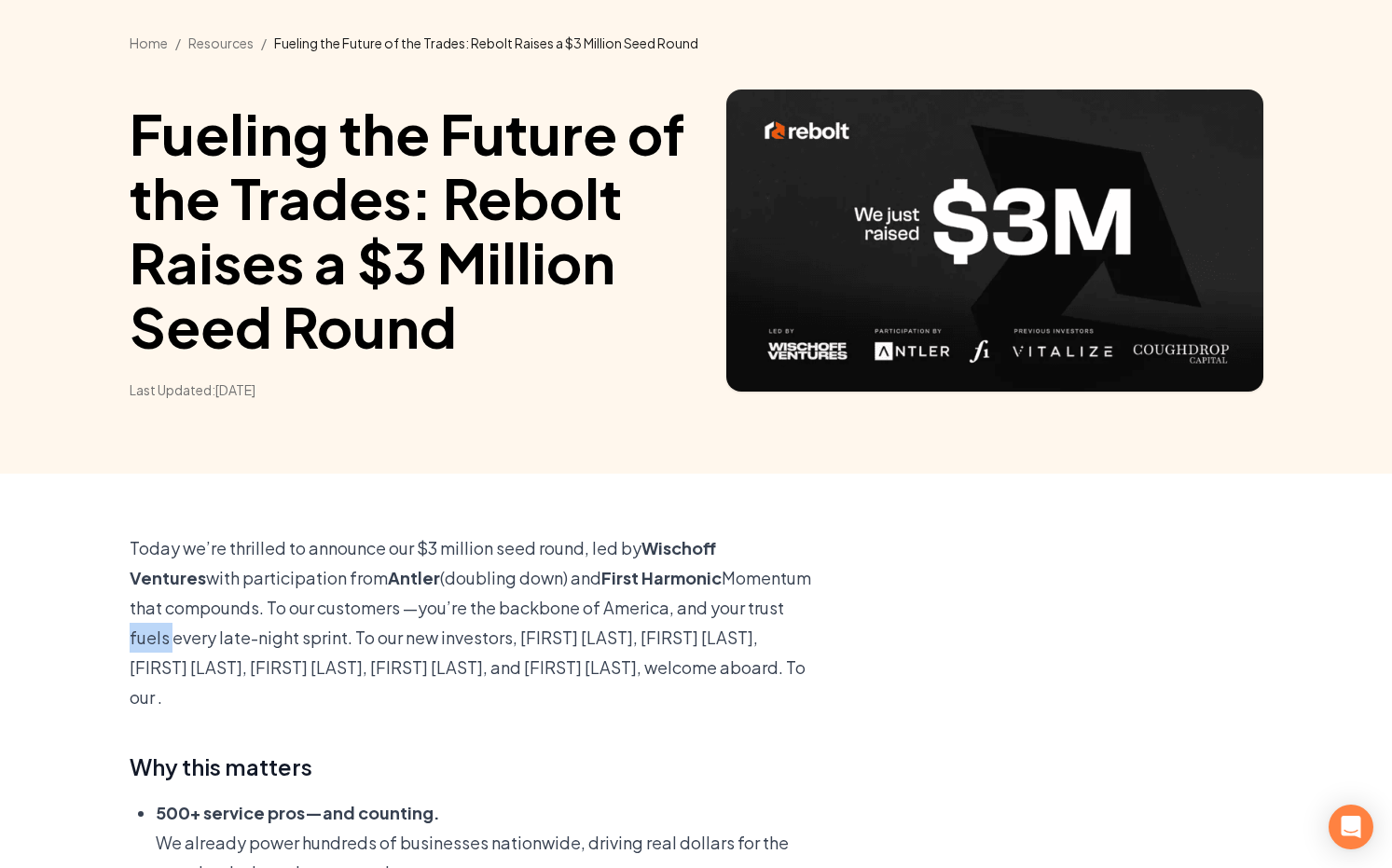 click on "Today we’re thrilled to announce our $3 million seed round, led by Wischoff Ventures with participation from Antler (doubling down) and First Harmonic. This investment propels Rebolt’s mission to arm every plumber, electrician, landscaper, roofer, and contractor with AI-powered tools that win jobs and grow revenue." at bounding box center [473, 623] 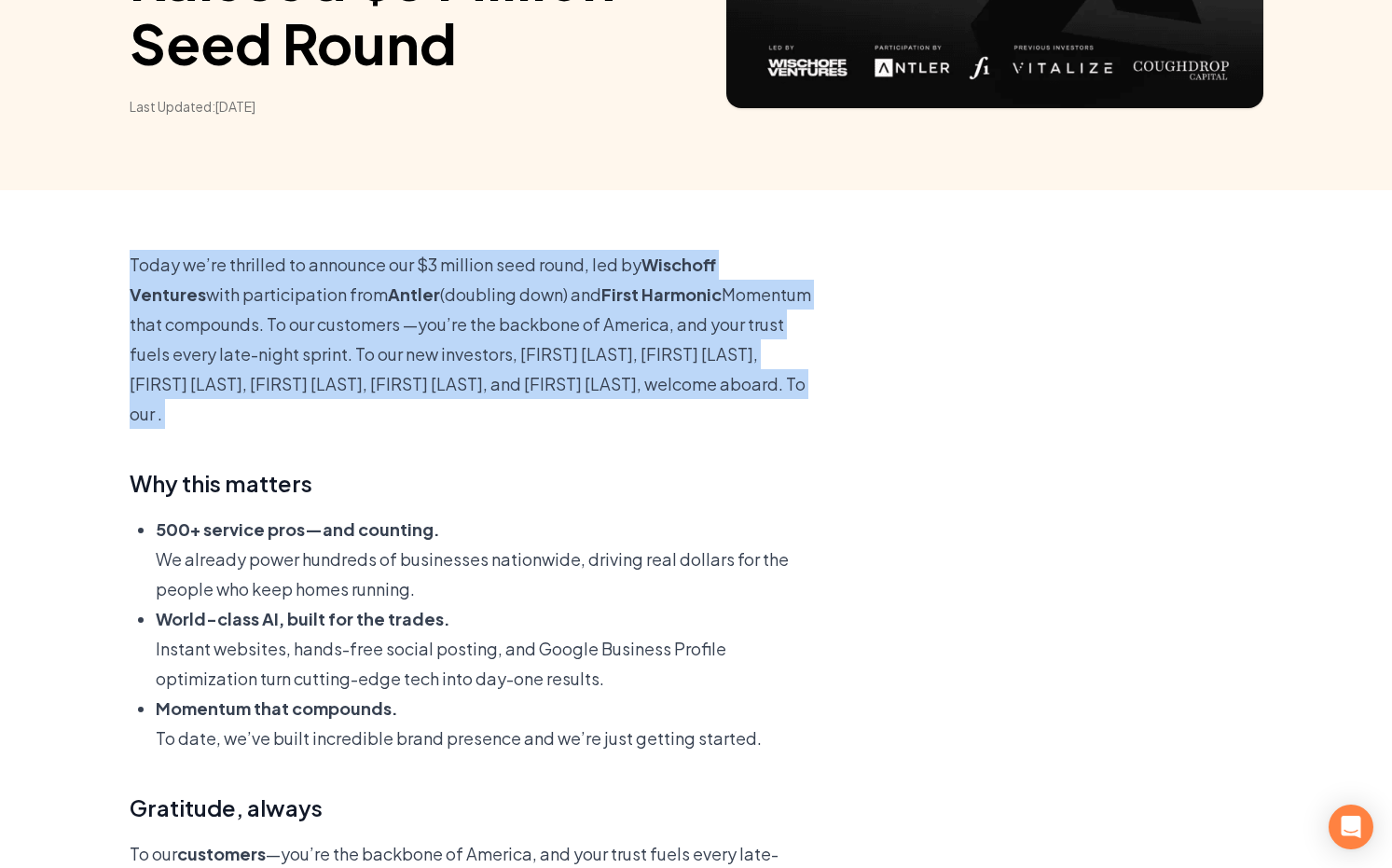 scroll, scrollTop: 366, scrollLeft: 0, axis: vertical 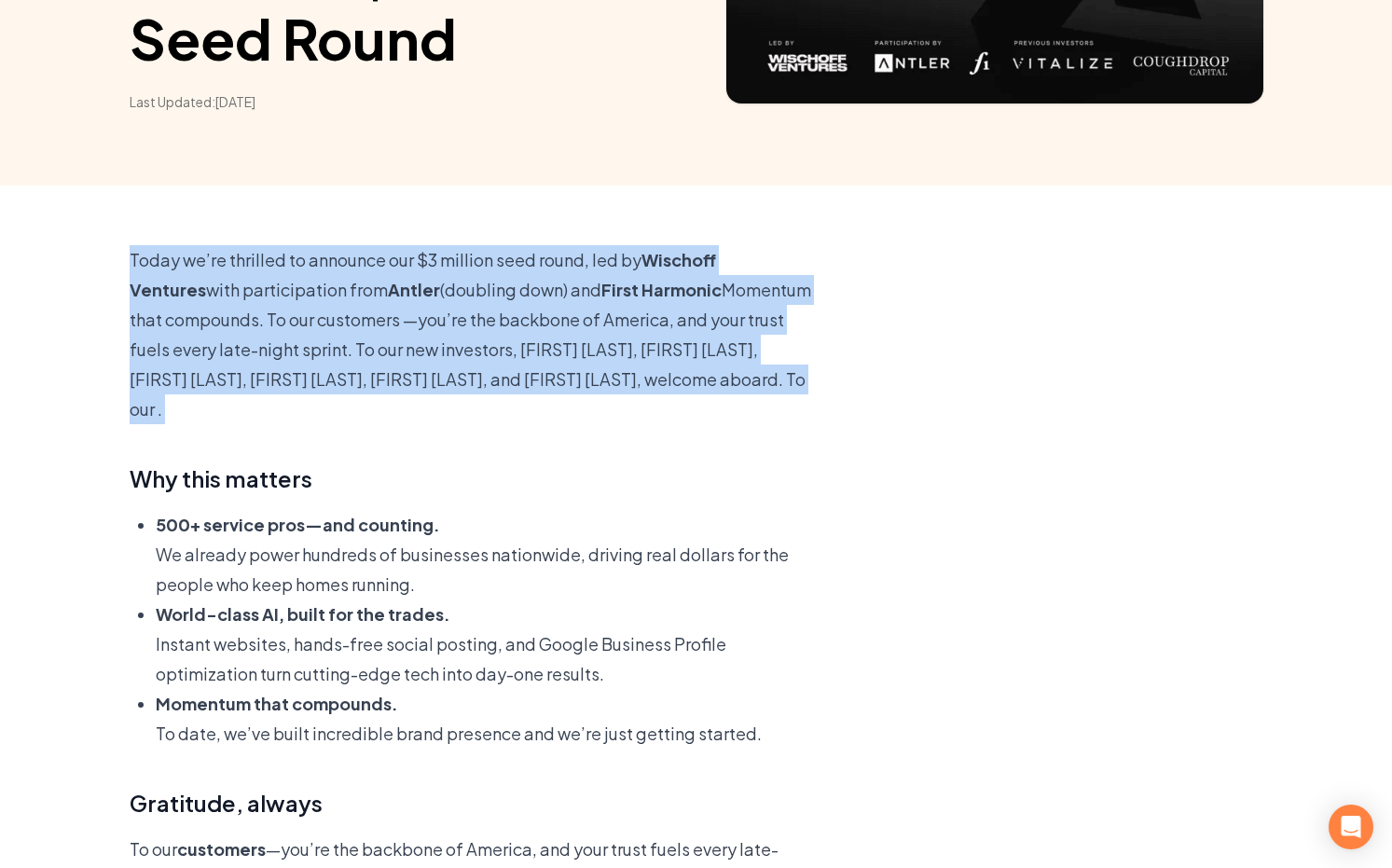 click on "We already power hundreds of businesses nationwide, driving real dollars for the people who keep homes running." at bounding box center (486, 570) 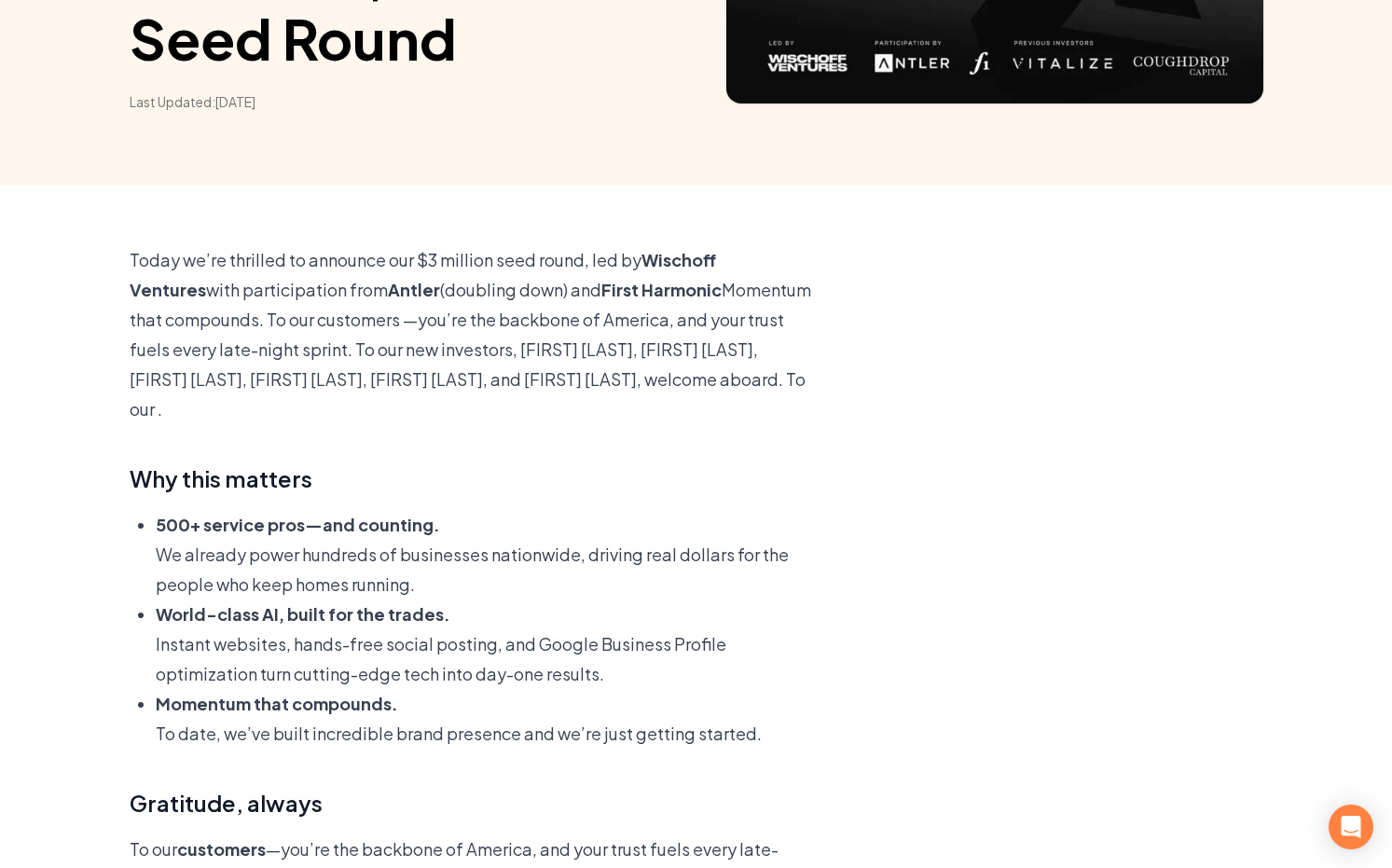 click on "We already power hundreds of businesses nationwide, driving real dollars for the people who keep homes running." at bounding box center [486, 570] 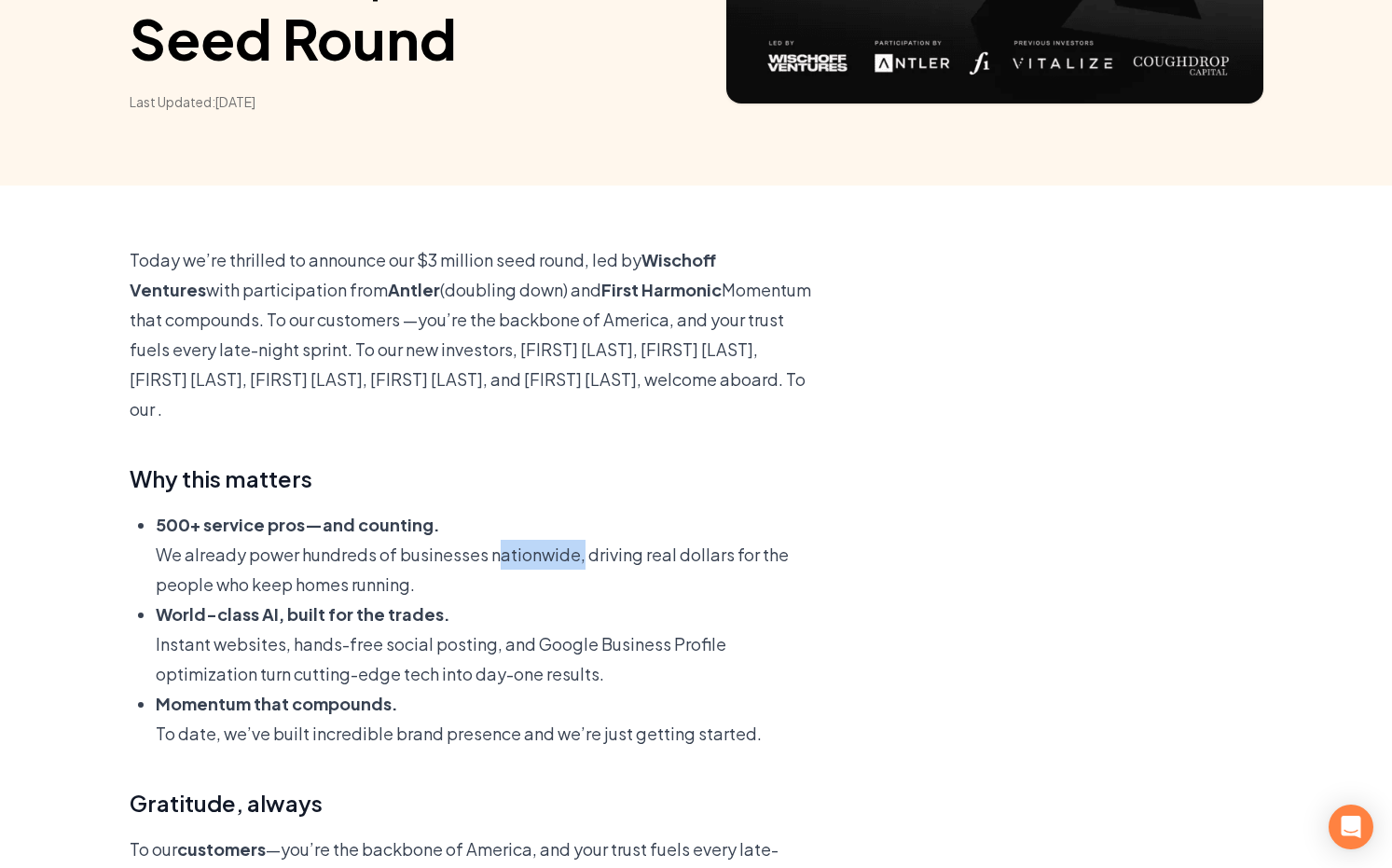 click on "We already power hundreds of businesses nationwide, driving real dollars for the people who keep homes running." at bounding box center [486, 570] 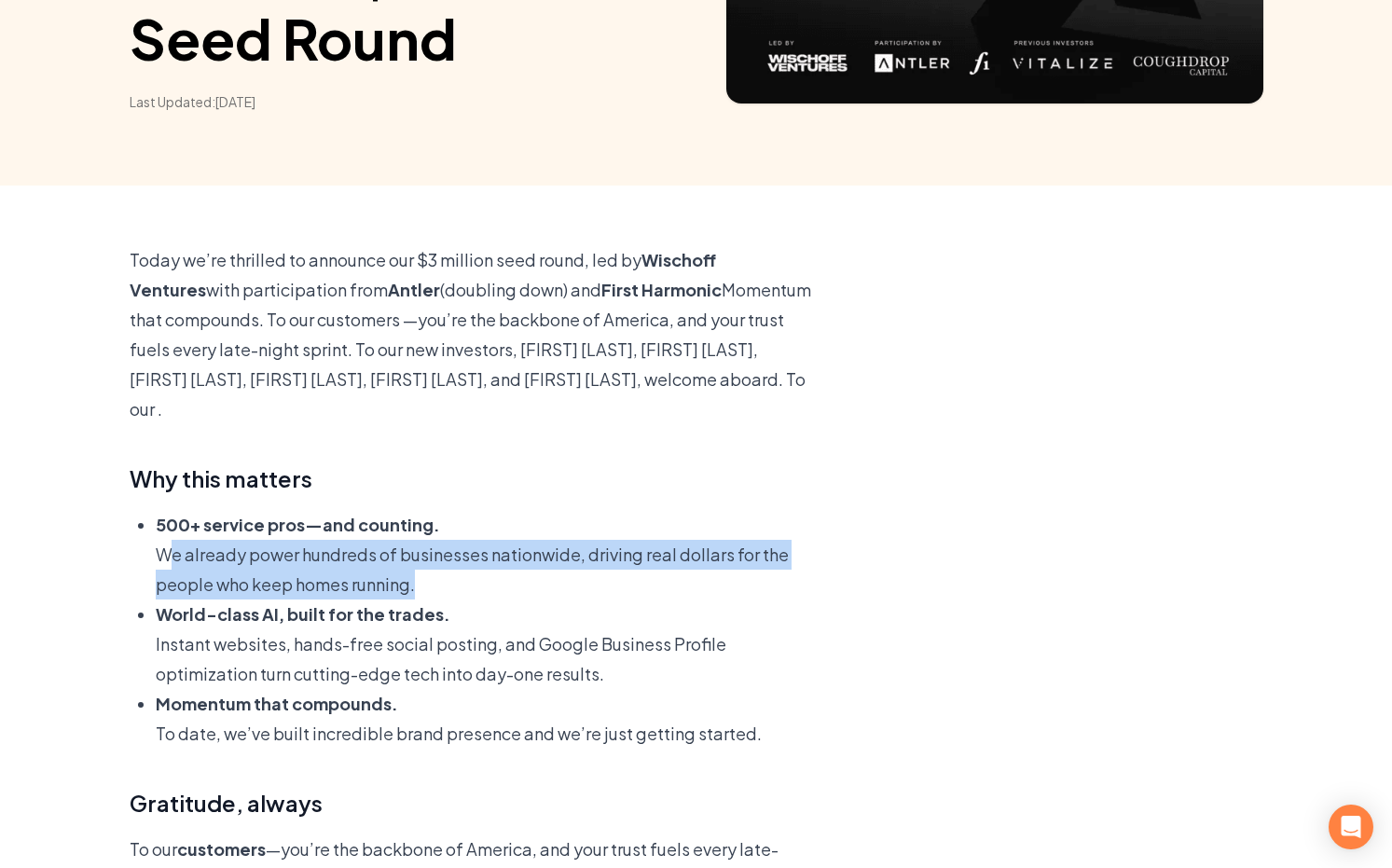 click on "Today we’re thrilled to announce our $3 million seed round, led by Wischoff Ventures with participation from Antler (doubling down) and First Harmonic. This investment propels Rebolt’s mission to arm every plumber, electrician, landscaper, roofer, and contractor with AI-powered tools that win jobs and grow revenue." at bounding box center (473, 335) 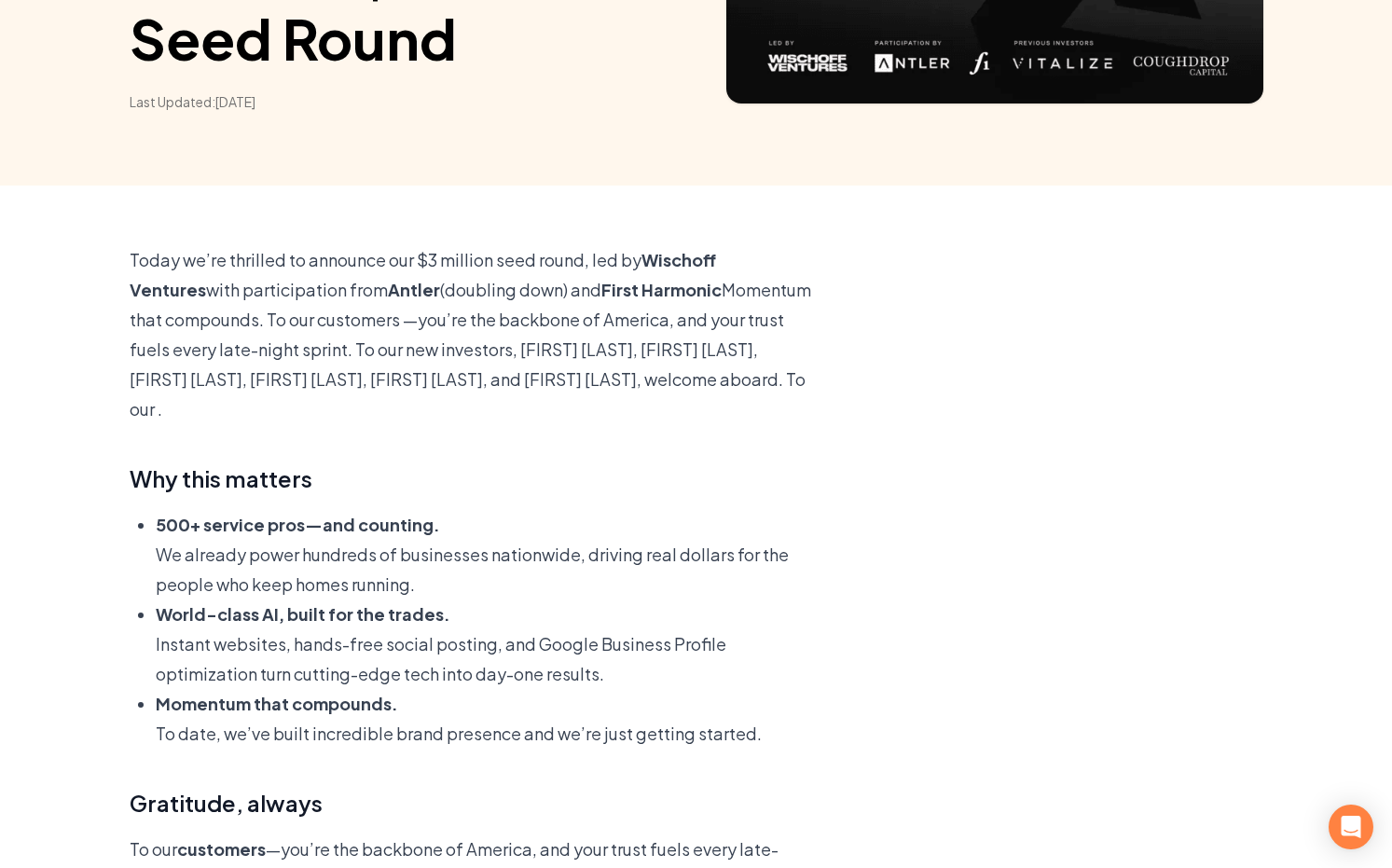 click on "Today we’re thrilled to announce our $3 million seed round, led by Wischoff Ventures with participation from Antler (doubling down) and First Harmonic. This investment propels Rebolt’s mission to arm every plumber, electrician, landscaper, roofer, and contractor with AI-powered tools that win jobs and grow revenue." at bounding box center [473, 335] 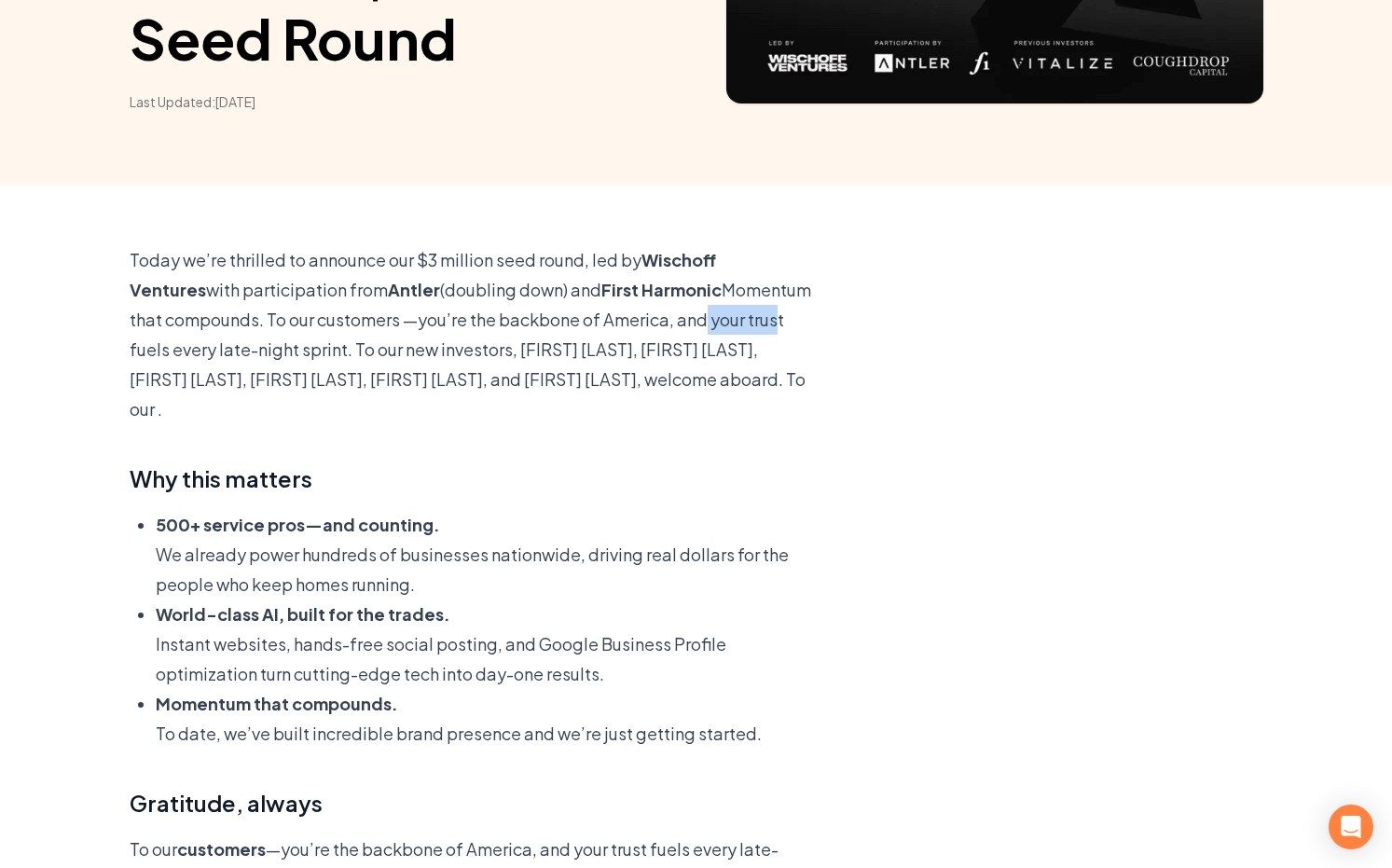 click on "Today we’re thrilled to announce our $3 million seed round, led by Wischoff Ventures with participation from Antler (doubling down) and First Harmonic. This investment propels Rebolt’s mission to arm every plumber, electrician, landscaper, roofer, and contractor with AI-powered tools that win jobs and grow revenue." at bounding box center [473, 335] 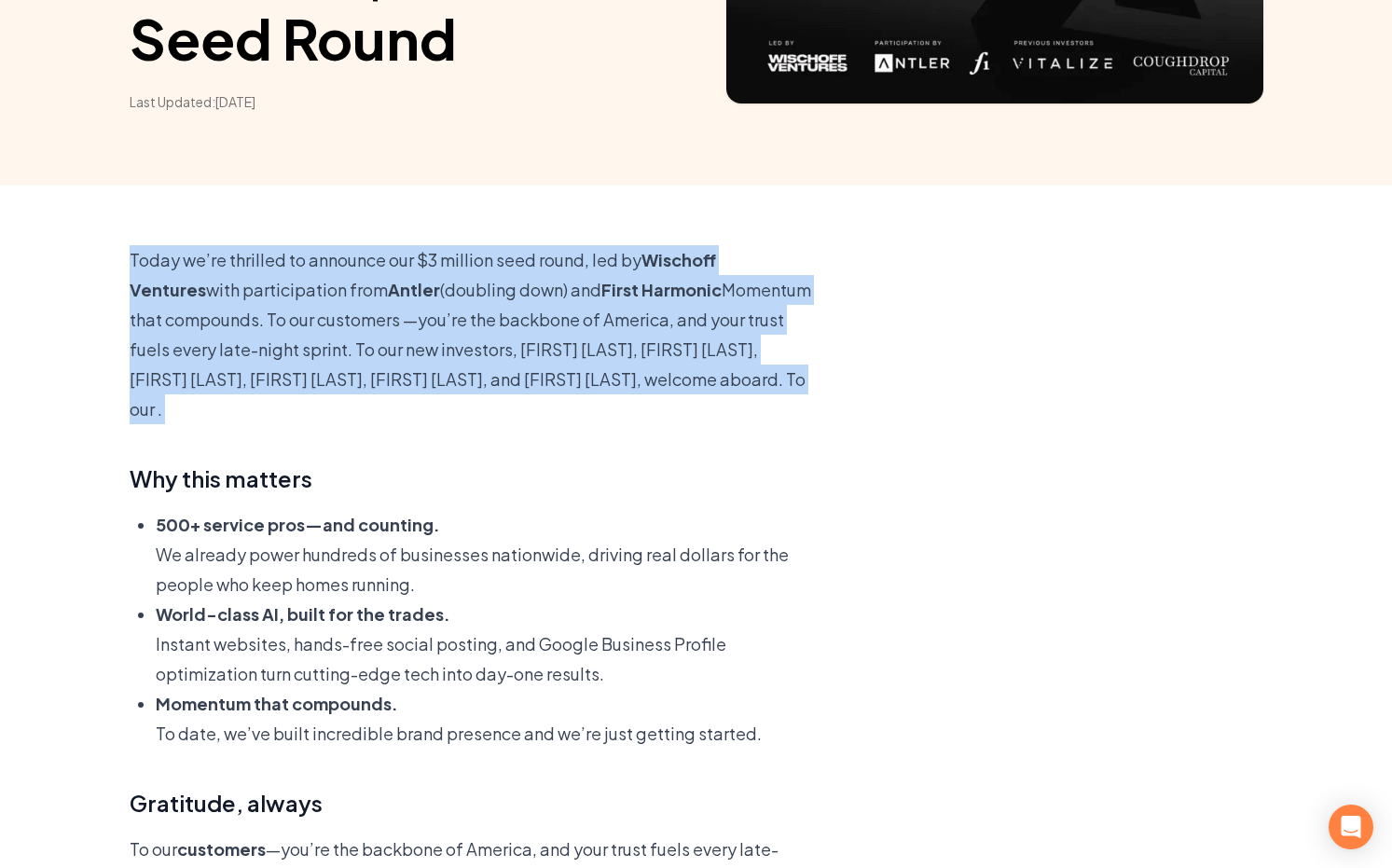 scroll, scrollTop: 510, scrollLeft: 0, axis: vertical 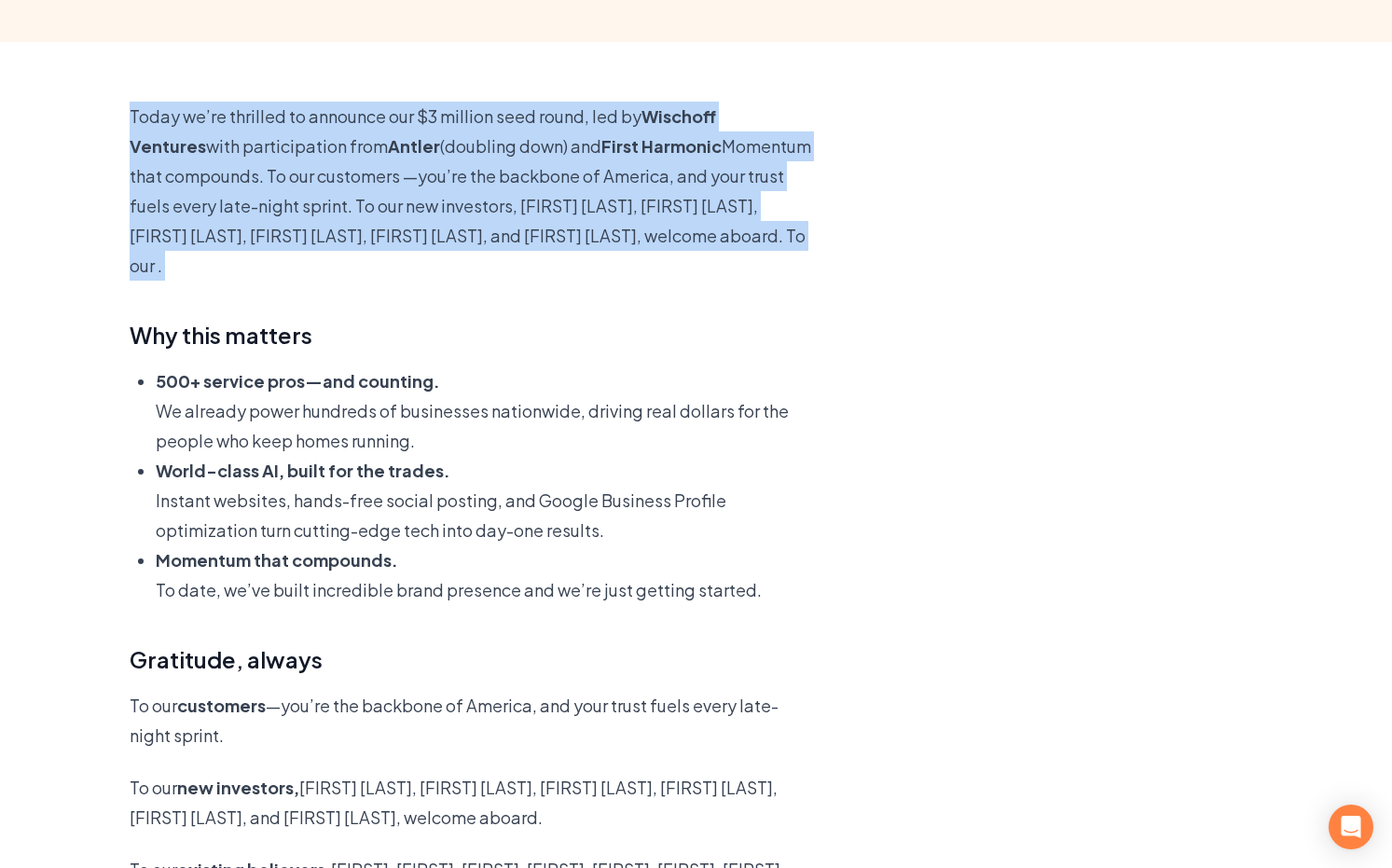 click on "500+ service pros—and counting." at bounding box center (486, 381) 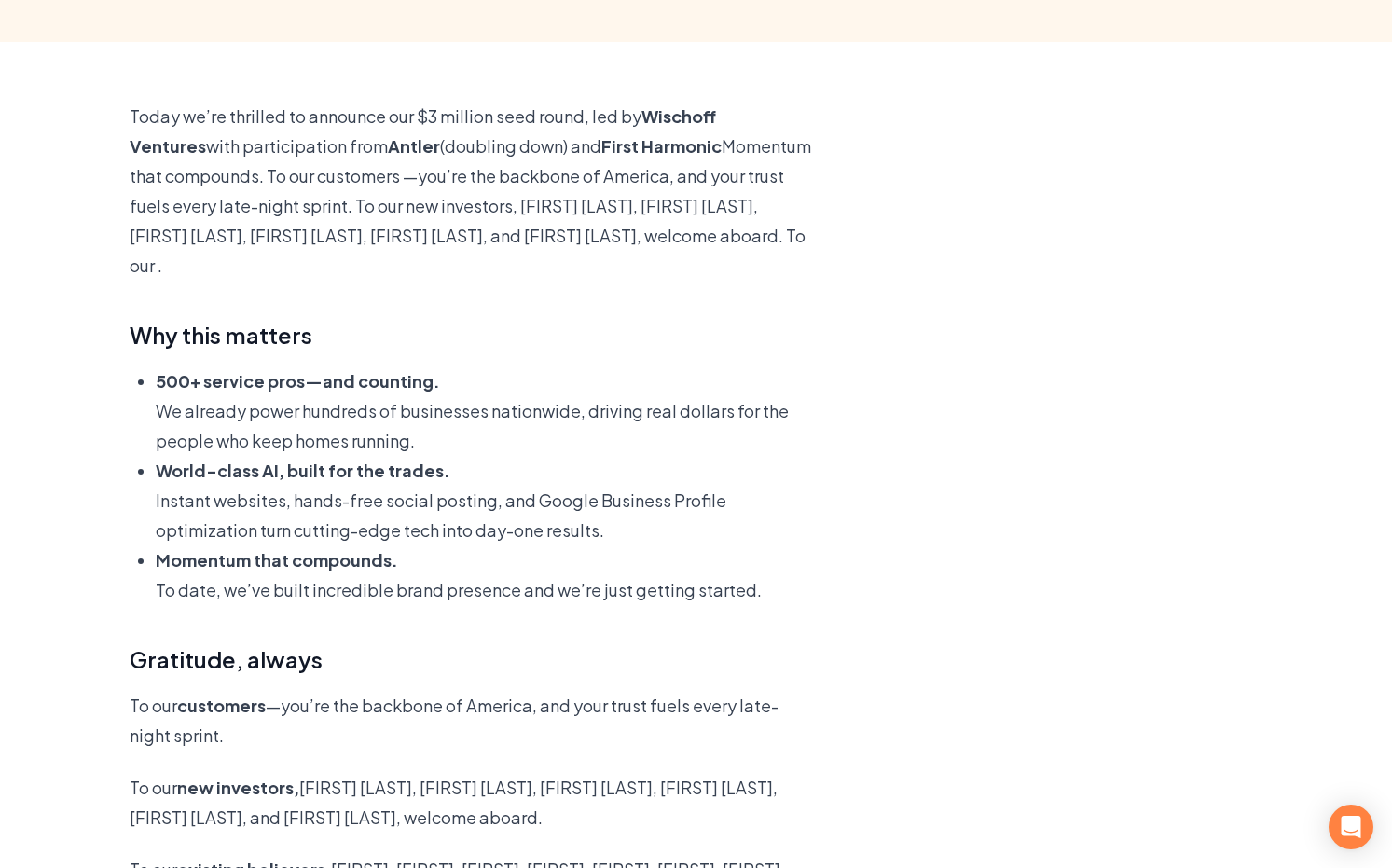click on "500+ service pros—and counting." at bounding box center (486, 381) 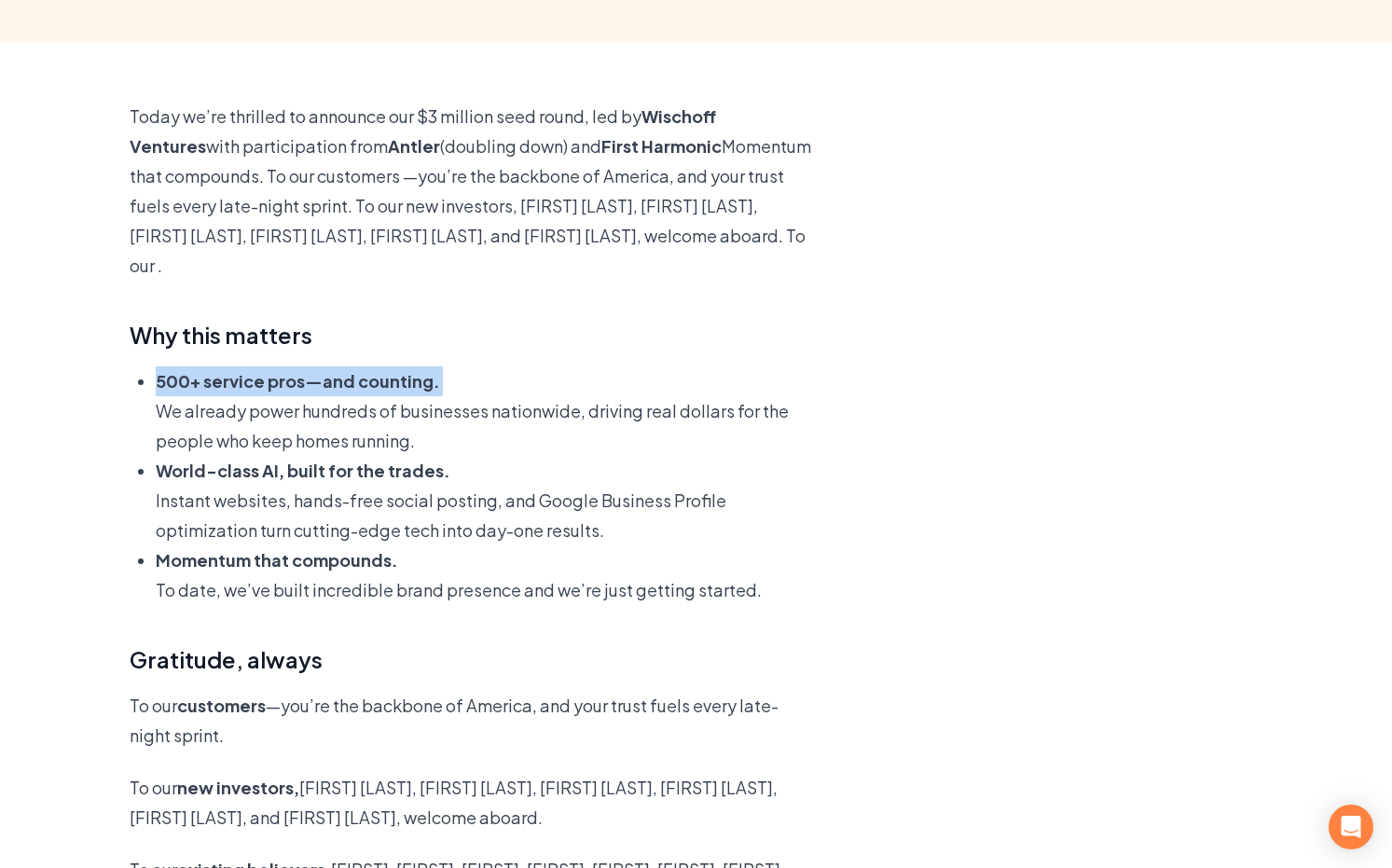 click on "We already power hundreds of businesses nationwide, driving real dollars for the people who keep homes running." at bounding box center [486, 426] 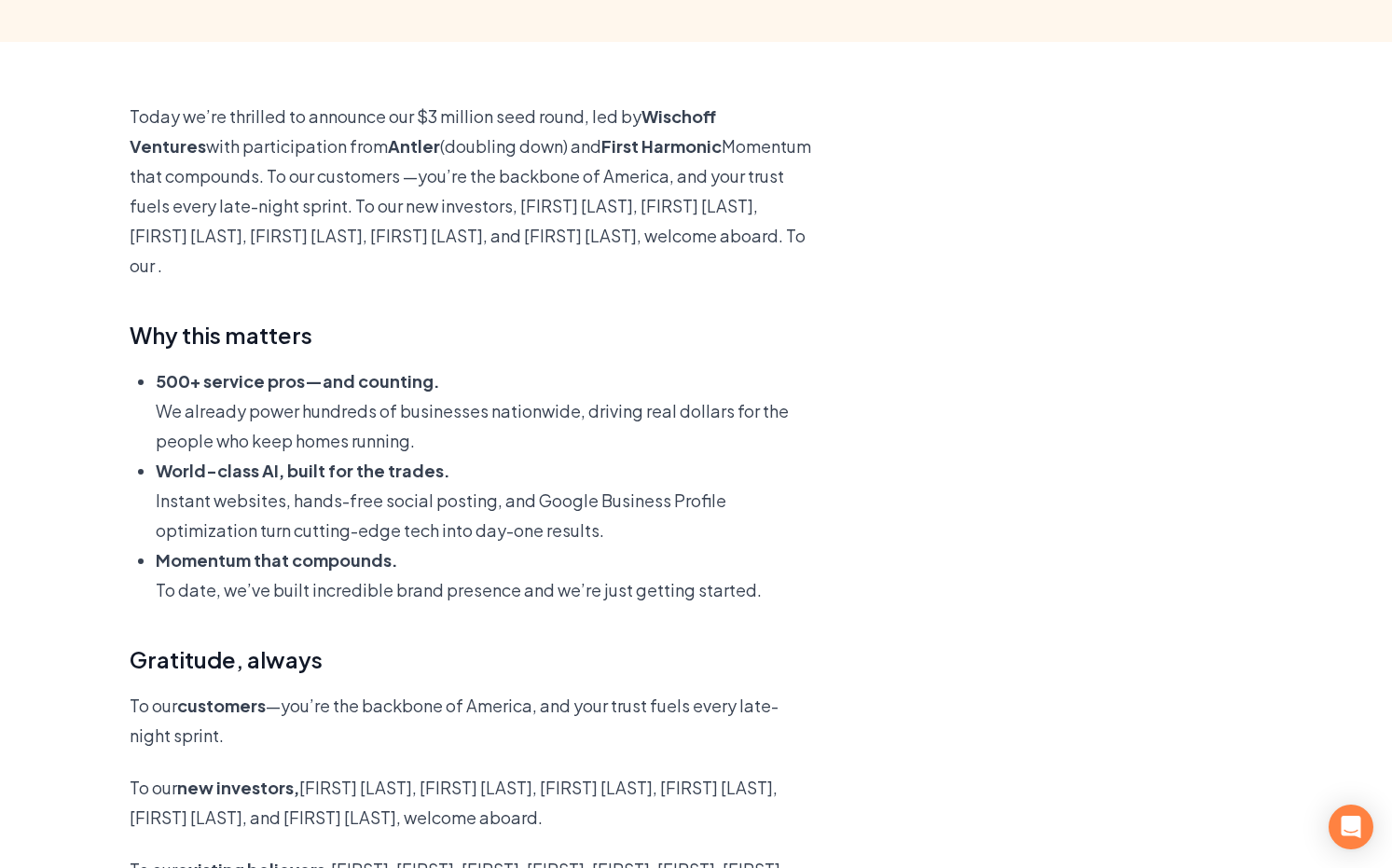 click on "We already power hundreds of businesses nationwide, driving real dollars for the people who keep homes running." at bounding box center [486, 426] 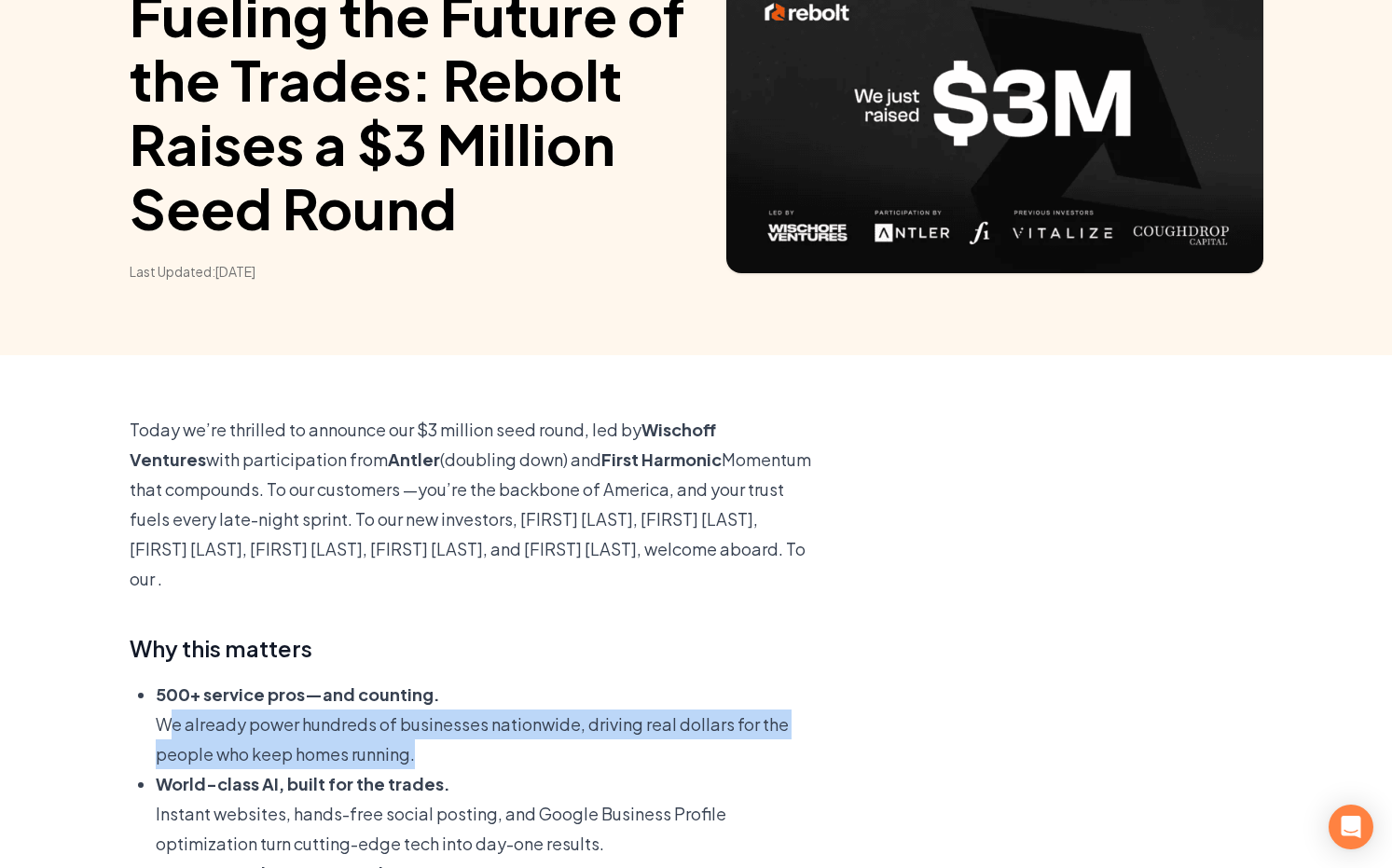scroll, scrollTop: 175, scrollLeft: 0, axis: vertical 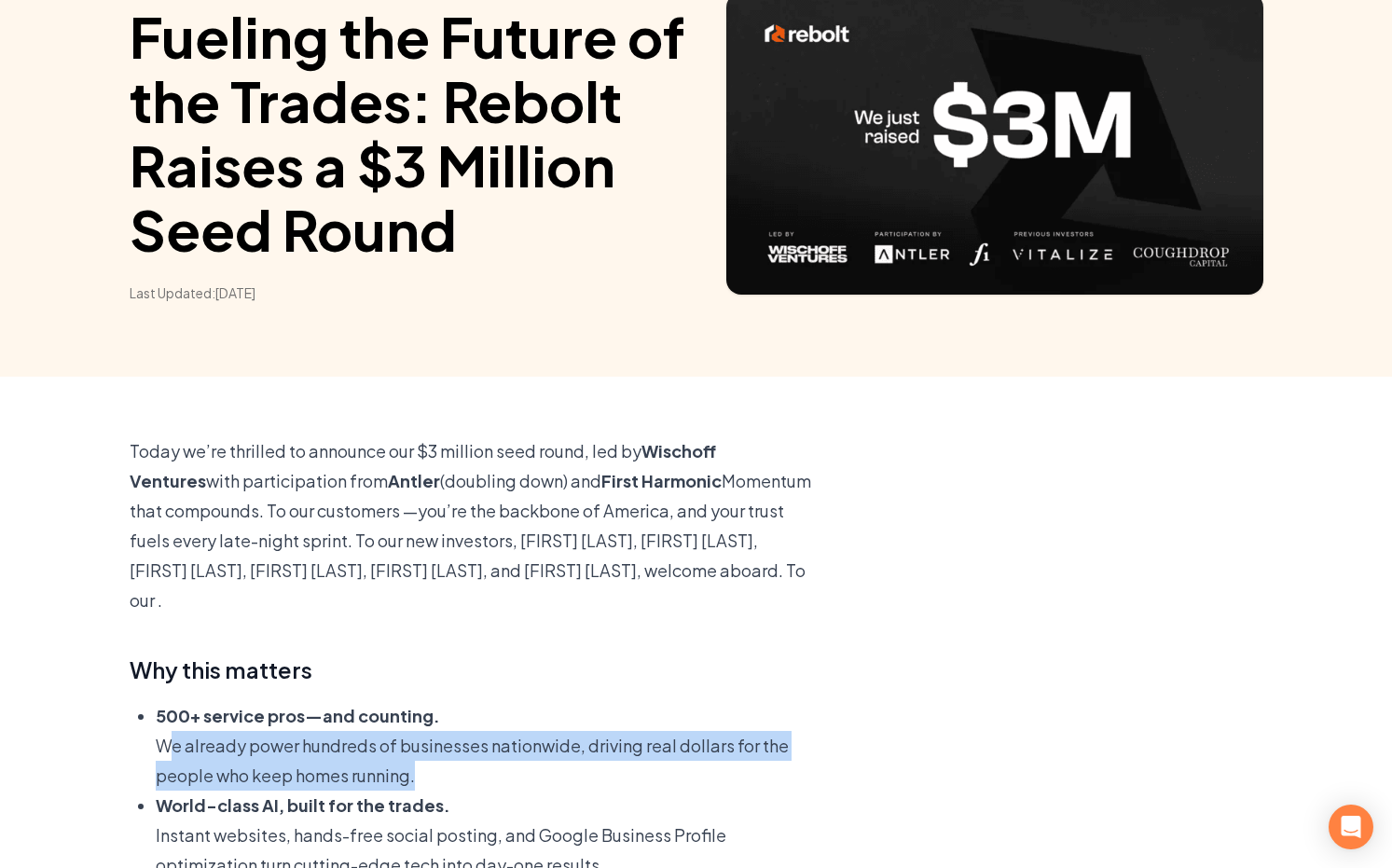 click on "Today we’re thrilled to announce our $3 million seed round, led by Wischoff Ventures with participation from Antler (doubling down) and First Harmonic. This investment propels Rebolt’s mission to arm every plumber, electrician, landscaper, roofer, and contractor with AI-powered tools that win jobs and grow revenue." at bounding box center (473, 526) 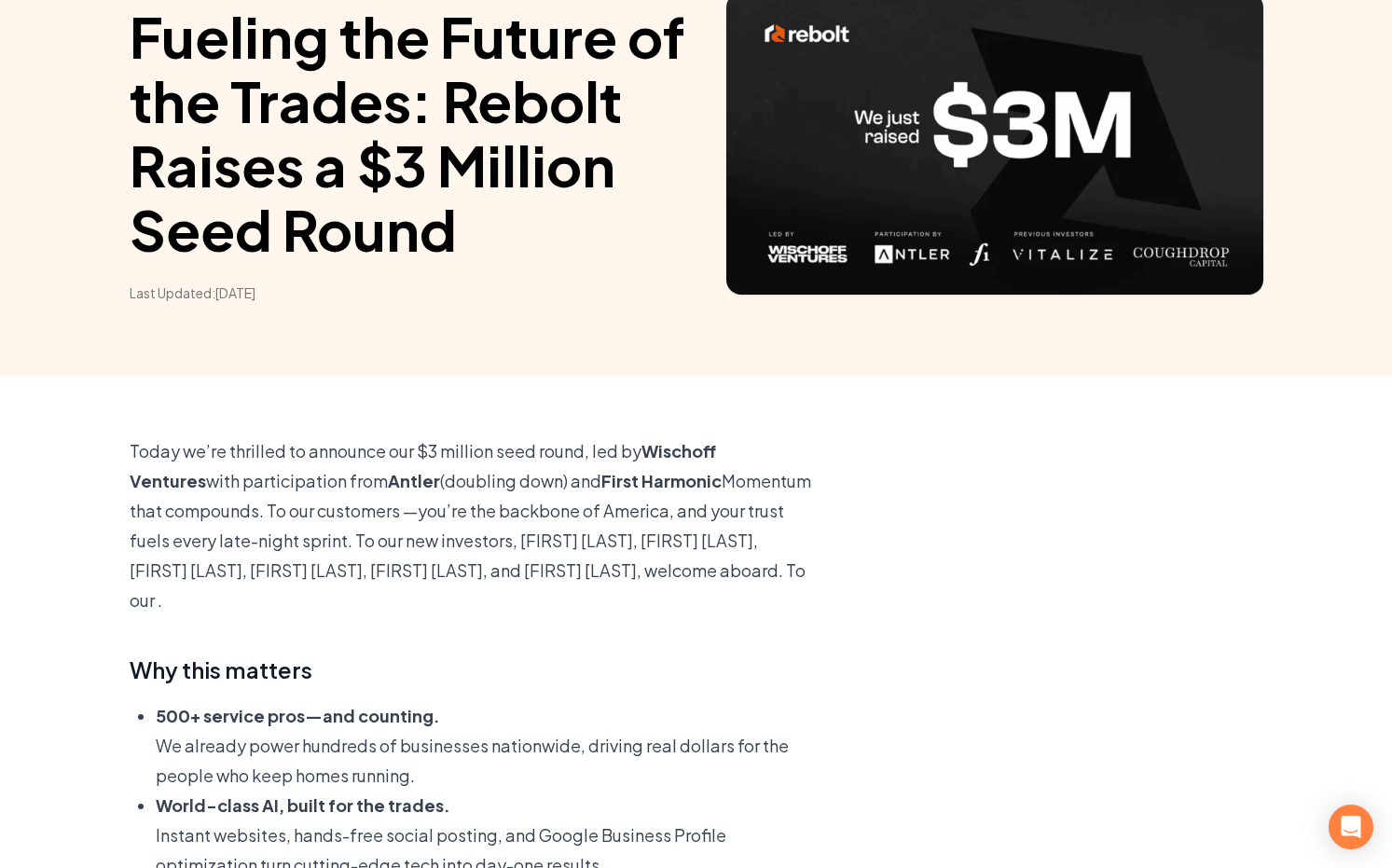 click on "Today we’re thrilled to announce our $3 million seed round, led by Wischoff Ventures with participation from Antler (doubling down) and First Harmonic. This investment propels Rebolt’s mission to arm every plumber, electrician, landscaper, roofer, and contractor with AI-powered tools that win jobs and grow revenue." at bounding box center (473, 526) 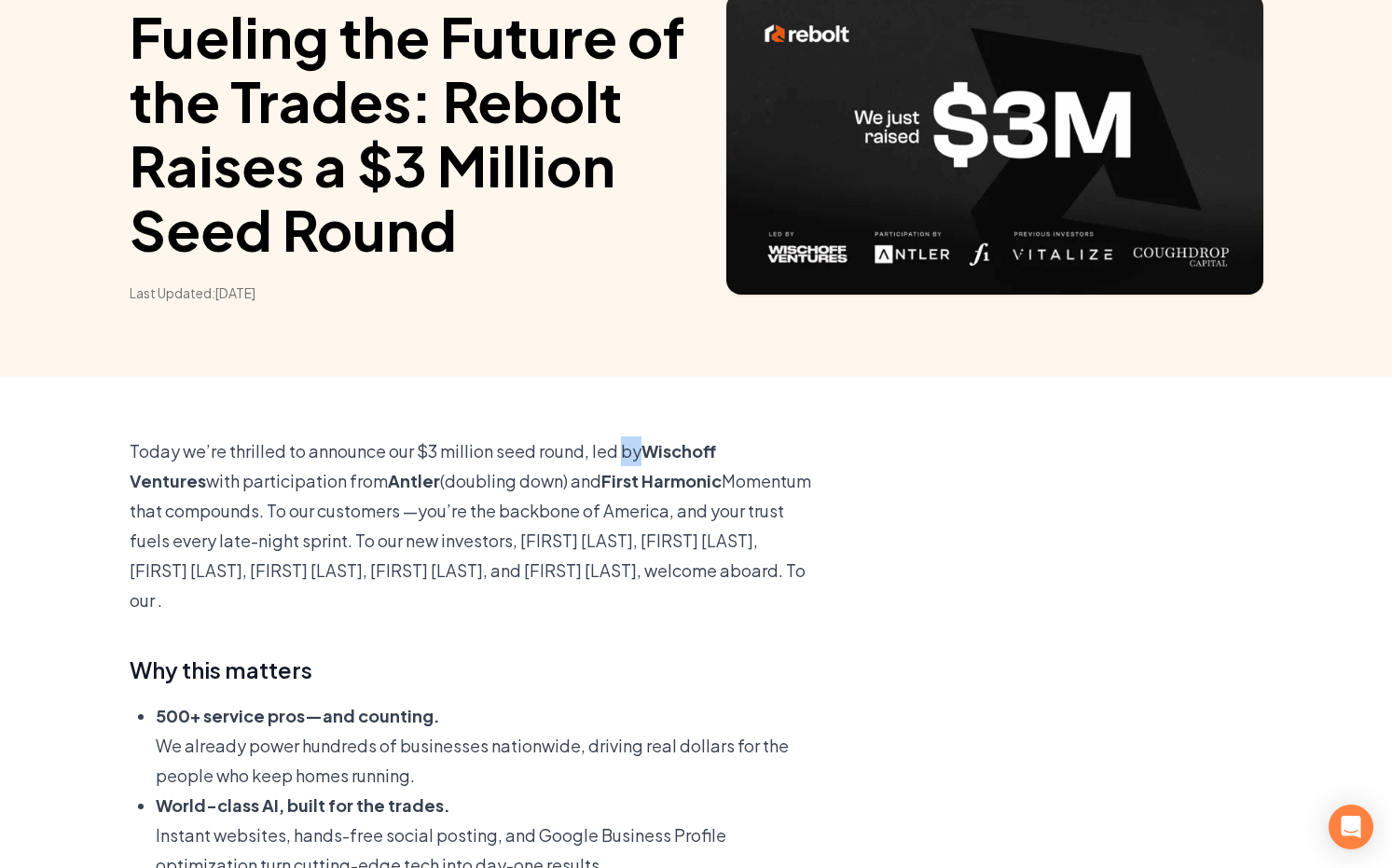 click on "Today we’re thrilled to announce our $3 million seed round, led by Wischoff Ventures with participation from Antler (doubling down) and First Harmonic. This investment propels Rebolt’s mission to arm every plumber, electrician, landscaper, roofer, and contractor with AI-powered tools that win jobs and grow revenue." at bounding box center [473, 526] 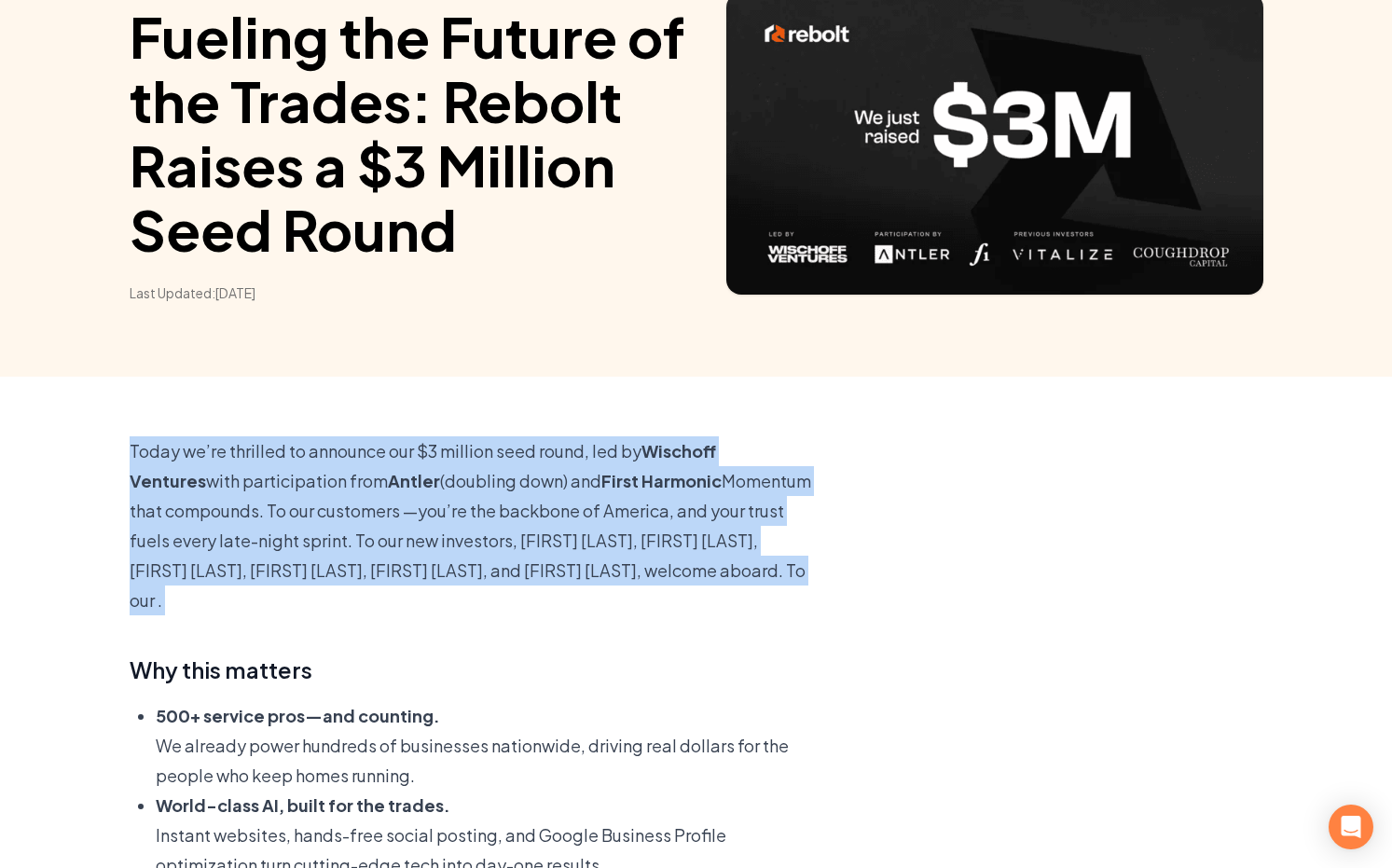 click on "Today we’re thrilled to announce our $3 million seed round, led by Wischoff Ventures with participation from Antler (doubling down) and First Harmonic. This investment propels Rebolt’s mission to arm every plumber, electrician, landscaper, roofer, and contractor with AI-powered tools that win jobs and grow revenue." at bounding box center (473, 526) 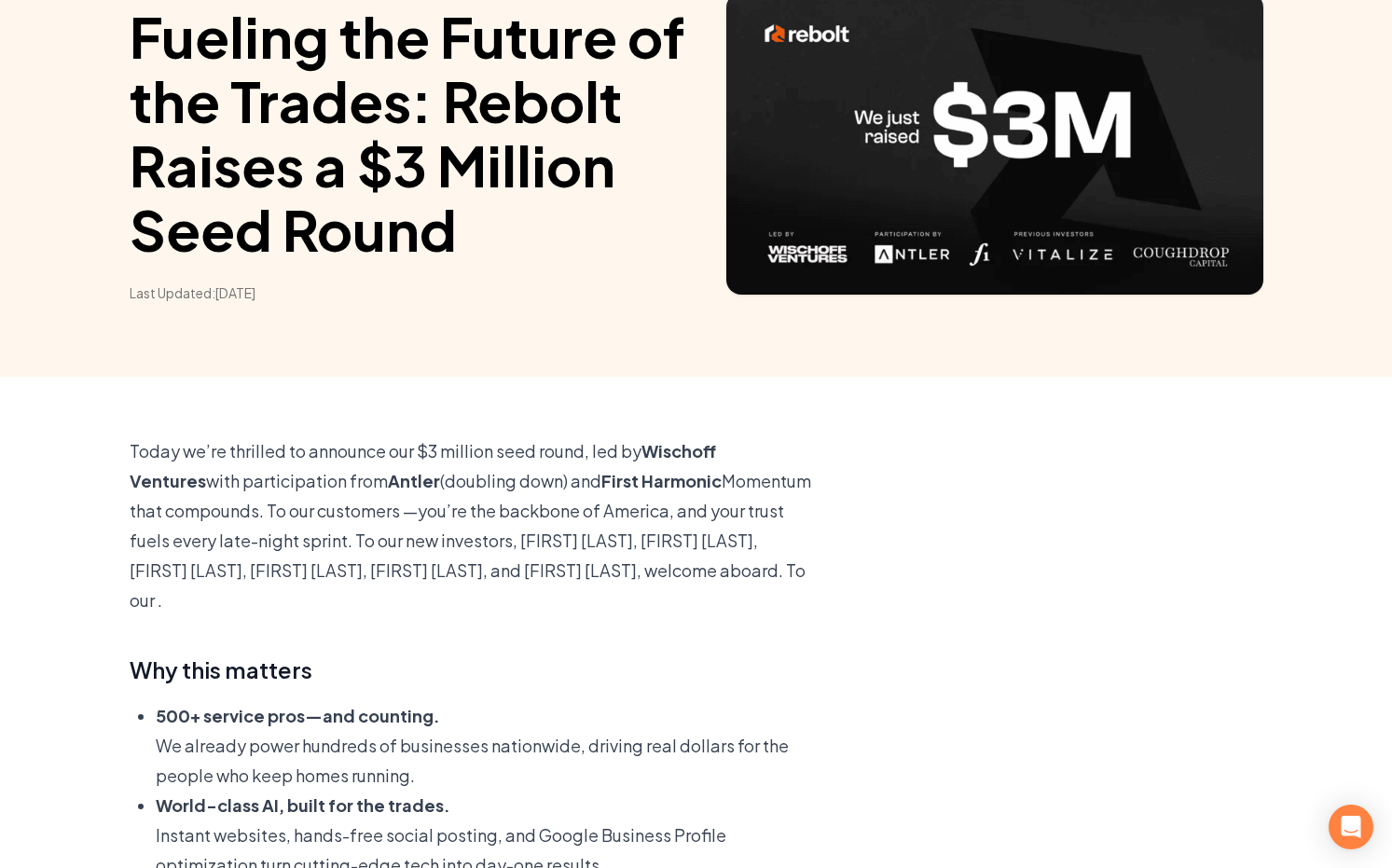 click on "Today we’re thrilled to announce our $3 million seed round, led by Wischoff Ventures with participation from Antler (doubling down) and First Harmonic. This investment propels Rebolt’s mission to arm every plumber, electrician, landscaper, roofer, and contractor with AI-powered tools that win jobs and grow revenue." at bounding box center [473, 526] 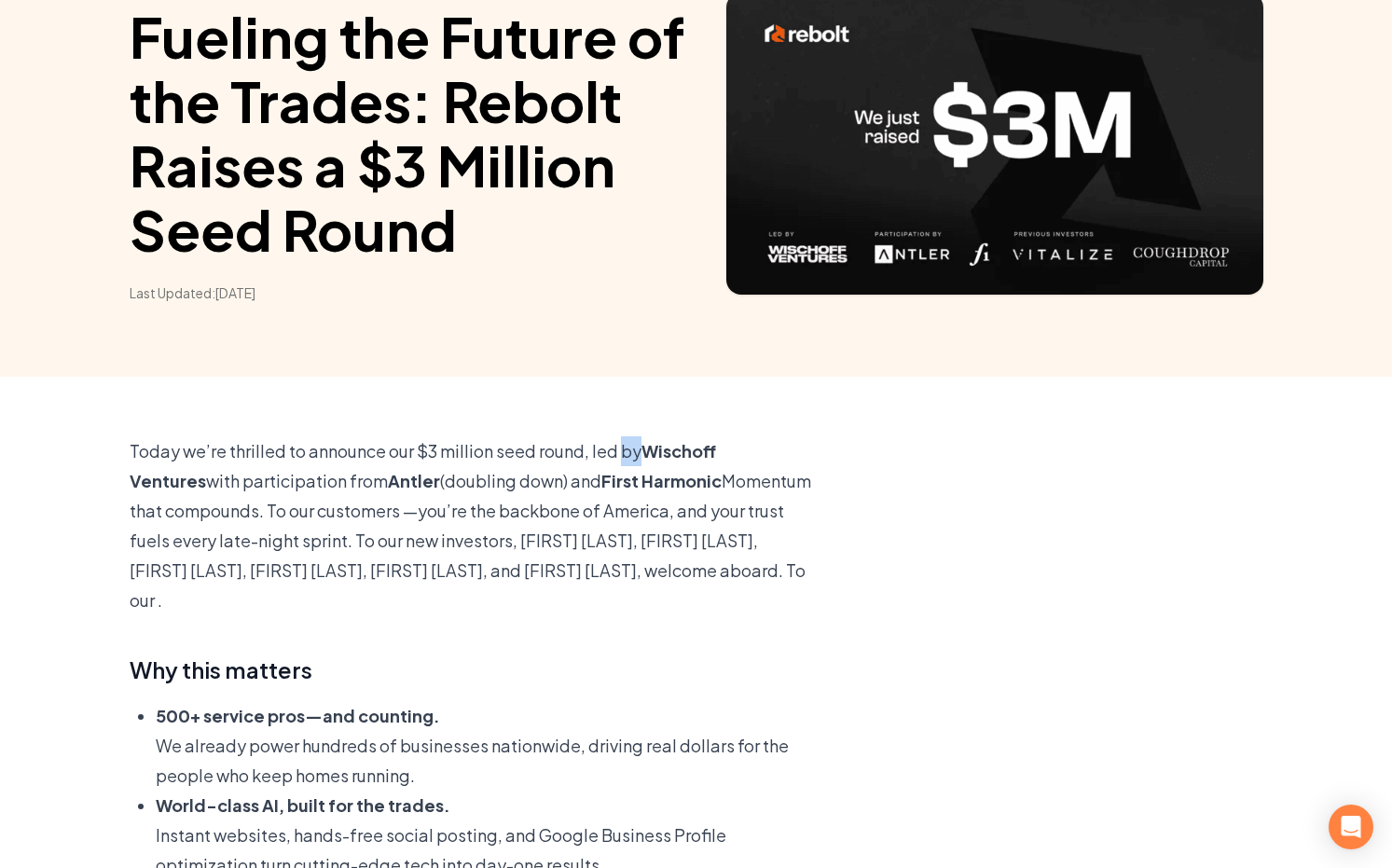 click on "Today we’re thrilled to announce our $3 million seed round, led by Wischoff Ventures with participation from Antler (doubling down) and First Harmonic. This investment propels Rebolt’s mission to arm every plumber, electrician, landscaper, roofer, and contractor with AI-powered tools that win jobs and grow revenue." at bounding box center [473, 526] 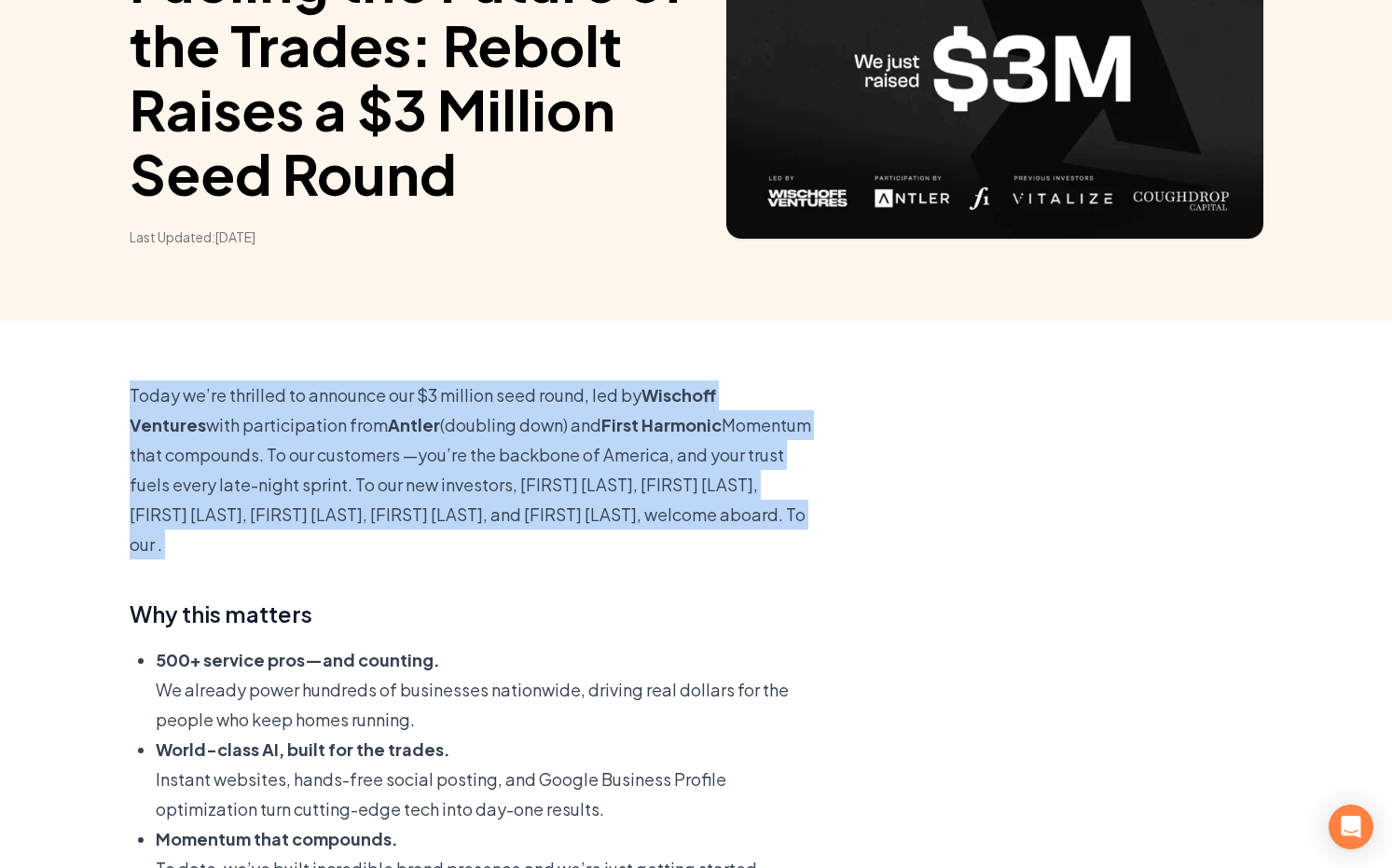 scroll, scrollTop: 76, scrollLeft: 0, axis: vertical 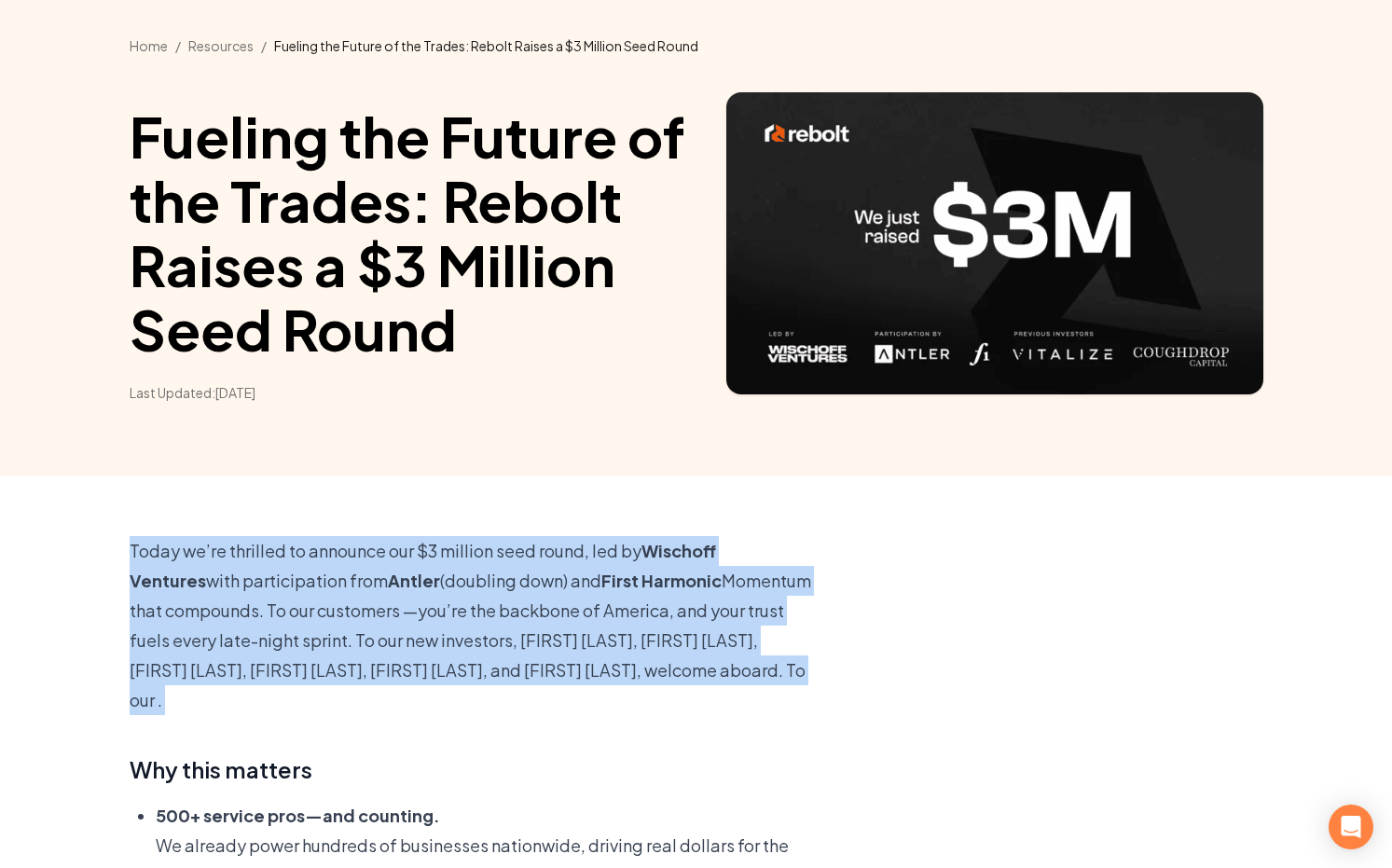 click on "Fueling the Future of the Trades: Rebolt Raises a $3 Million Seed Round" at bounding box center (413, 232) 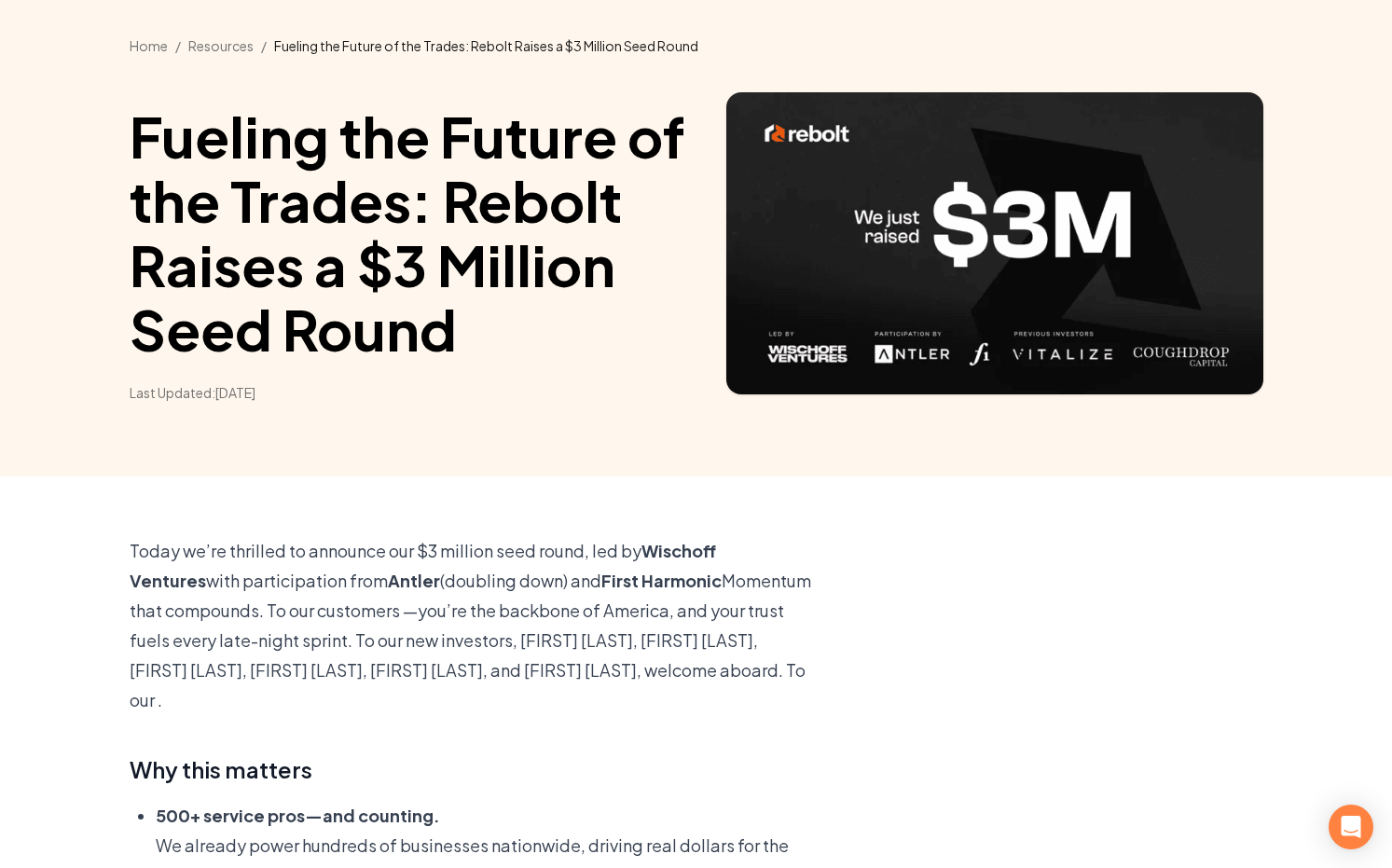 click on "Fueling the Future of the Trades: Rebolt Raises a $3 Million Seed Round" at bounding box center (413, 232) 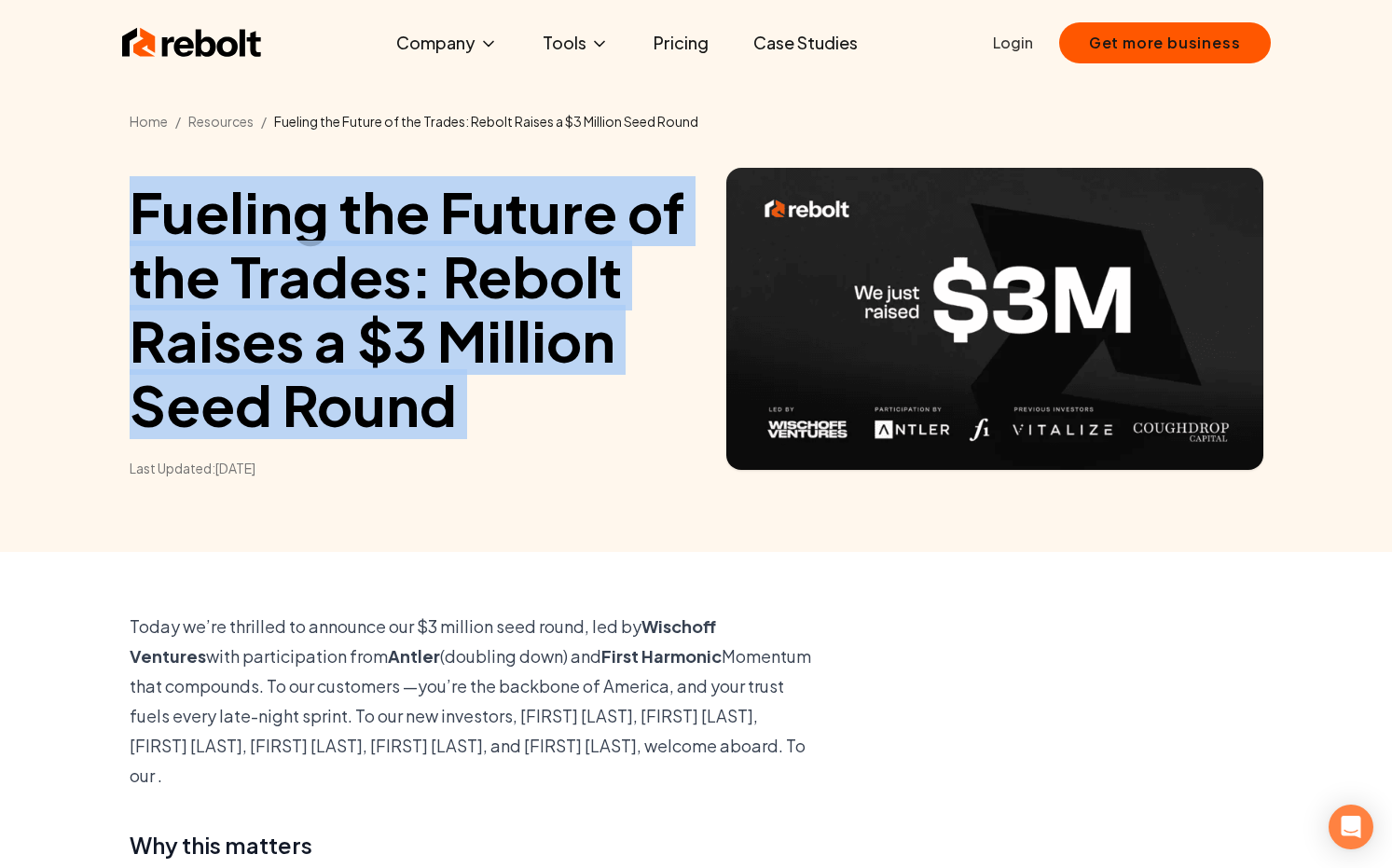 scroll, scrollTop: 0, scrollLeft: 0, axis: both 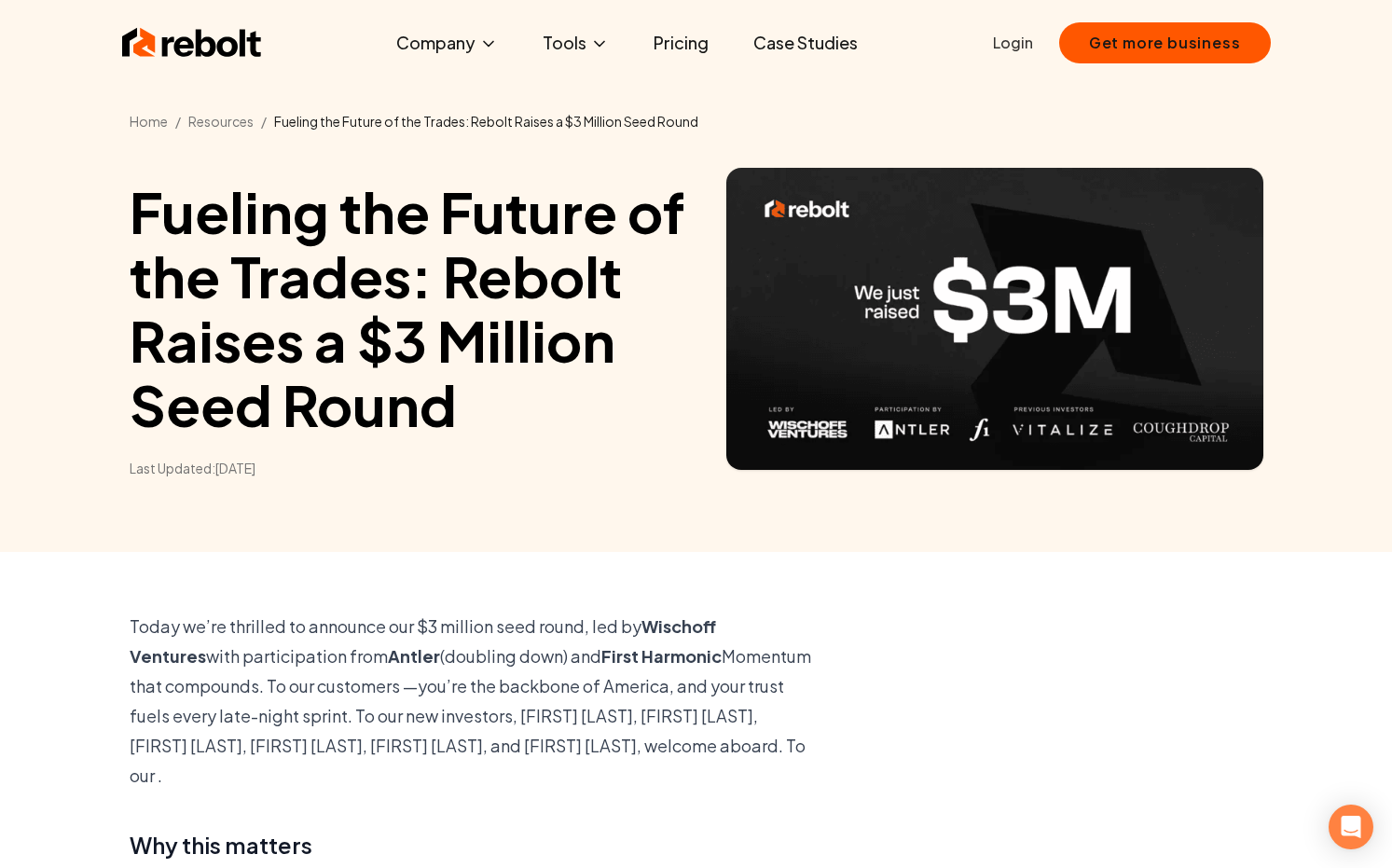 click on "Fueling the Future of the Trades: Rebolt Raises a $3 Million Seed Round" at bounding box center (413, 308) 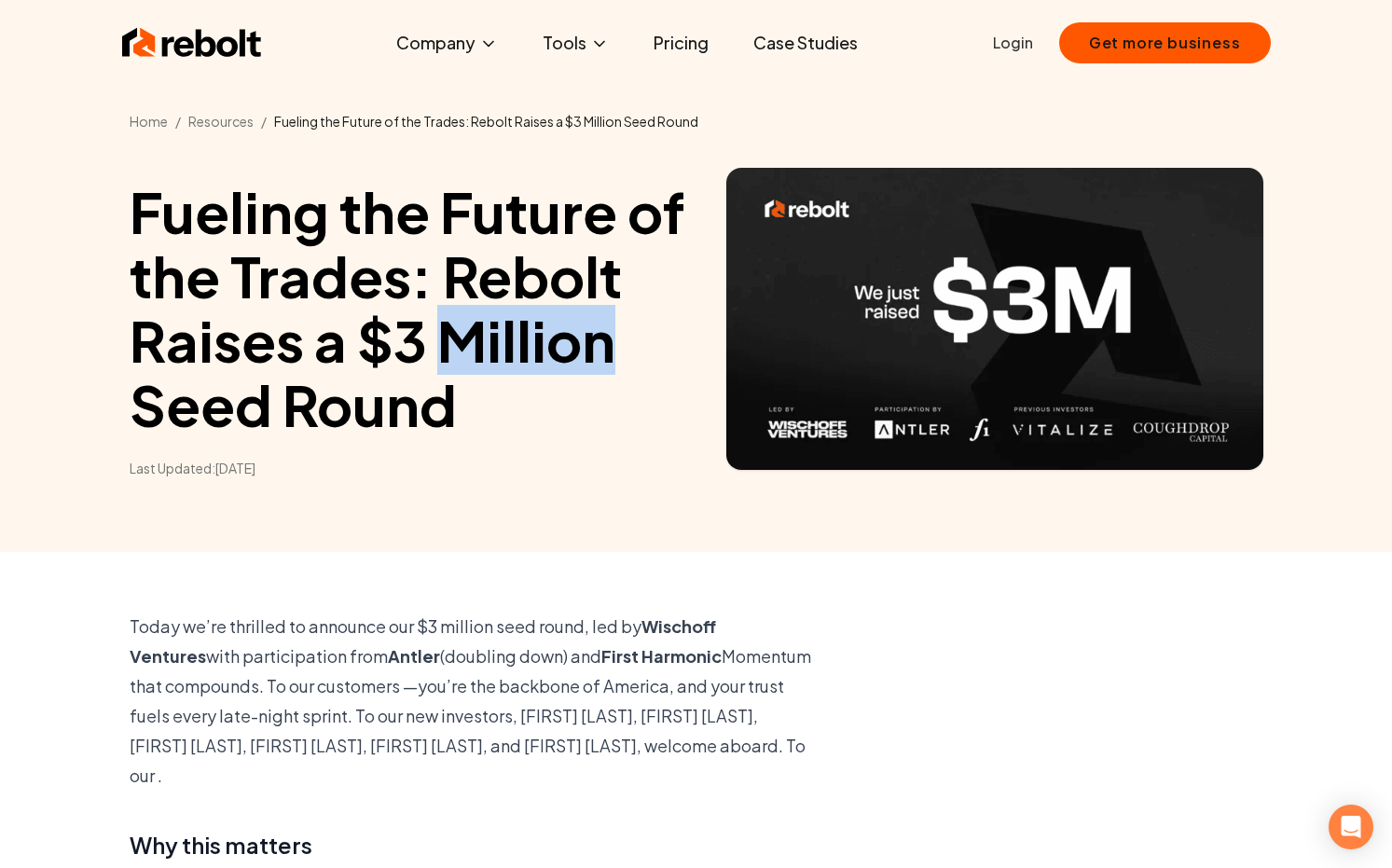 click on "Fueling the Future of the Trades: Rebolt Raises a $3 Million Seed Round" at bounding box center [413, 308] 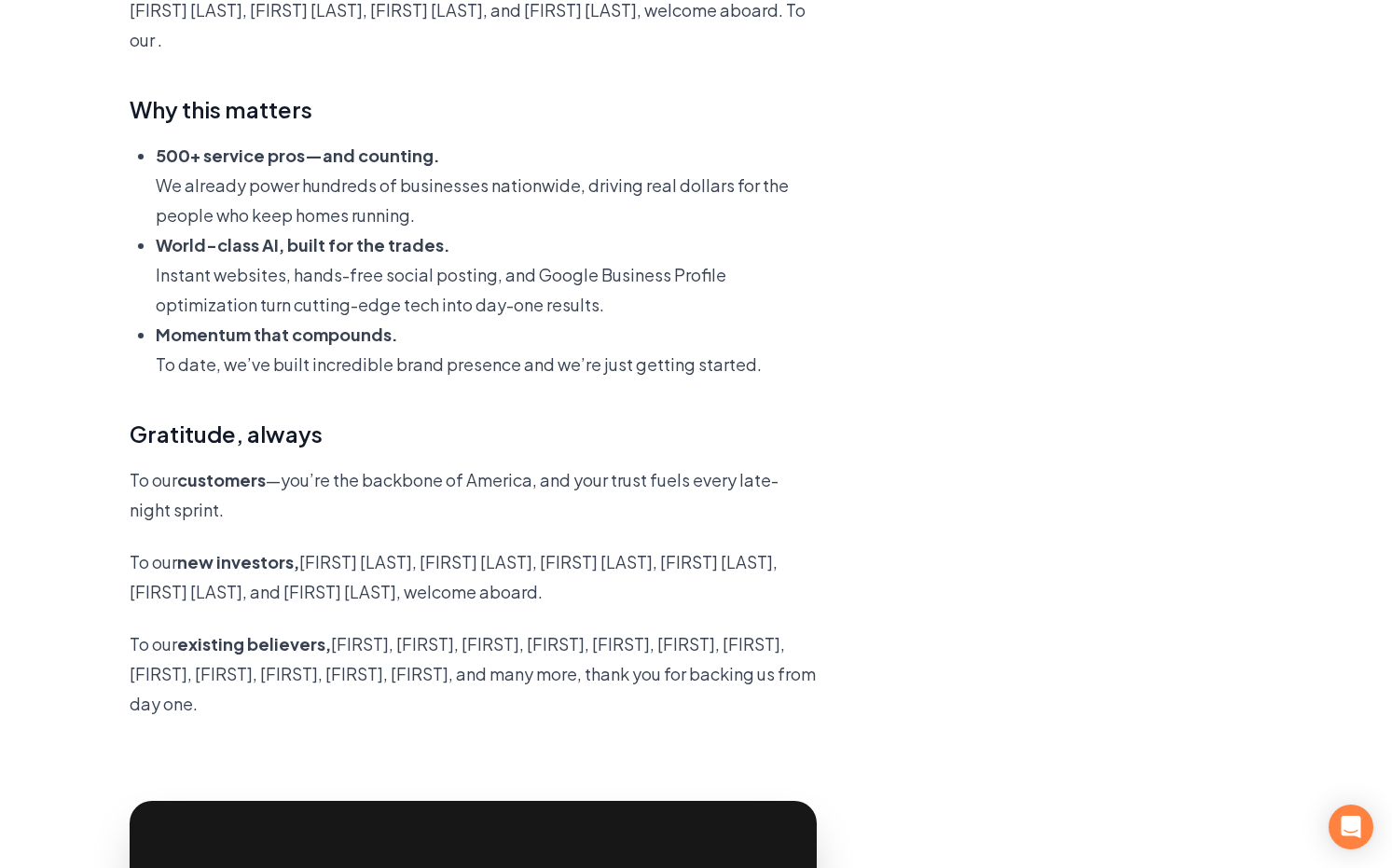 scroll, scrollTop: 736, scrollLeft: 0, axis: vertical 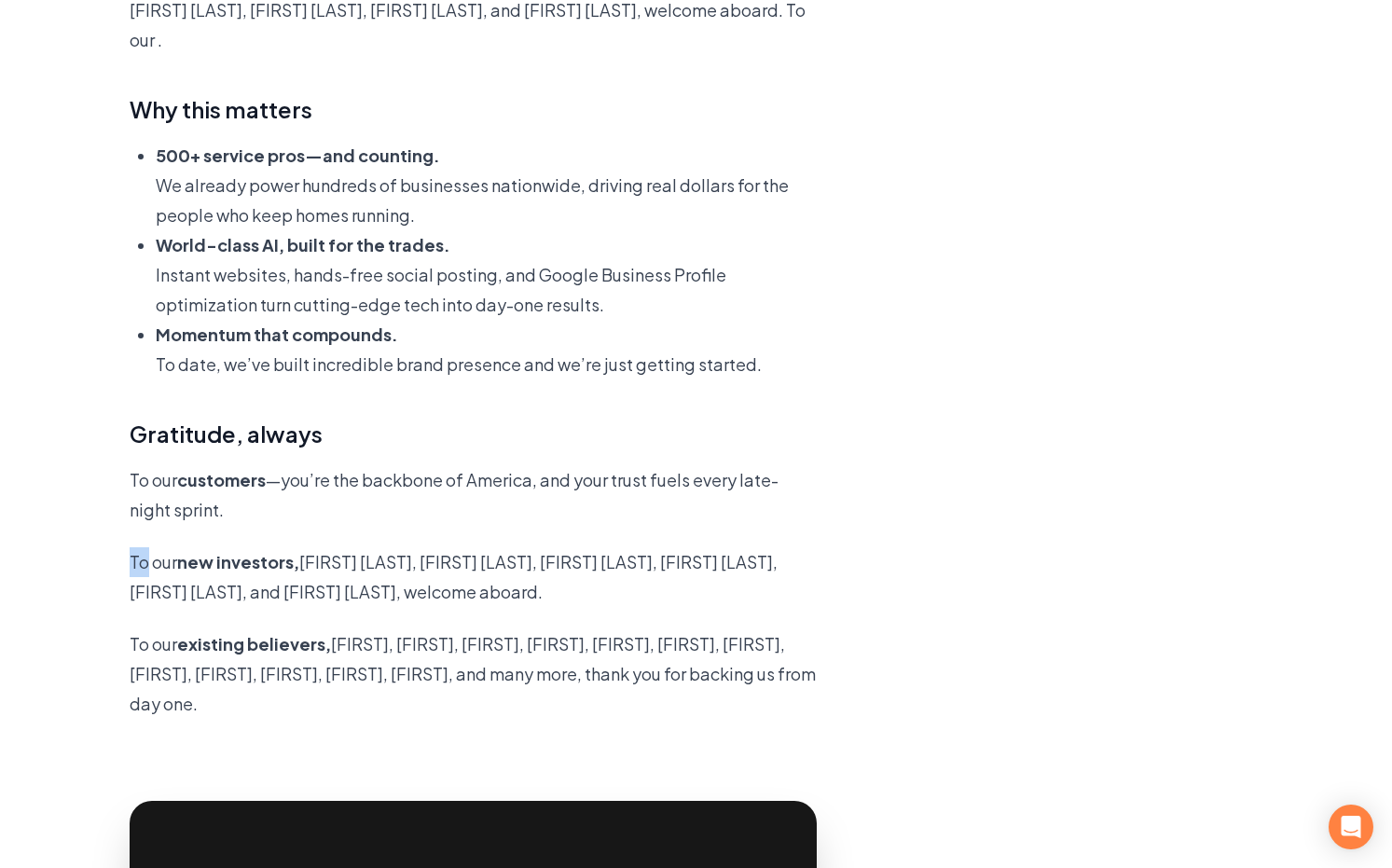 click on "Today we’re thrilled to announce our $3 million seed round, led by Wischoff Ventures with participation from Antler (doubling down) and First Harmonic. This investment propels Rebolt’s mission to arm every plumber, electrician, landscaper, roofer, and contractor with AI-powered tools that win jobs and grow revenue. Why this matters 500+ service pros—and counting. We already power hundreds of businesses nationwide, driving real dollars for the people who keep homes running. World-class AI, built for the trades. Instant websites, hands-free social posting, and Google Business Profile optimization turn cutting-edge tech into day-one results. Momentum that compounds. To date, we’ve built incredible brand presence and we’re just getting started. Gratitude, always To our customers —you’re the backbone of America, and your trust fuels every late-night sprint. To our new investors, [FIRST] [LAST], [FIRST] [LAST], [FIRST] [LAST], [FIRST] [LAST], [FIRST] [LAST], and [FIRST] [LAST], welcome aboard. To our ." at bounding box center (473, 723) 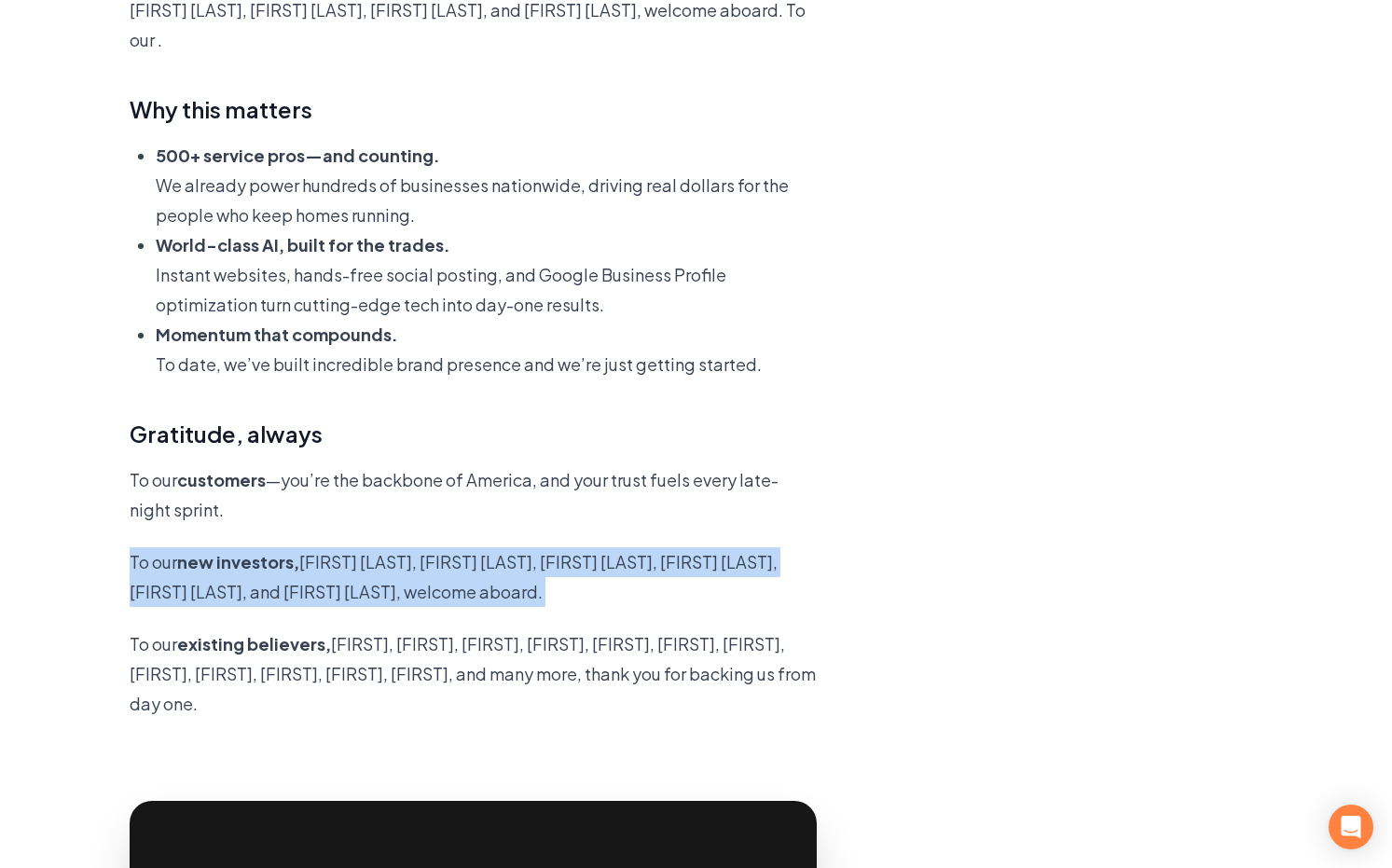 click on "To our new investors, [FIRST] [LAST], [FIRST] [LAST], [FIRST] [LAST], [FIRST] [LAST], [FIRST] [LAST], and [FIRST] [LAST], welcome aboard." at bounding box center (473, 577) 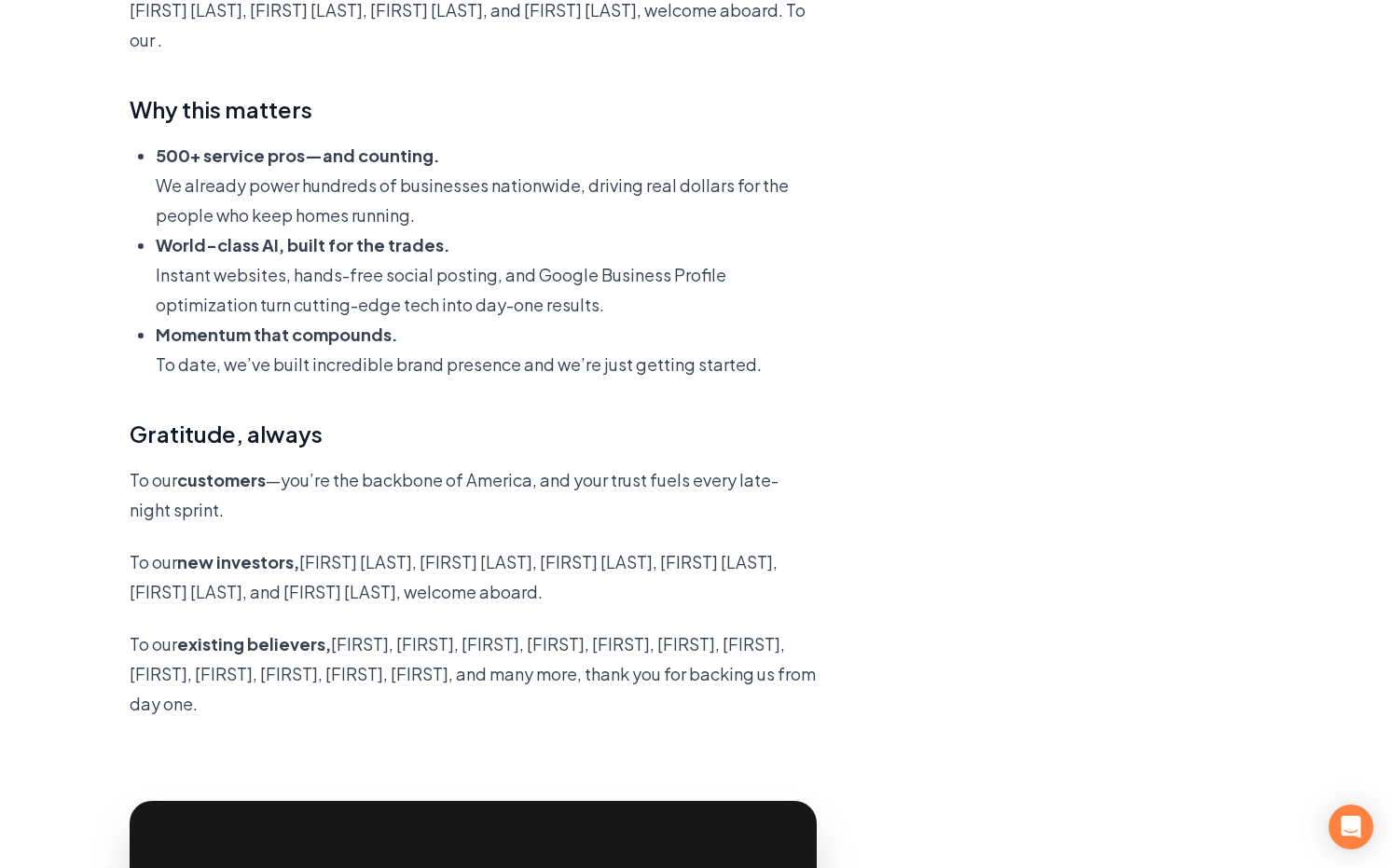 click on "To our new investors, [FIRST] [LAST], [FIRST] [LAST], [FIRST] [LAST], [FIRST] [LAST], [FIRST] [LAST], and [FIRST] [LAST], welcome aboard." at bounding box center (473, 577) 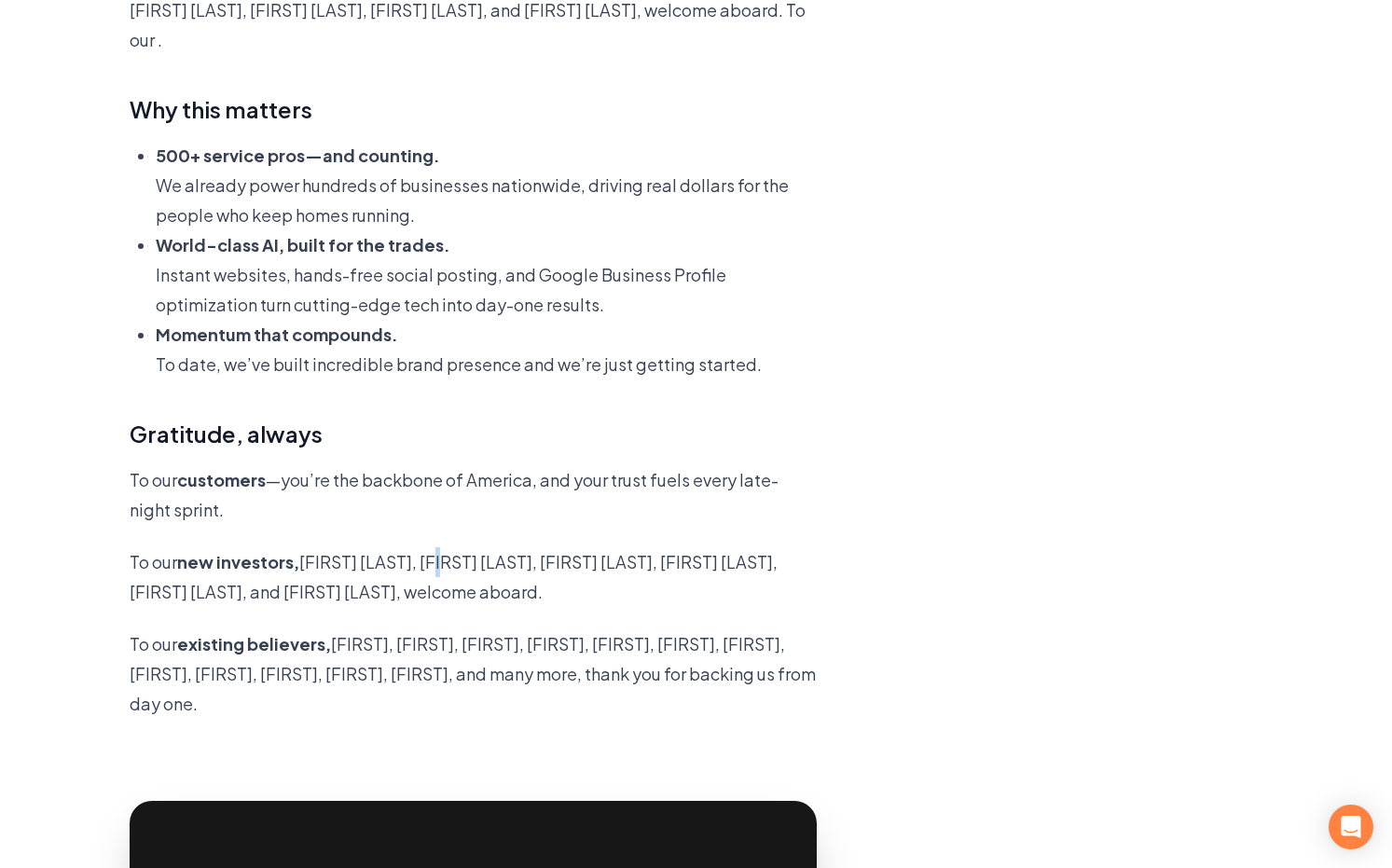 click on "To our new investors, [FIRST] [LAST], [FIRST] [LAST], [FIRST] [LAST], [FIRST] [LAST], [FIRST] [LAST], and [FIRST] [LAST], welcome aboard." at bounding box center [473, 577] 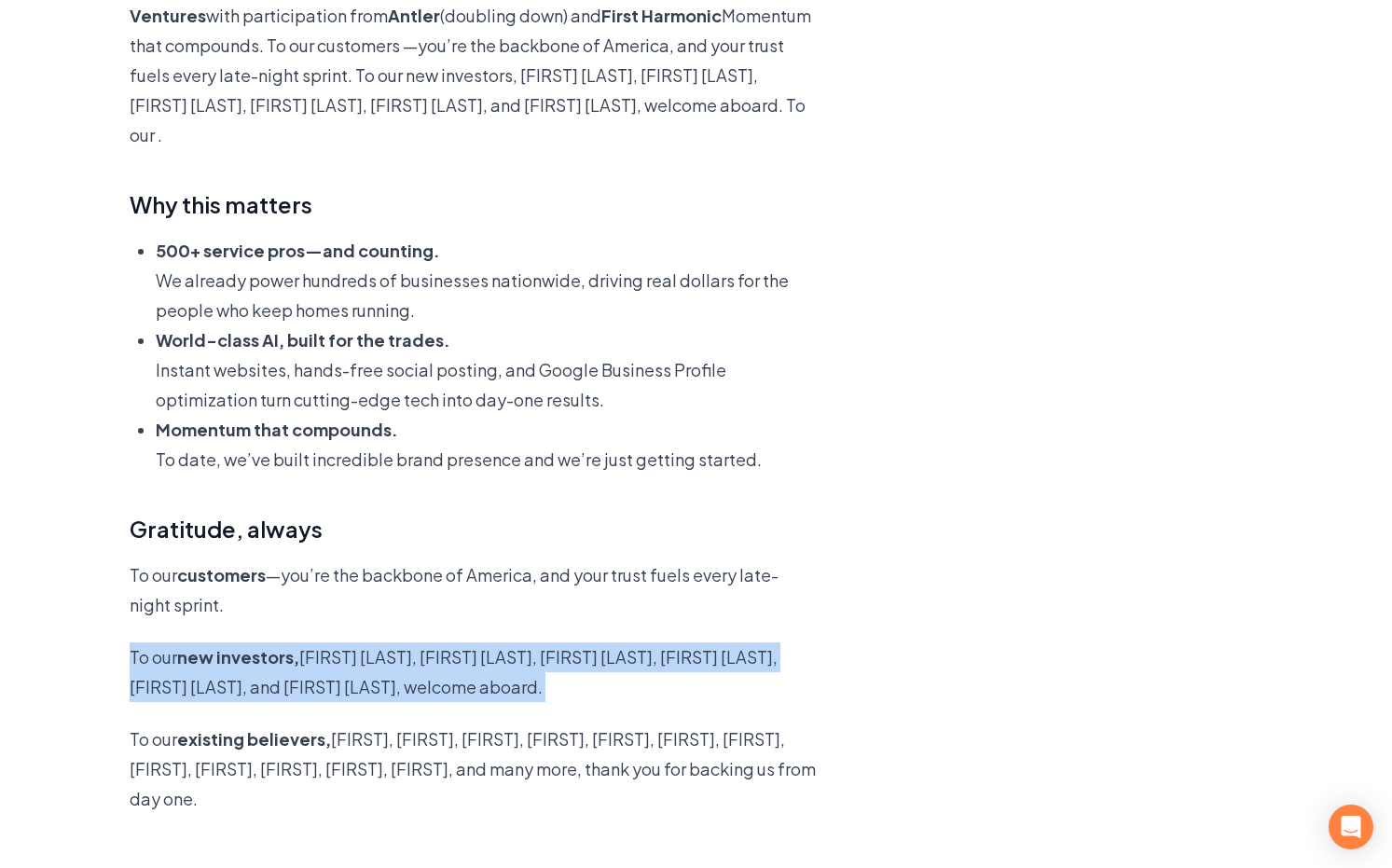 scroll, scrollTop: 625, scrollLeft: 1, axis: both 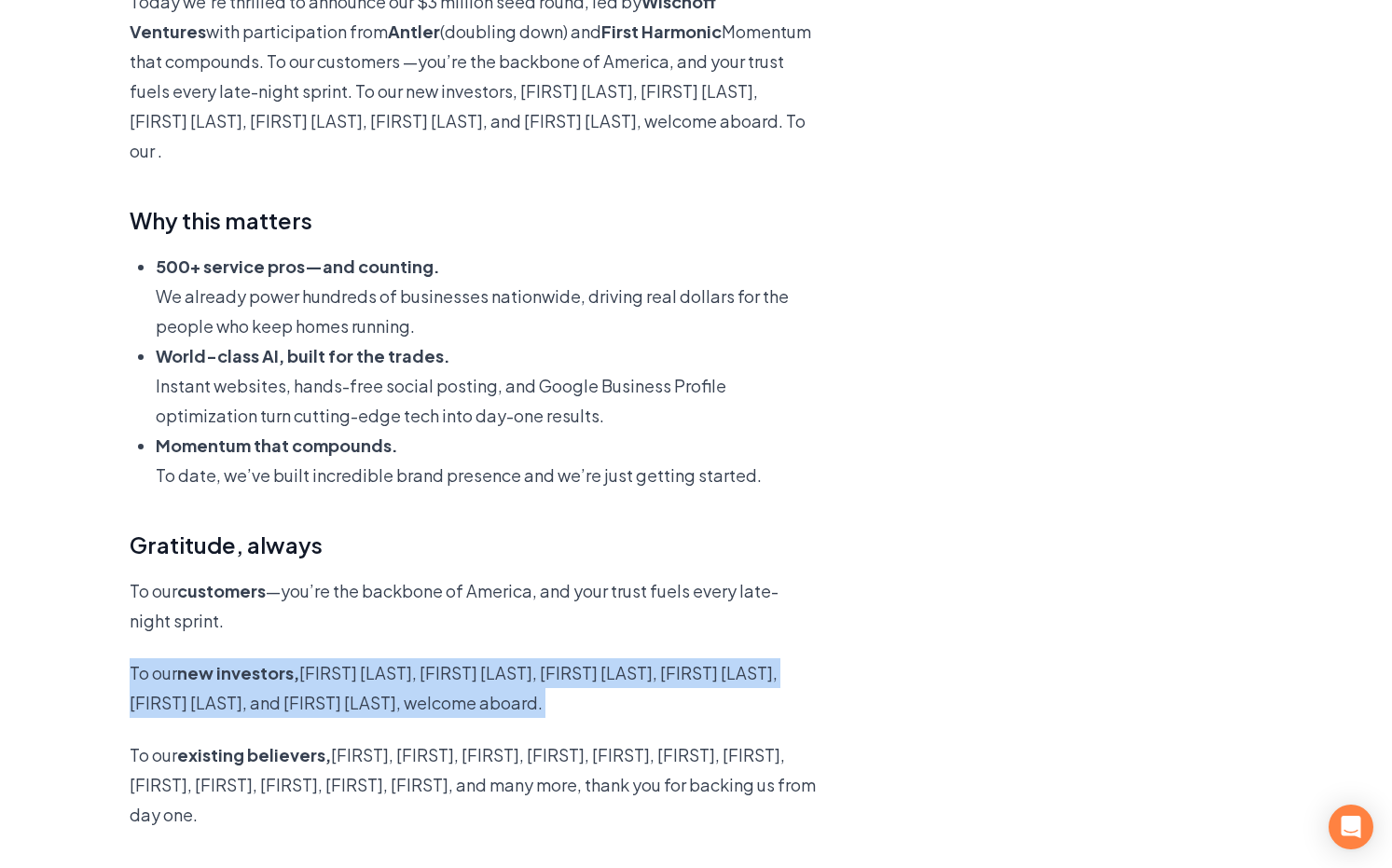 click on "To date, we’ve built incredible brand presence and we’re just getting started." at bounding box center (486, 475) 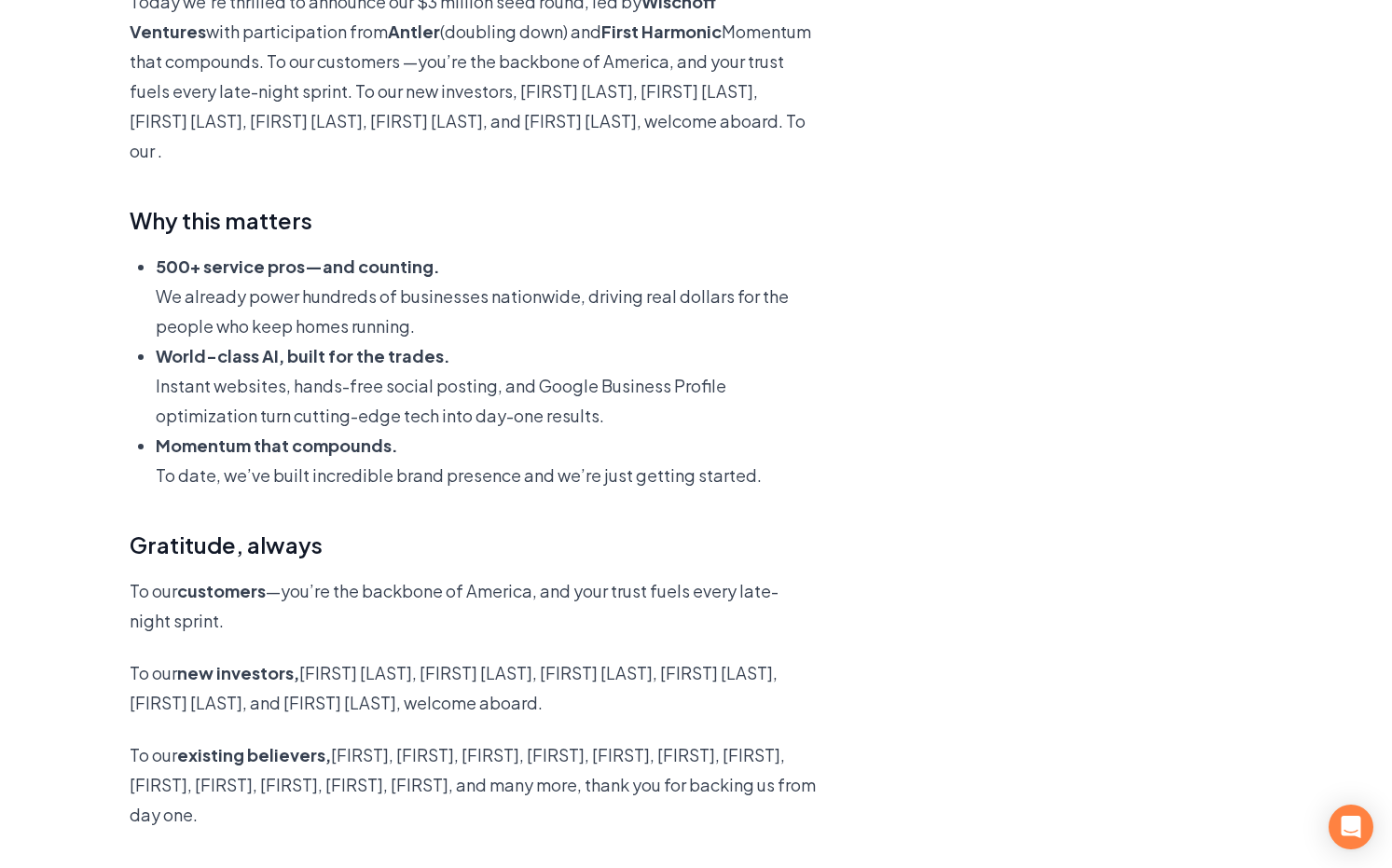 click on "To date, we’ve built incredible brand presence and we’re just getting started." at bounding box center [486, 475] 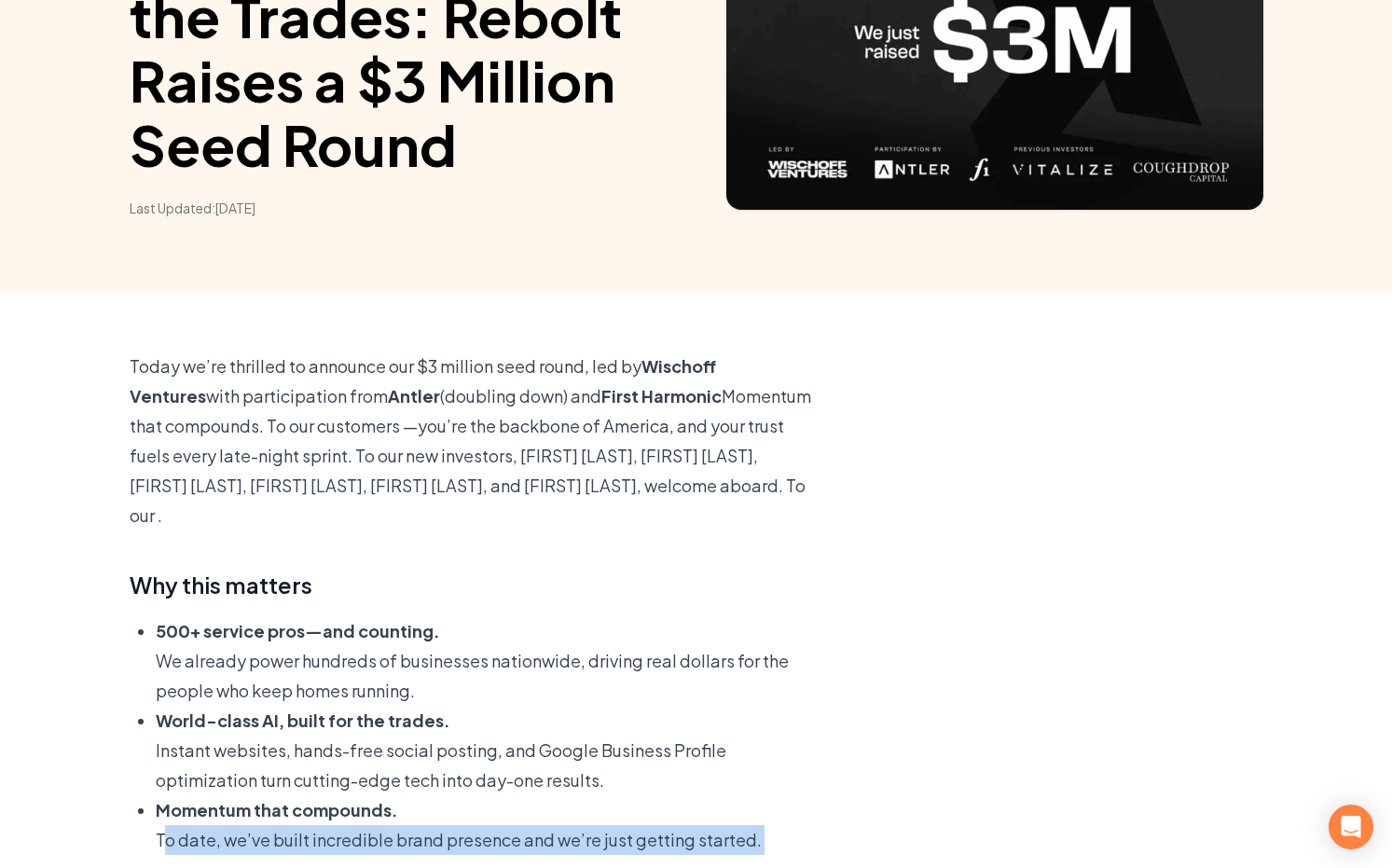 scroll, scrollTop: 248, scrollLeft: 0, axis: vertical 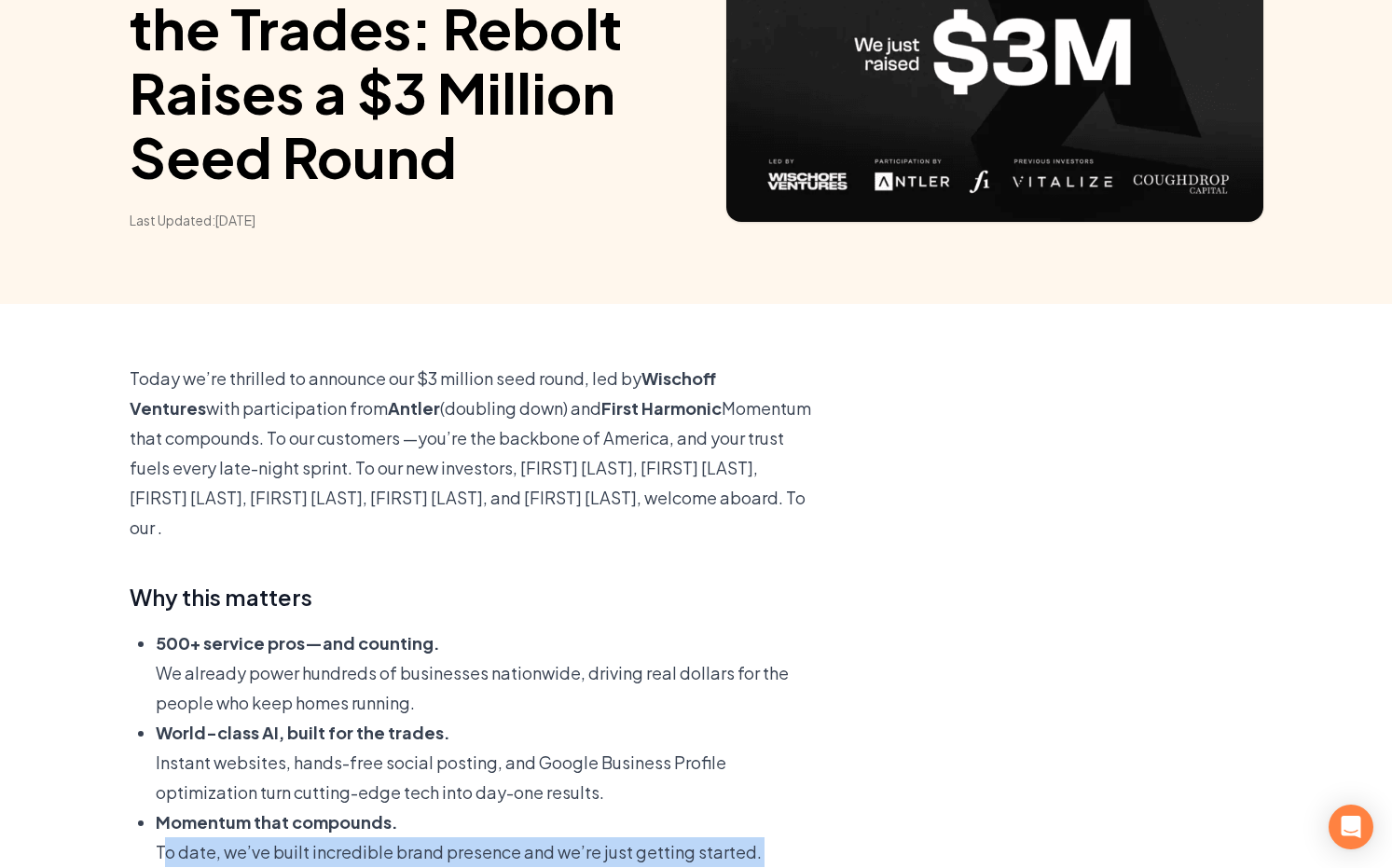 click on "Today we’re thrilled to announce our $3 million seed round, led by Wischoff Ventures with participation from Antler (doubling down) and First Harmonic. This investment propels Rebolt’s mission to arm every plumber, electrician, landscaper, roofer, and contractor with AI-powered tools that win jobs and grow revenue." at bounding box center [473, 453] 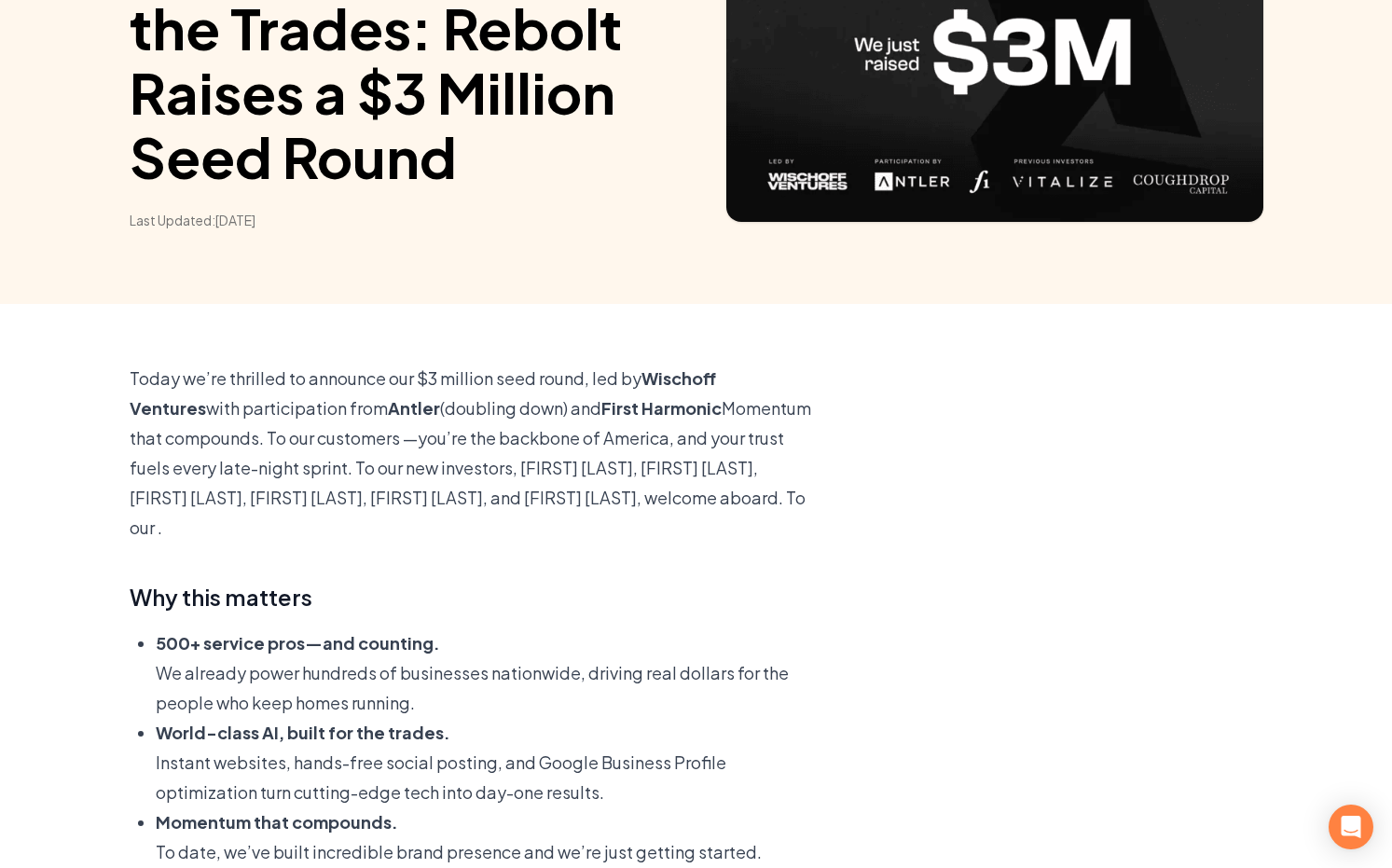 click on "Today we’re thrilled to announce our $3 million seed round, led by Wischoff Ventures with participation from Antler (doubling down) and First Harmonic. This investment propels Rebolt’s mission to arm every plumber, electrician, landscaper, roofer, and contractor with AI-powered tools that win jobs and grow revenue." at bounding box center (473, 453) 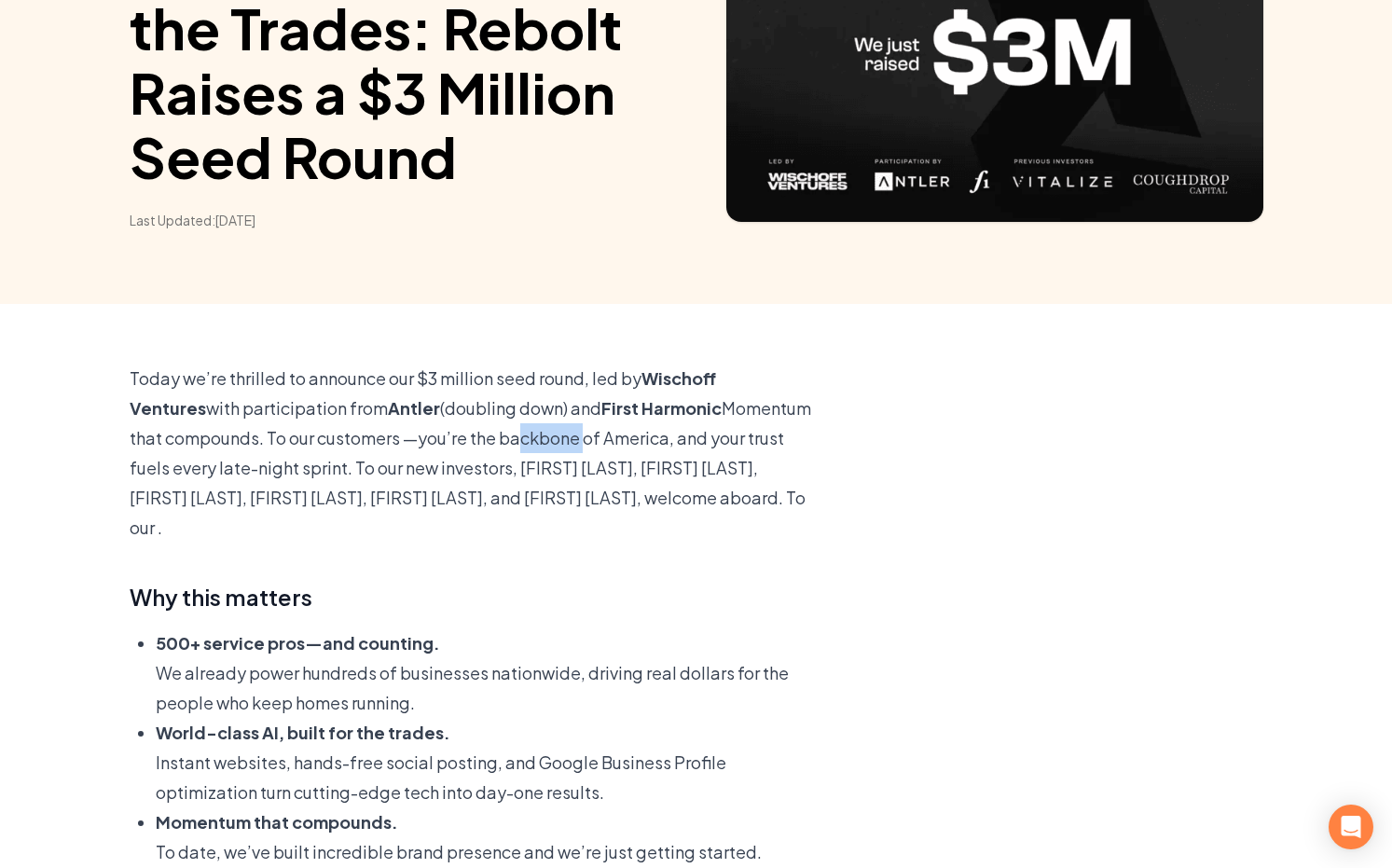 click on "Today we’re thrilled to announce our $3 million seed round, led by Wischoff Ventures with participation from Antler (doubling down) and First Harmonic. This investment propels Rebolt’s mission to arm every plumber, electrician, landscaper, roofer, and contractor with AI-powered tools that win jobs and grow revenue." at bounding box center [473, 453] 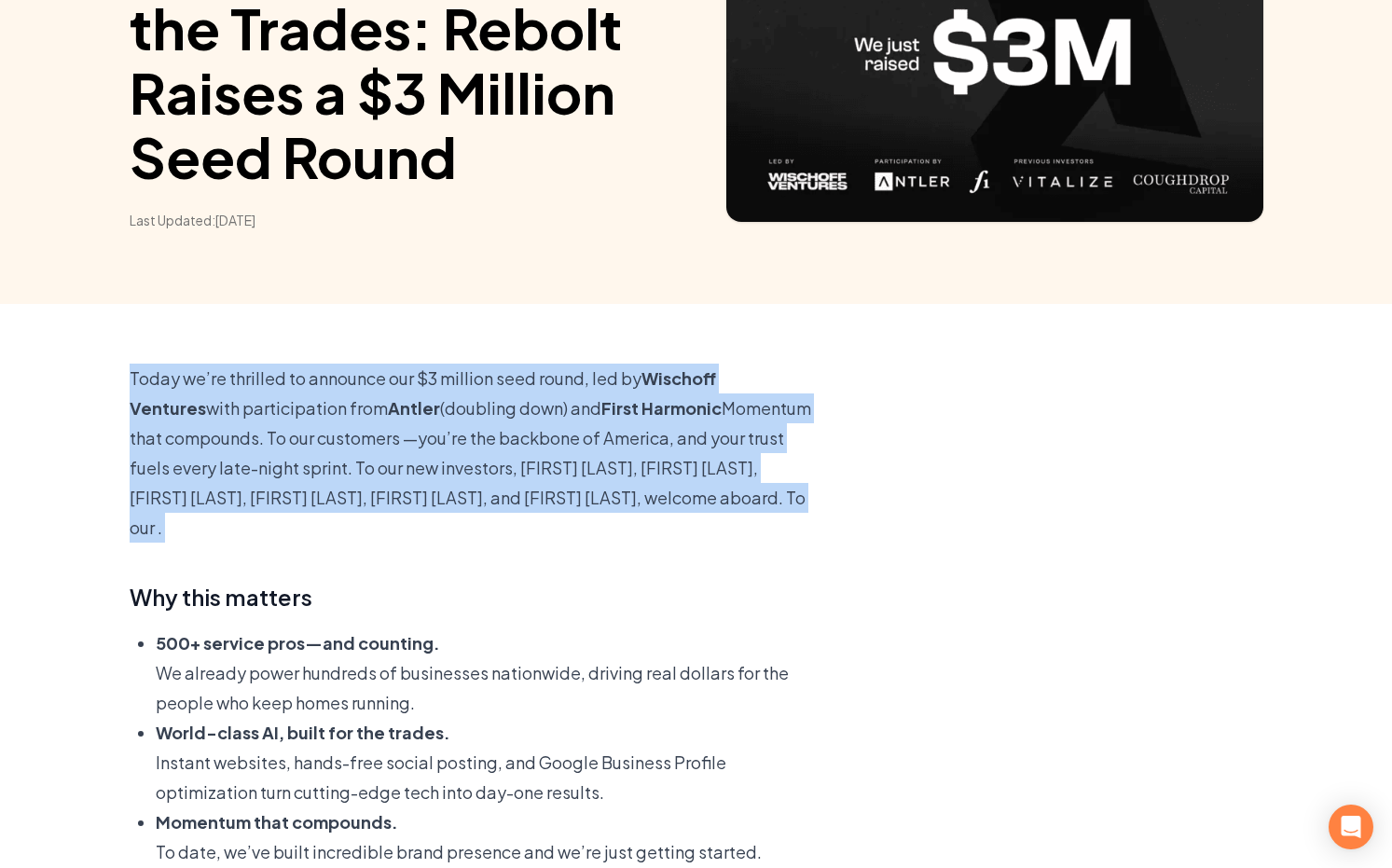 click on "Instant websites, hands-free social posting, and Google Business Profile optimization turn cutting-edge tech into day-one results." at bounding box center (486, 778) 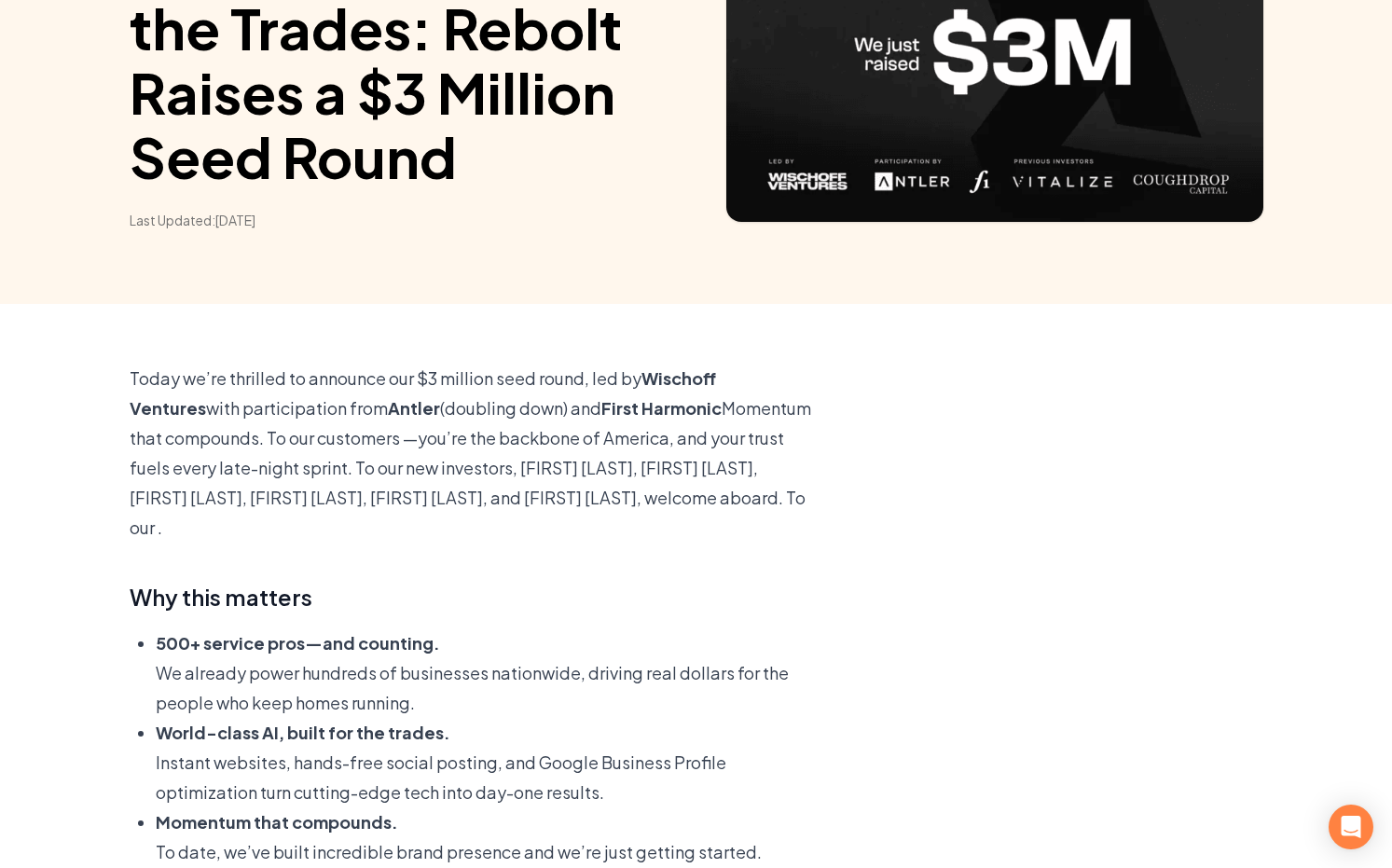 click on "Instant websites, hands-free social posting, and Google Business Profile optimization turn cutting-edge tech into day-one results." at bounding box center [486, 778] 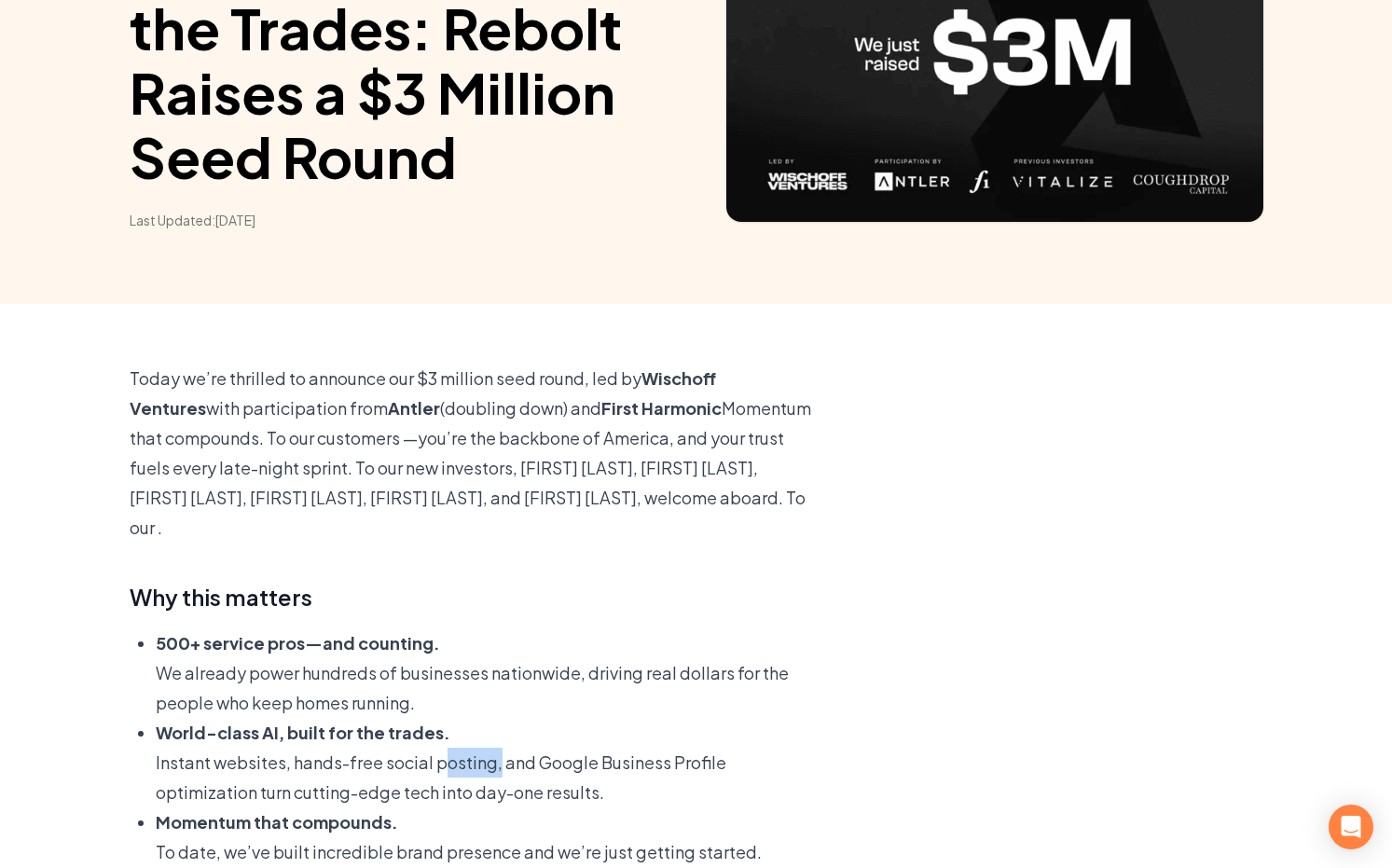 click on "Instant websites, hands-free social posting, and Google Business Profile optimization turn cutting-edge tech into day-one results." at bounding box center [486, 778] 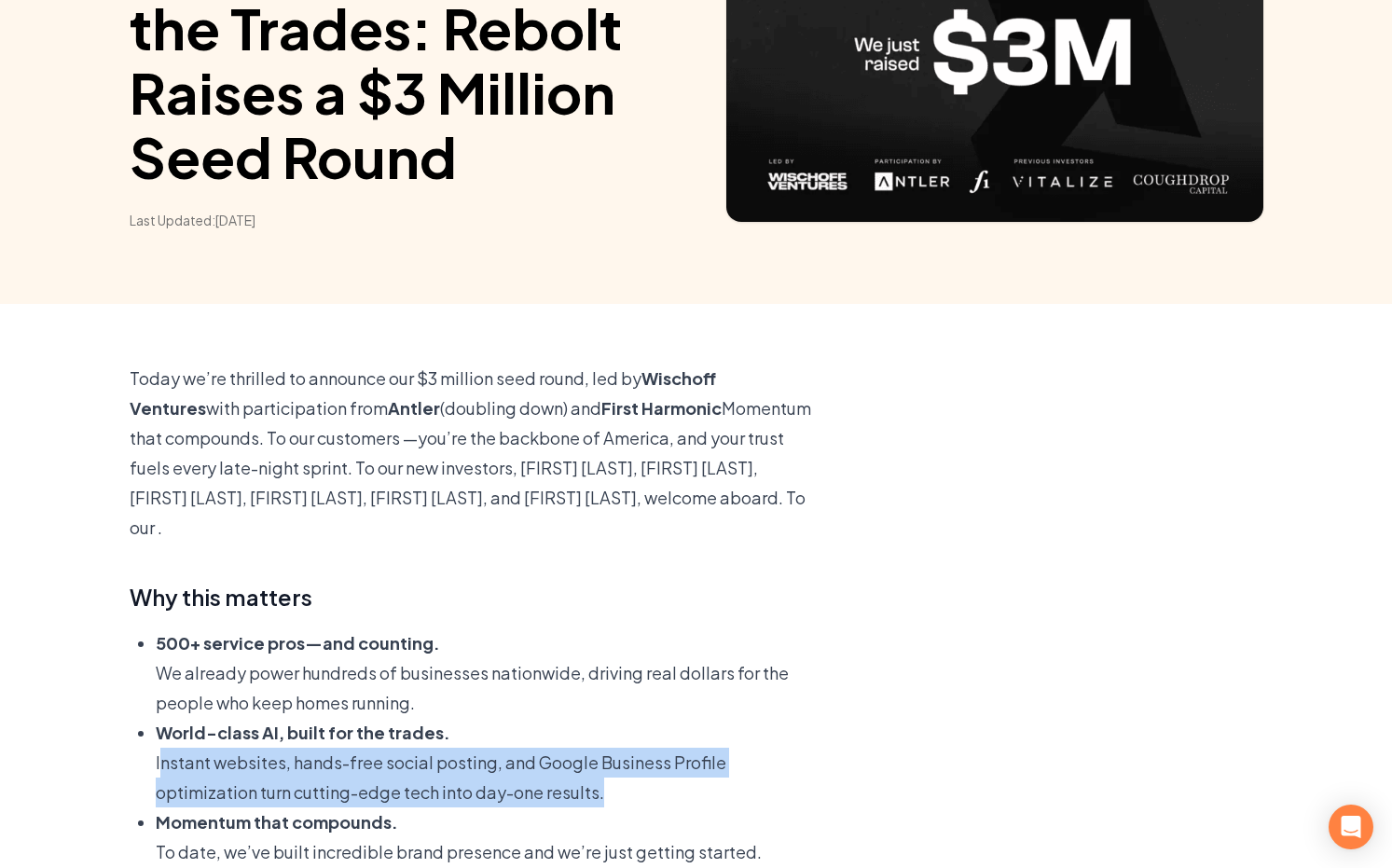 click on "World-class AI, built for the trades." at bounding box center [486, 733] 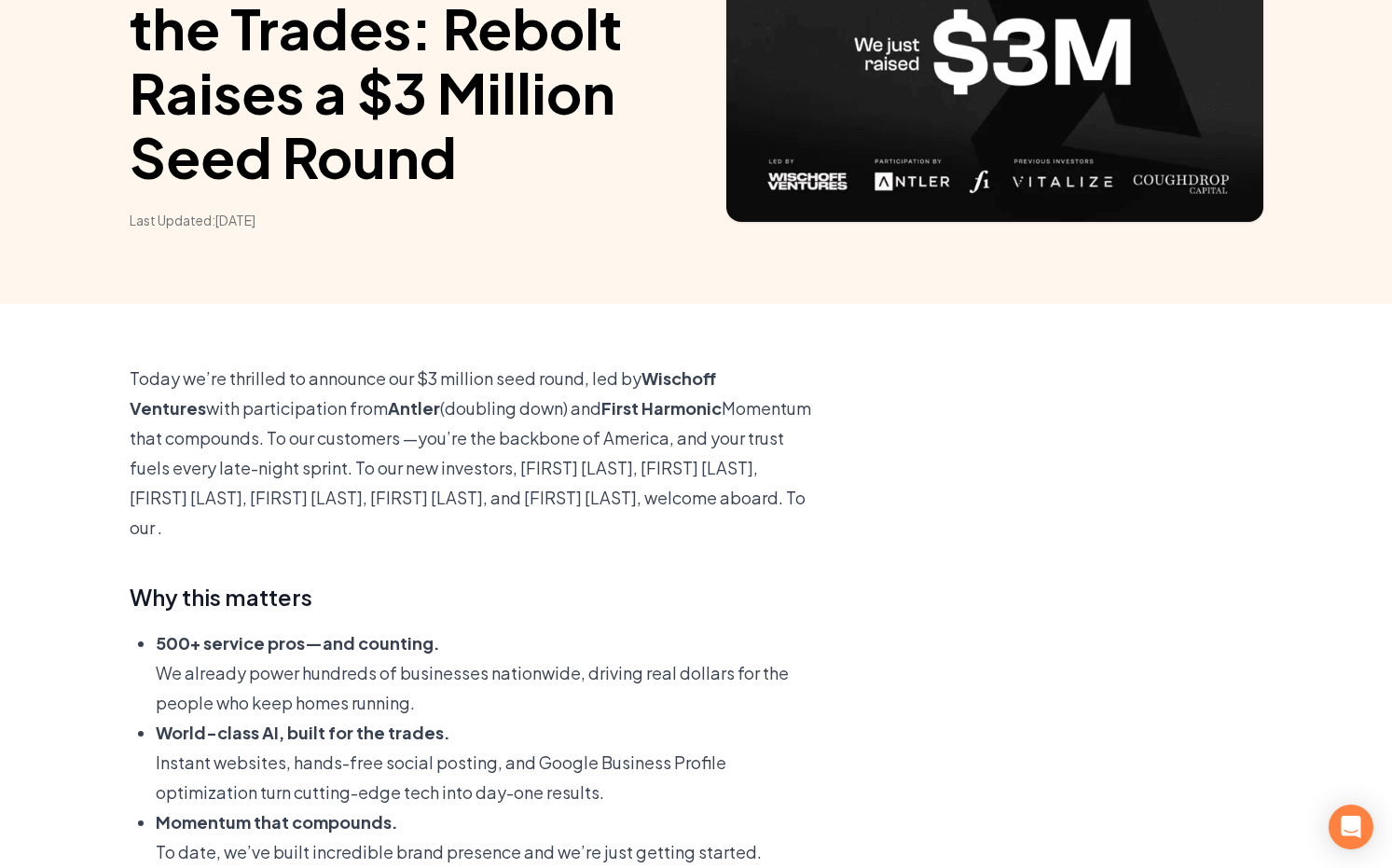 click on "World-class AI, built for the trades." at bounding box center [486, 733] 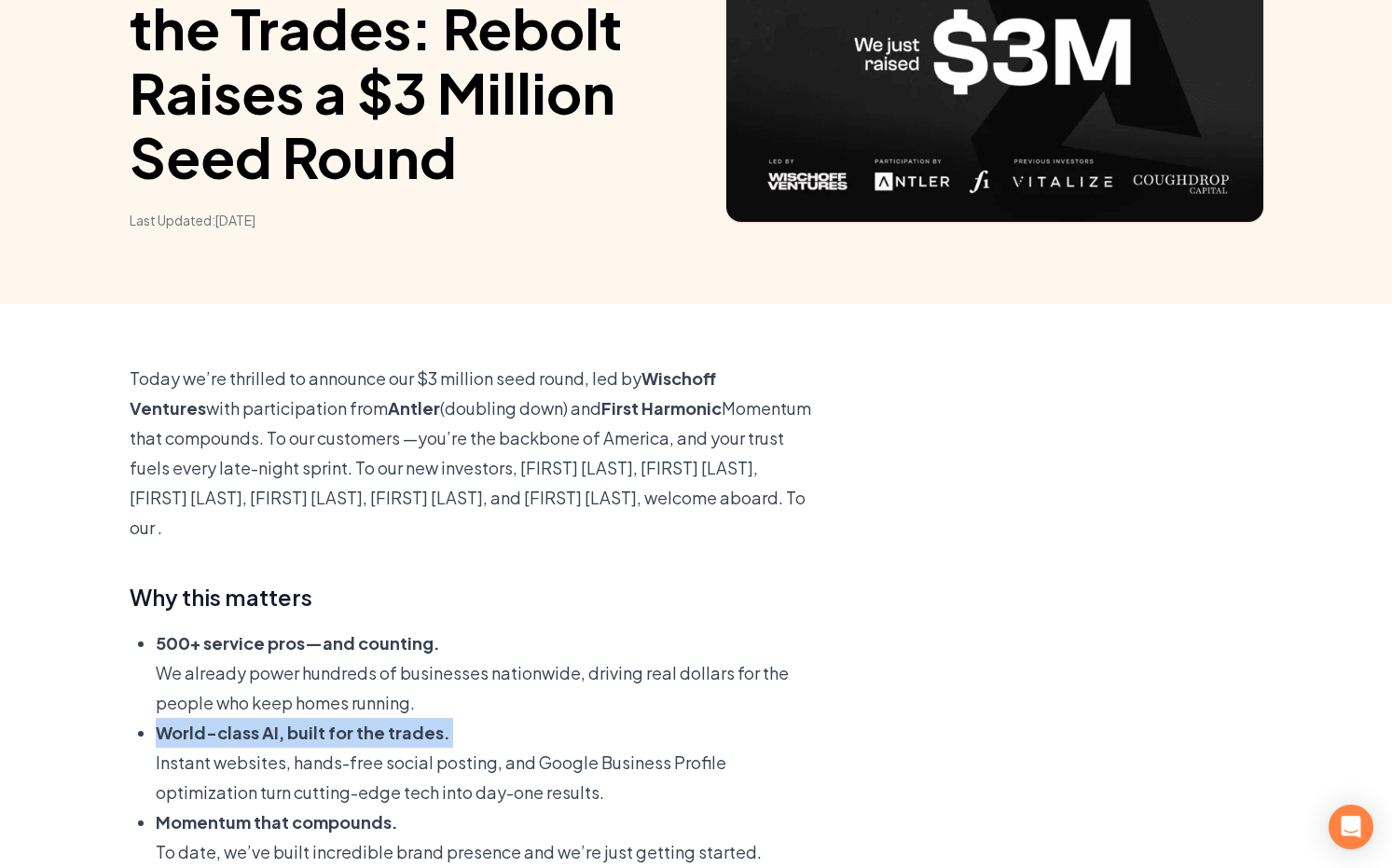 click on "World-class AI, built for the trades." at bounding box center [486, 733] 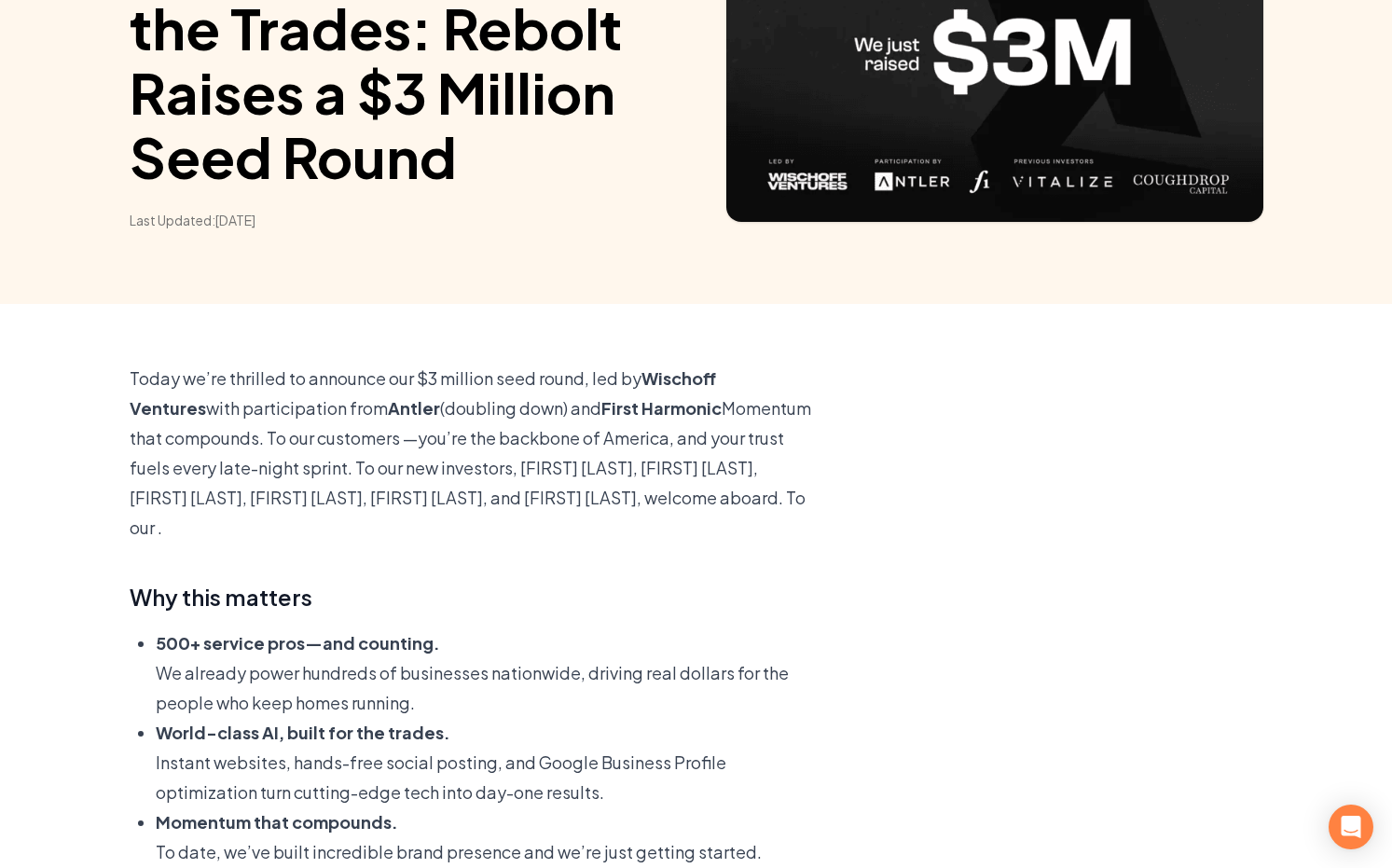 click on "World-class AI, built for the trades." at bounding box center [486, 733] 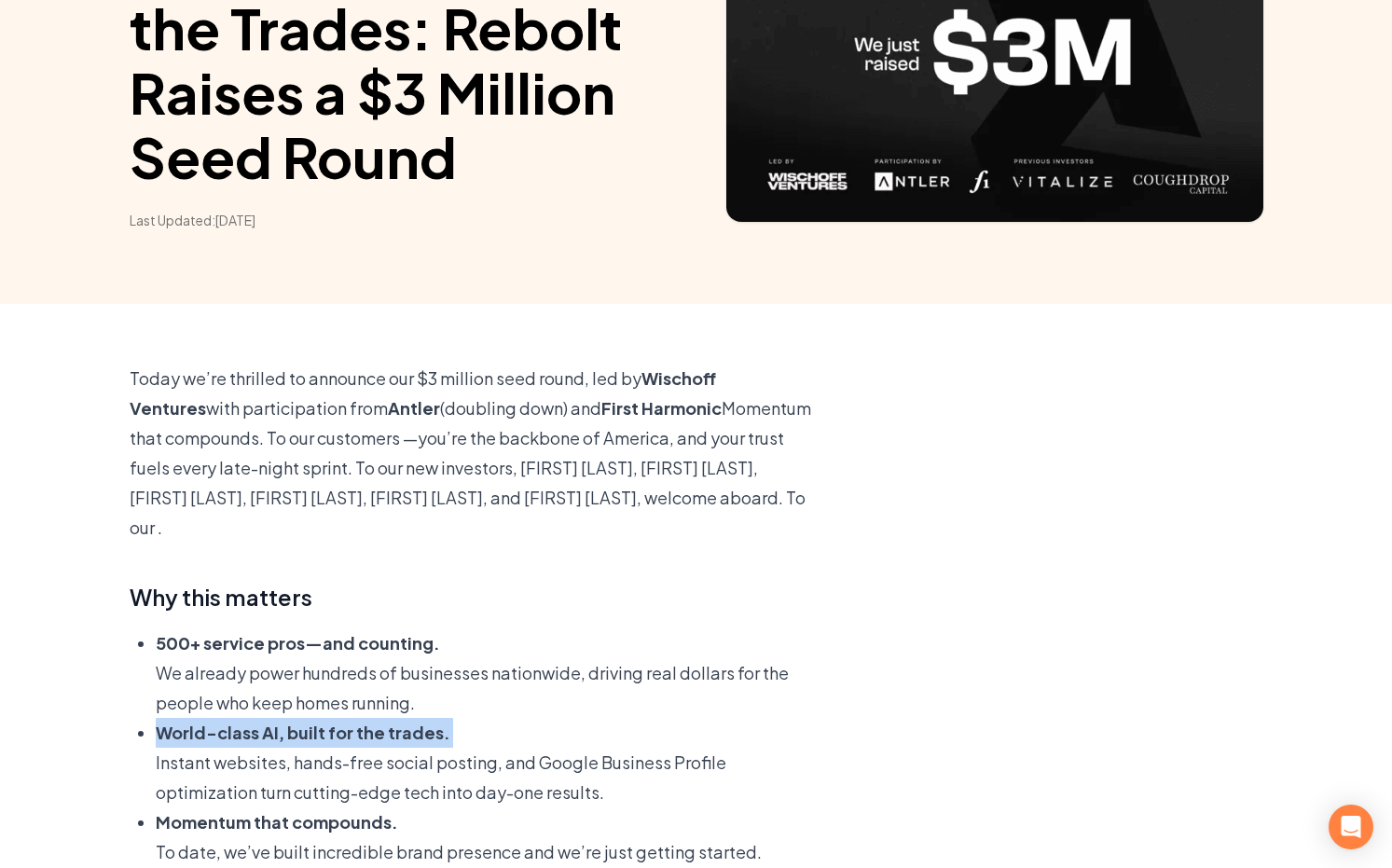 click on "Instant websites, hands-free social posting, and Google Business Profile optimization turn cutting-edge tech into day-one results." at bounding box center (486, 778) 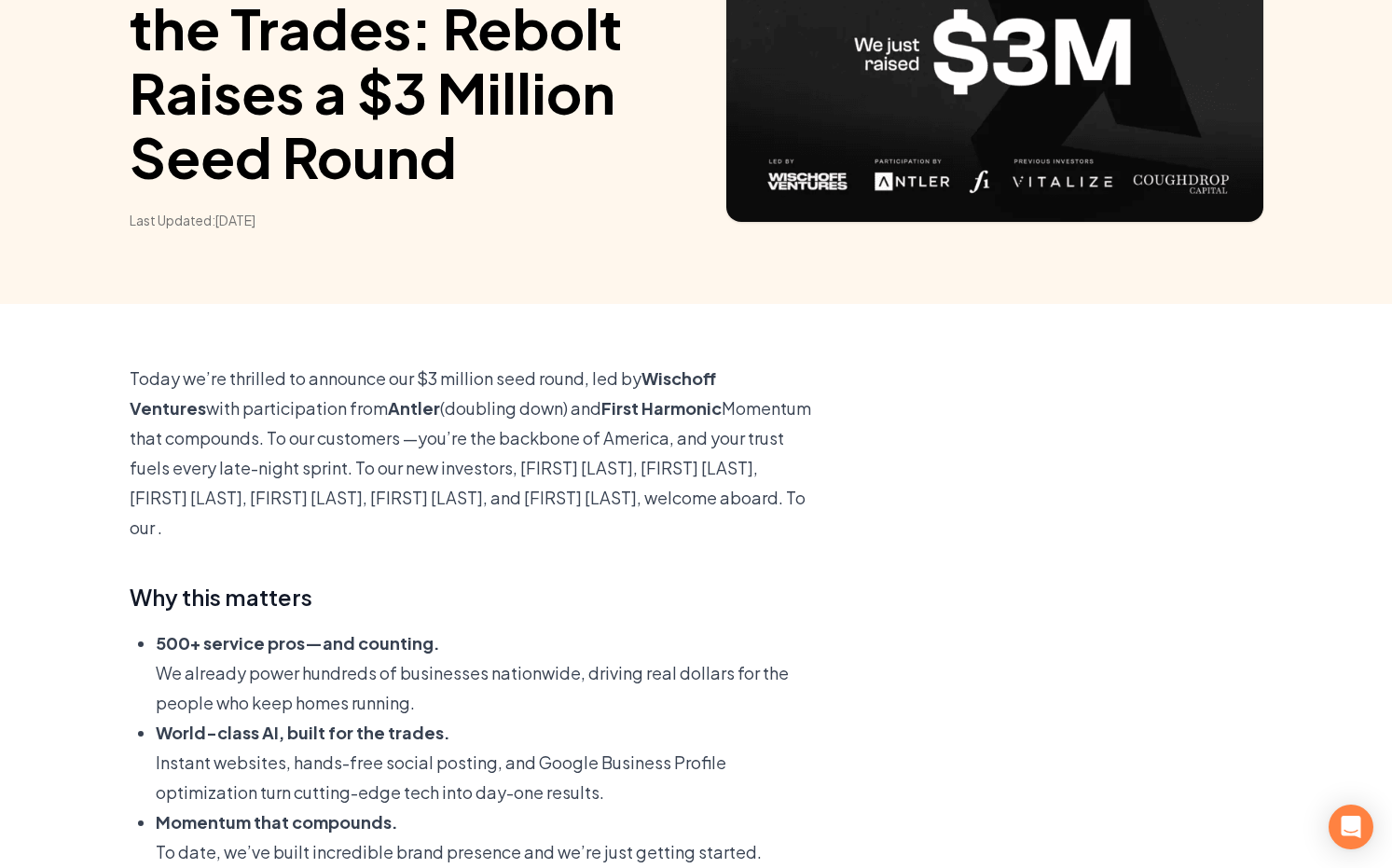 click on "Instant websites, hands-free social posting, and Google Business Profile optimization turn cutting-edge tech into day-one results." at bounding box center [486, 778] 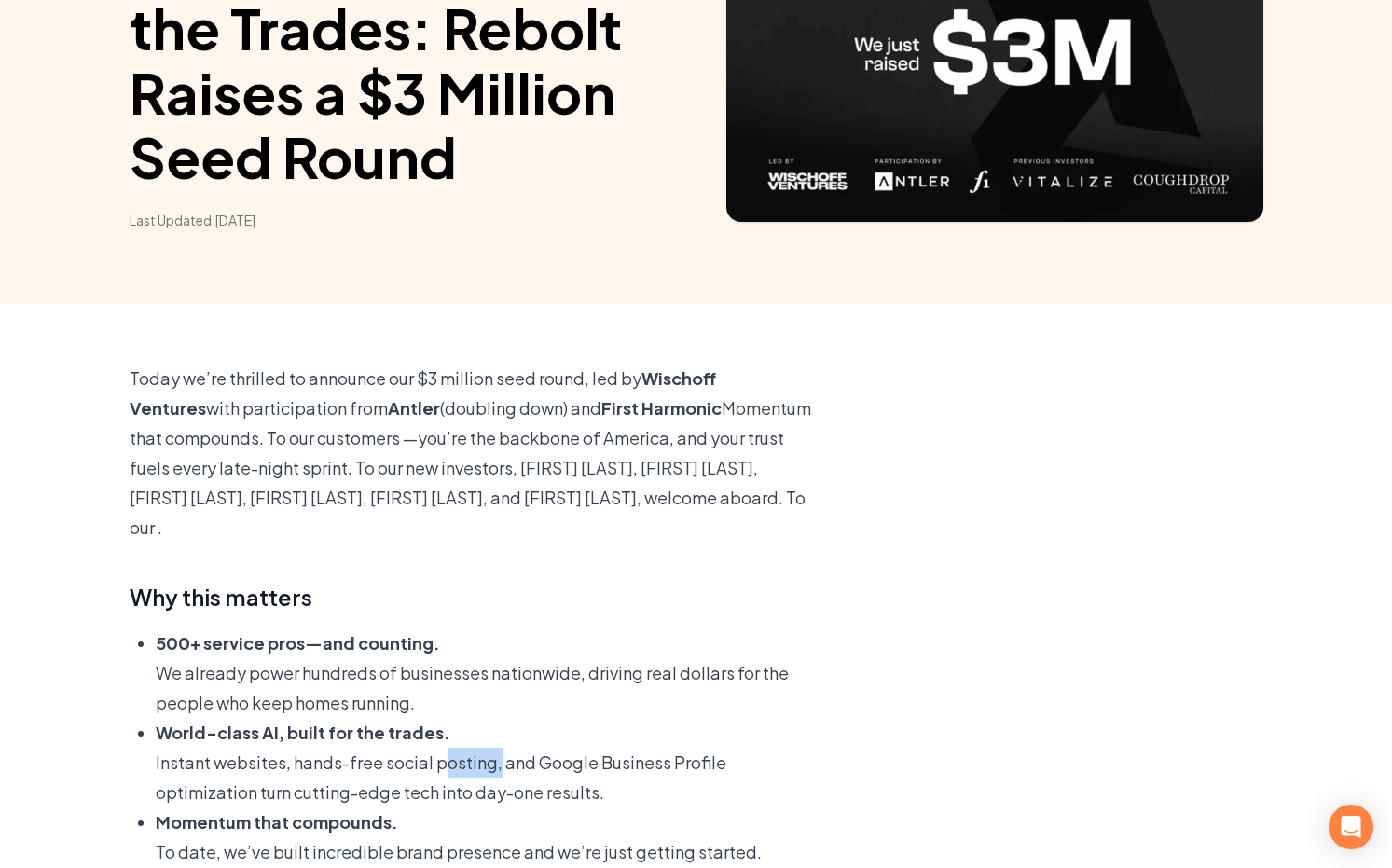 click on "Instant websites, hands-free social posting, and Google Business Profile optimization turn cutting-edge tech into day-one results." at bounding box center (486, 778) 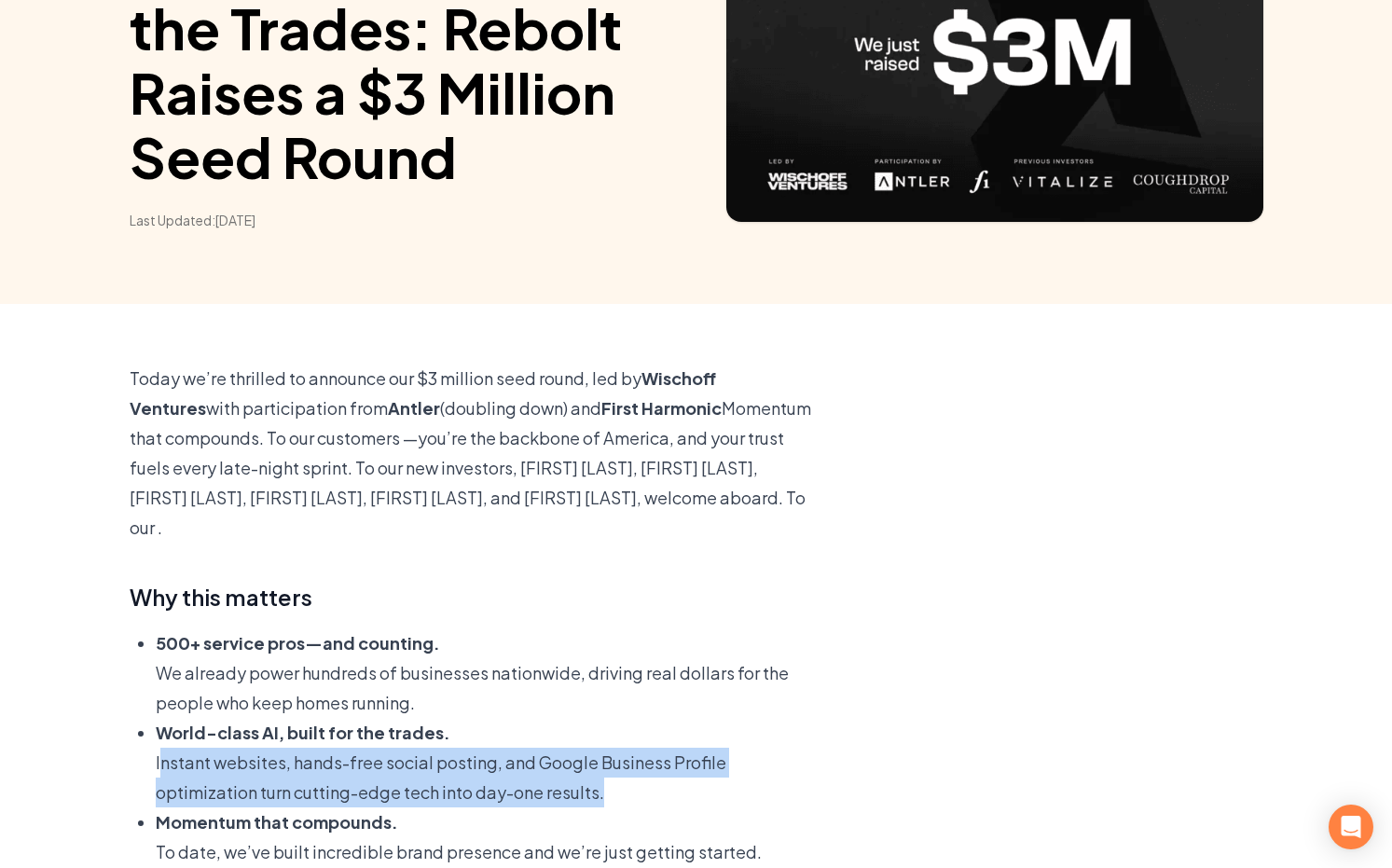 click on "Instant websites, hands-free social posting, and Google Business Profile optimization turn cutting-edge tech into day-one results." at bounding box center [486, 778] 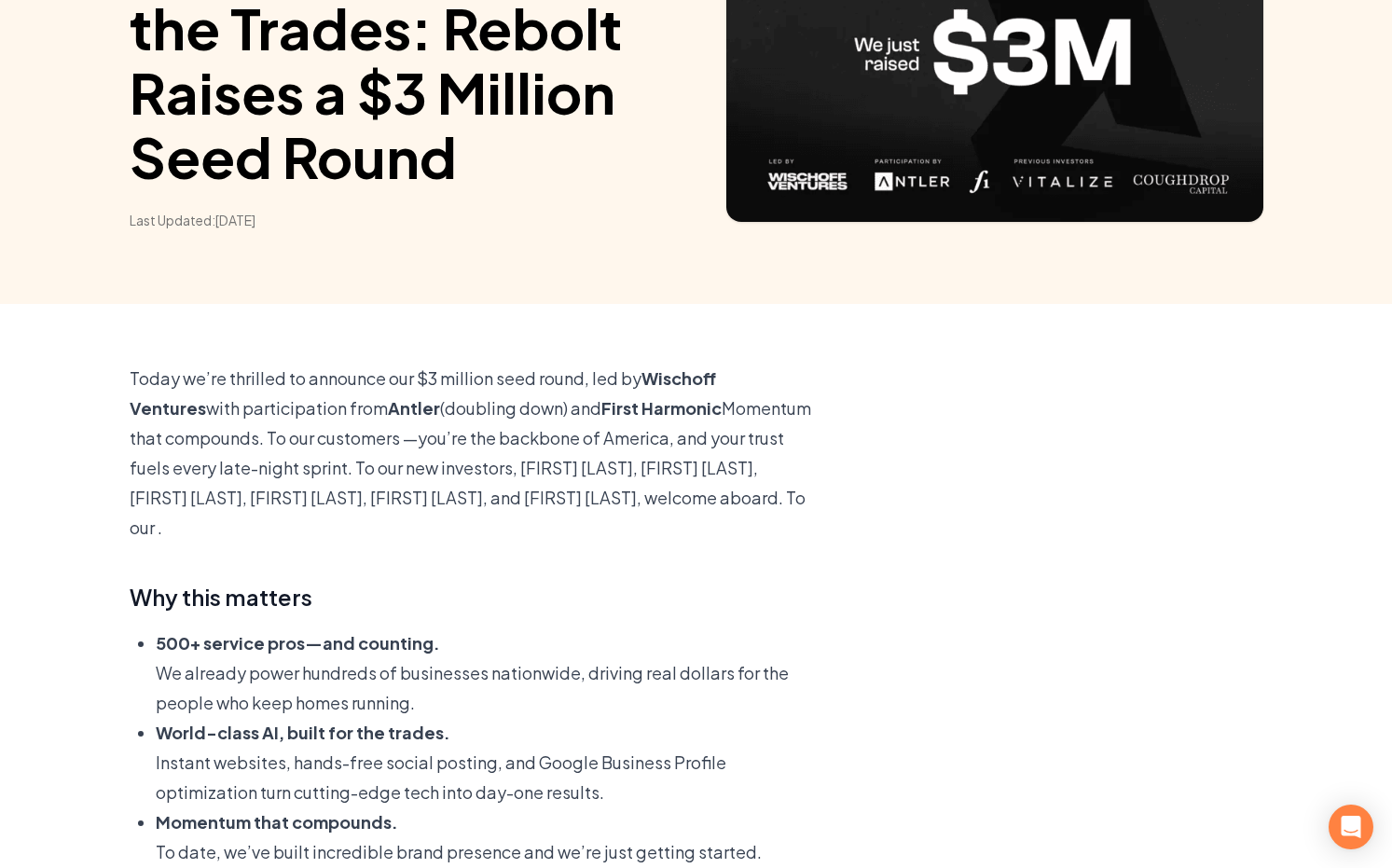 click on "Instant websites, hands-free social posting, and Google Business Profile optimization turn cutting-edge tech into day-one results." at bounding box center [486, 778] 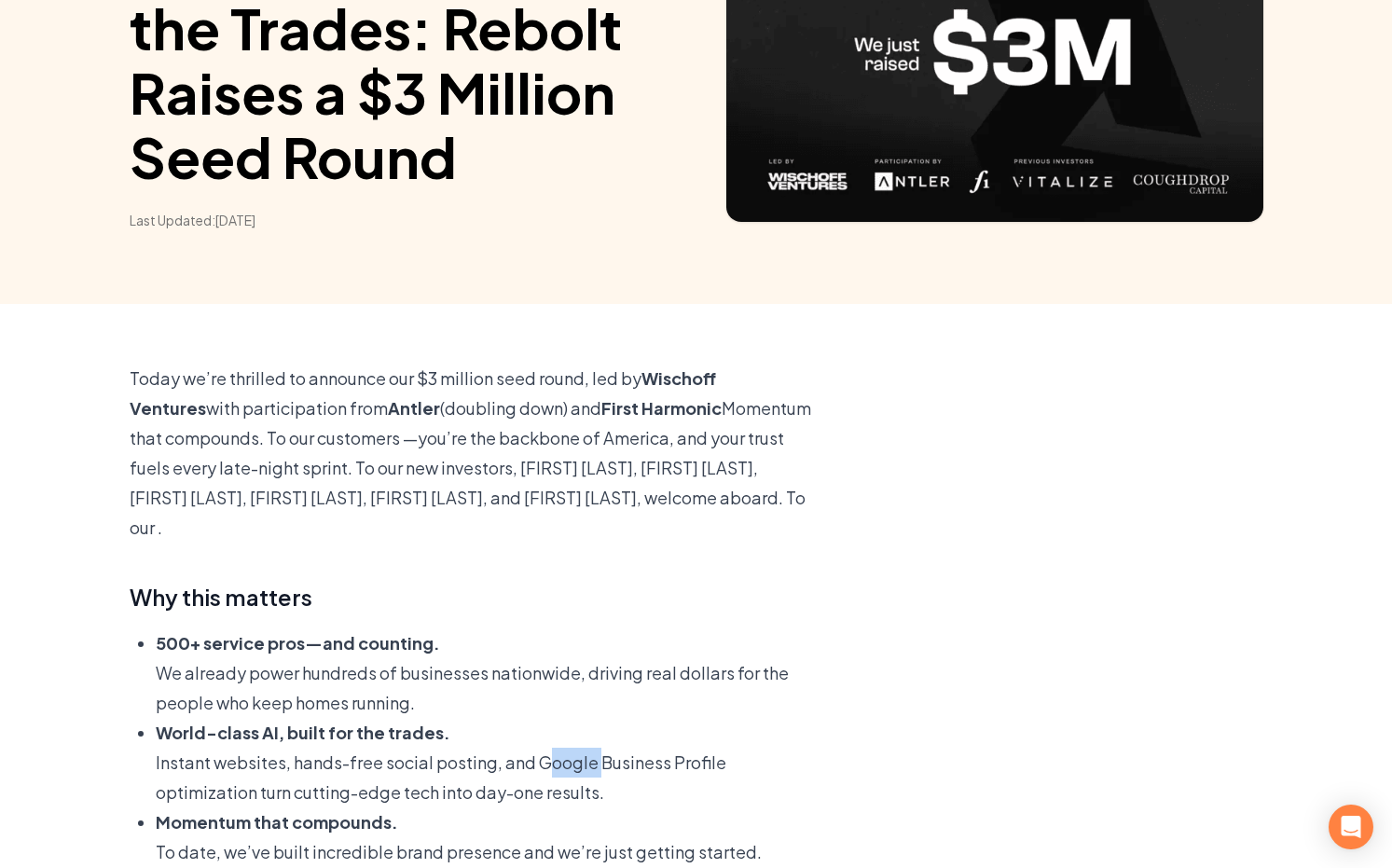 click on "Instant websites, hands-free social posting, and Google Business Profile optimization turn cutting-edge tech into day-one results." at bounding box center (486, 778) 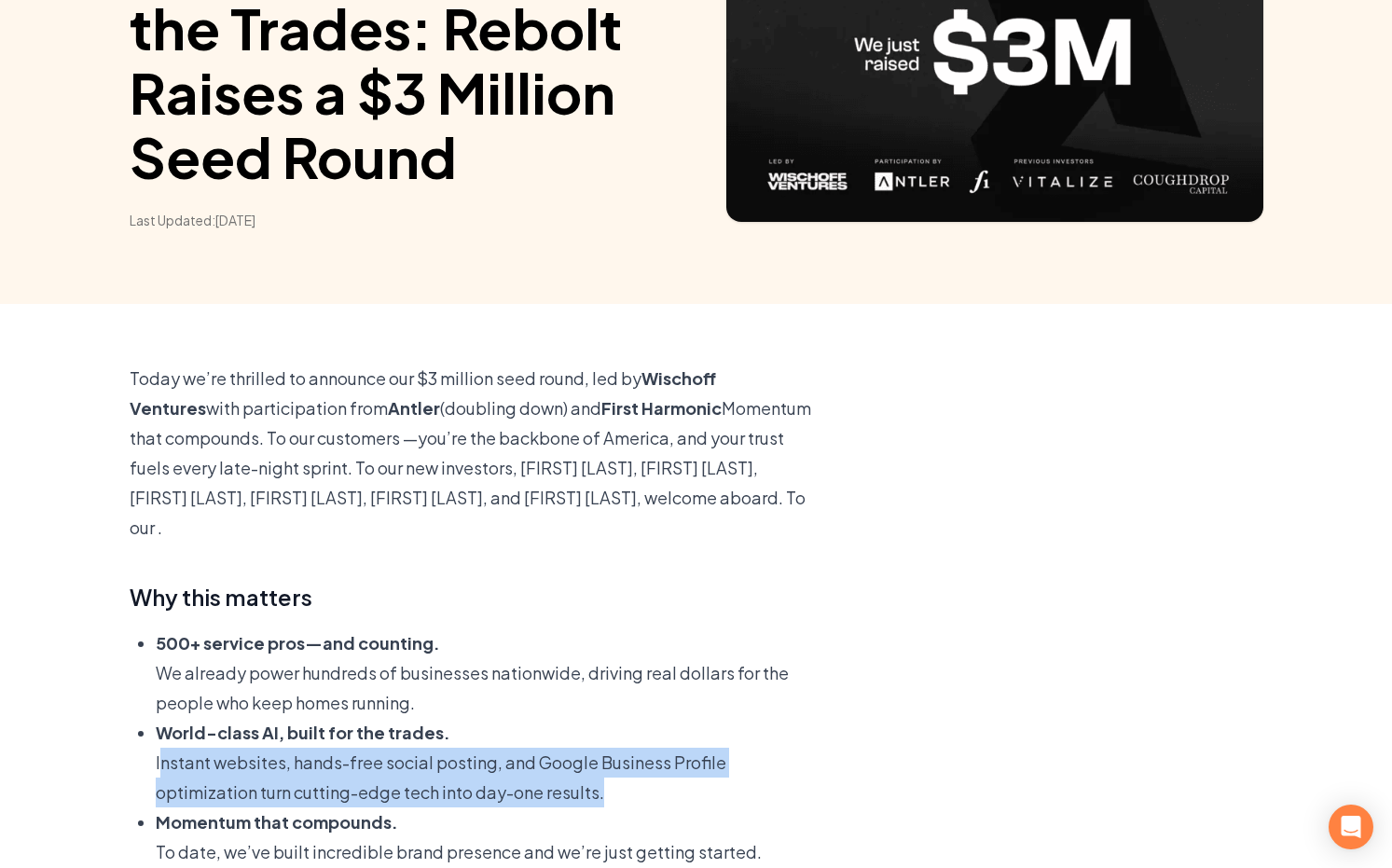 click on "Instant websites, hands-free social posting, and Google Business Profile optimization turn cutting-edge tech into day-one results." at bounding box center (486, 778) 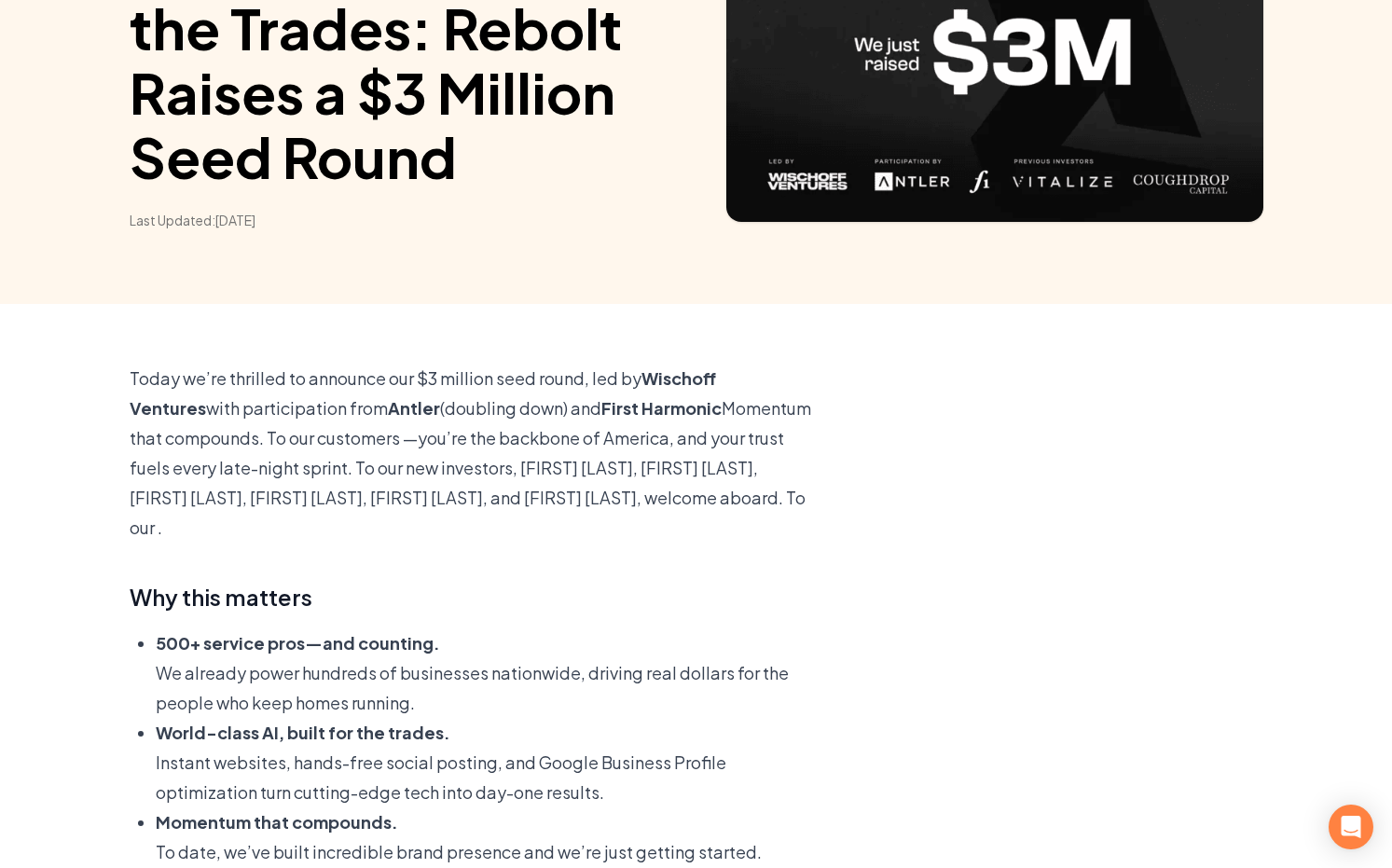 click on "Instant websites, hands-free social posting, and Google Business Profile optimization turn cutting-edge tech into day-one results." at bounding box center (486, 778) 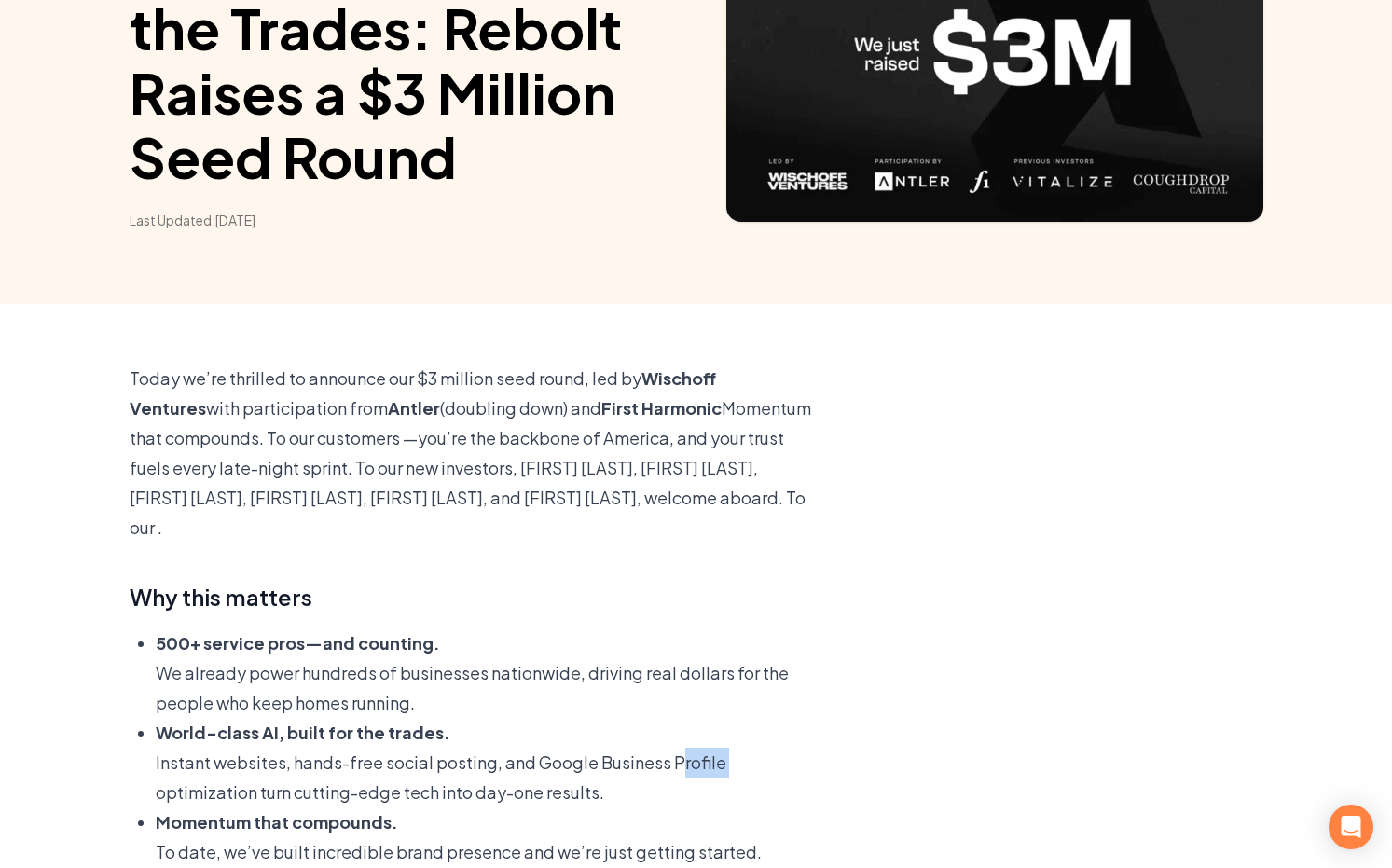 click on "Instant websites, hands-free social posting, and Google Business Profile optimization turn cutting-edge tech into day-one results." at bounding box center [486, 778] 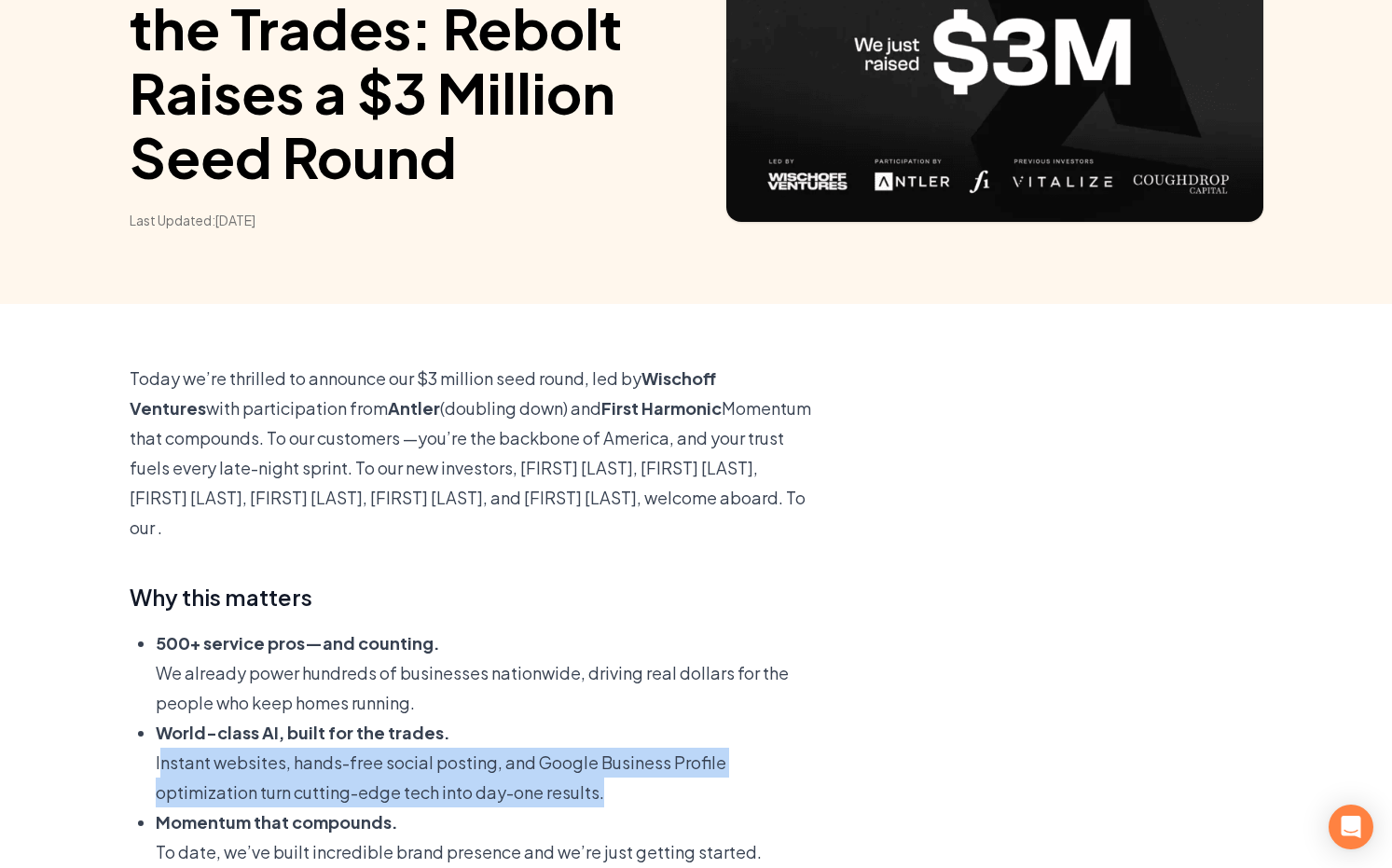 click on "Instant websites, hands-free social posting, and Google Business Profile optimization turn cutting-edge tech into day-one results." at bounding box center (486, 778) 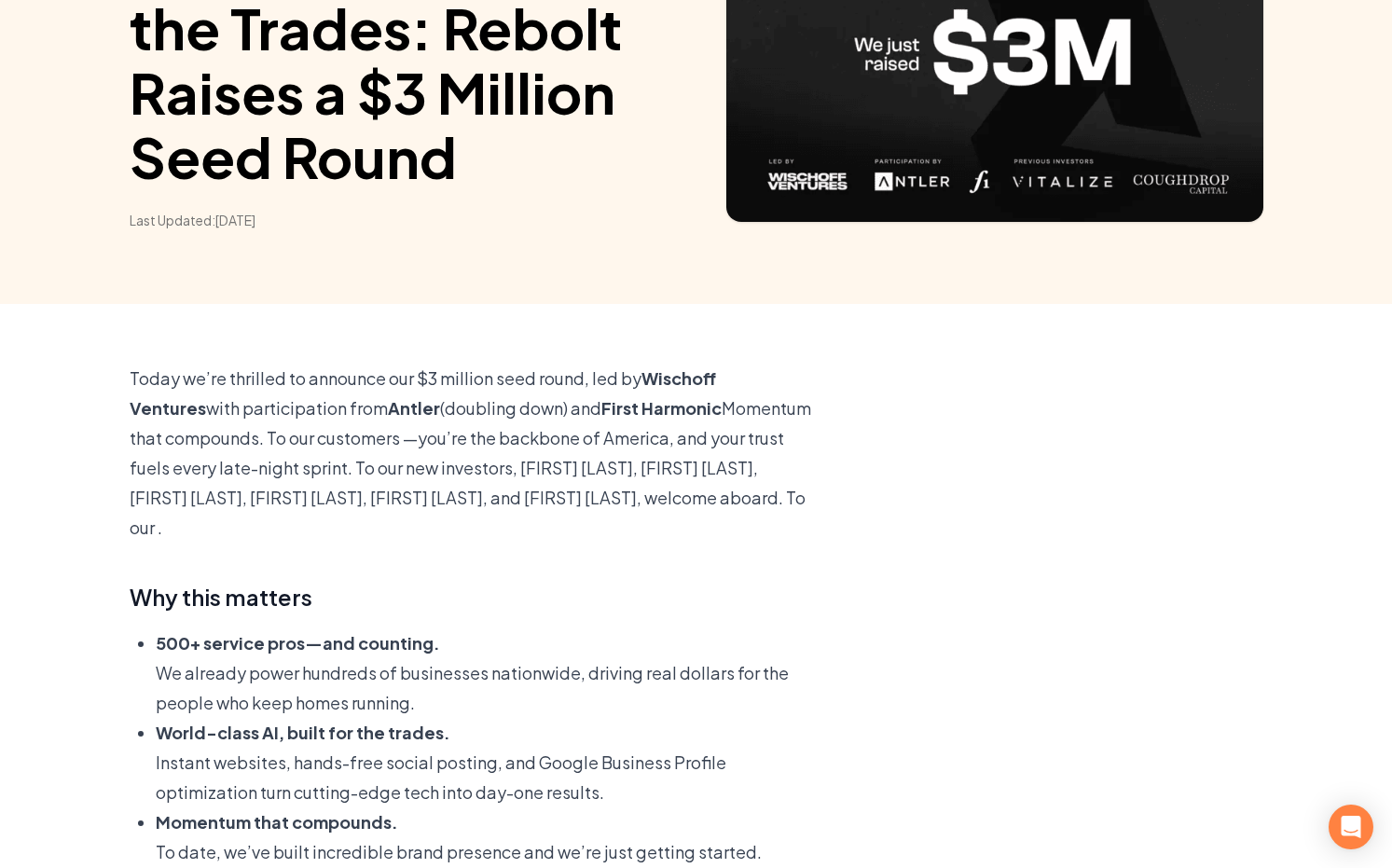 click on "Instant websites, hands-free social posting, and Google Business Profile optimization turn cutting-edge tech into day-one results." at bounding box center (486, 778) 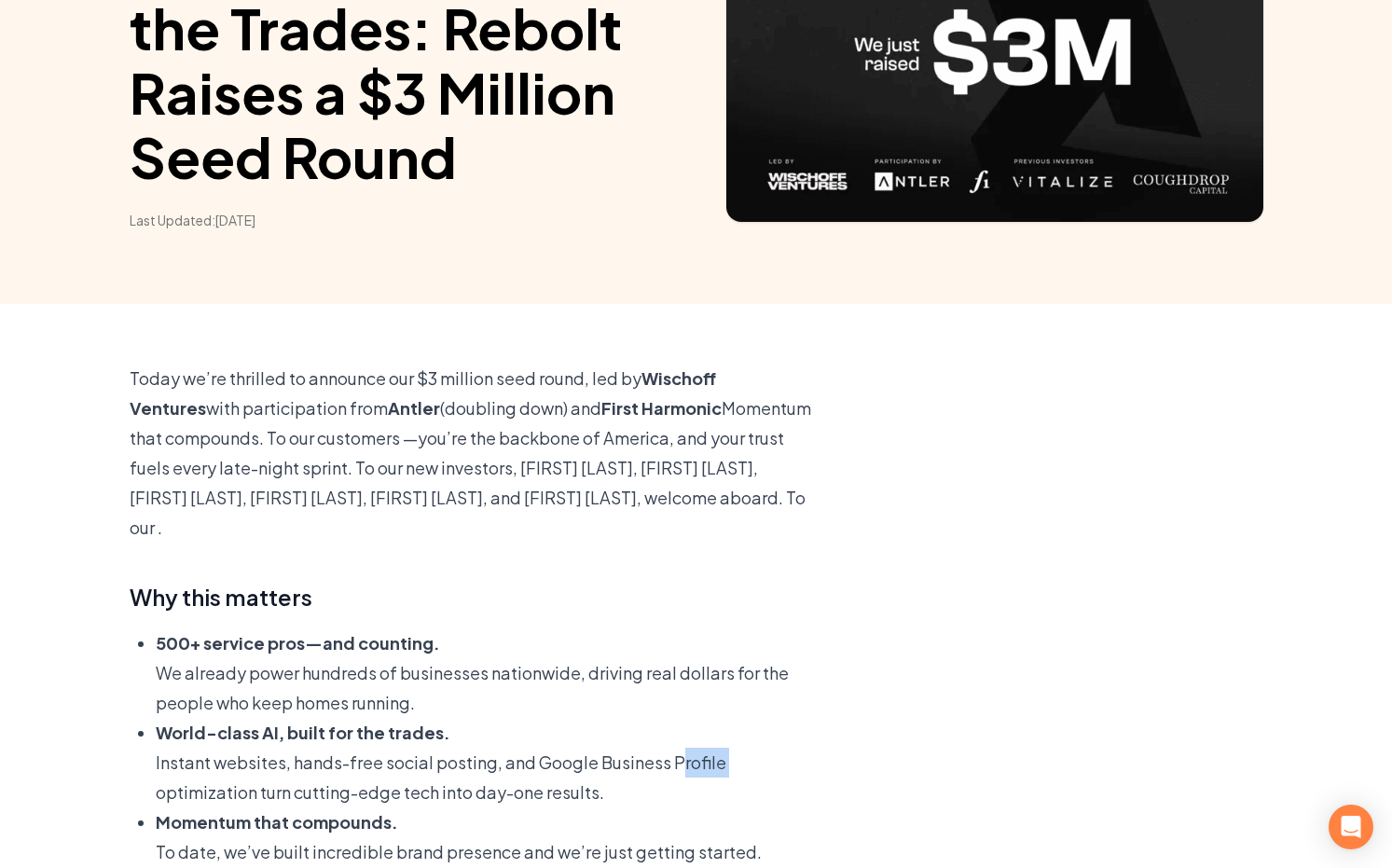 click on "Instant websites, hands-free social posting, and Google Business Profile optimization turn cutting-edge tech into day-one results." at bounding box center [486, 778] 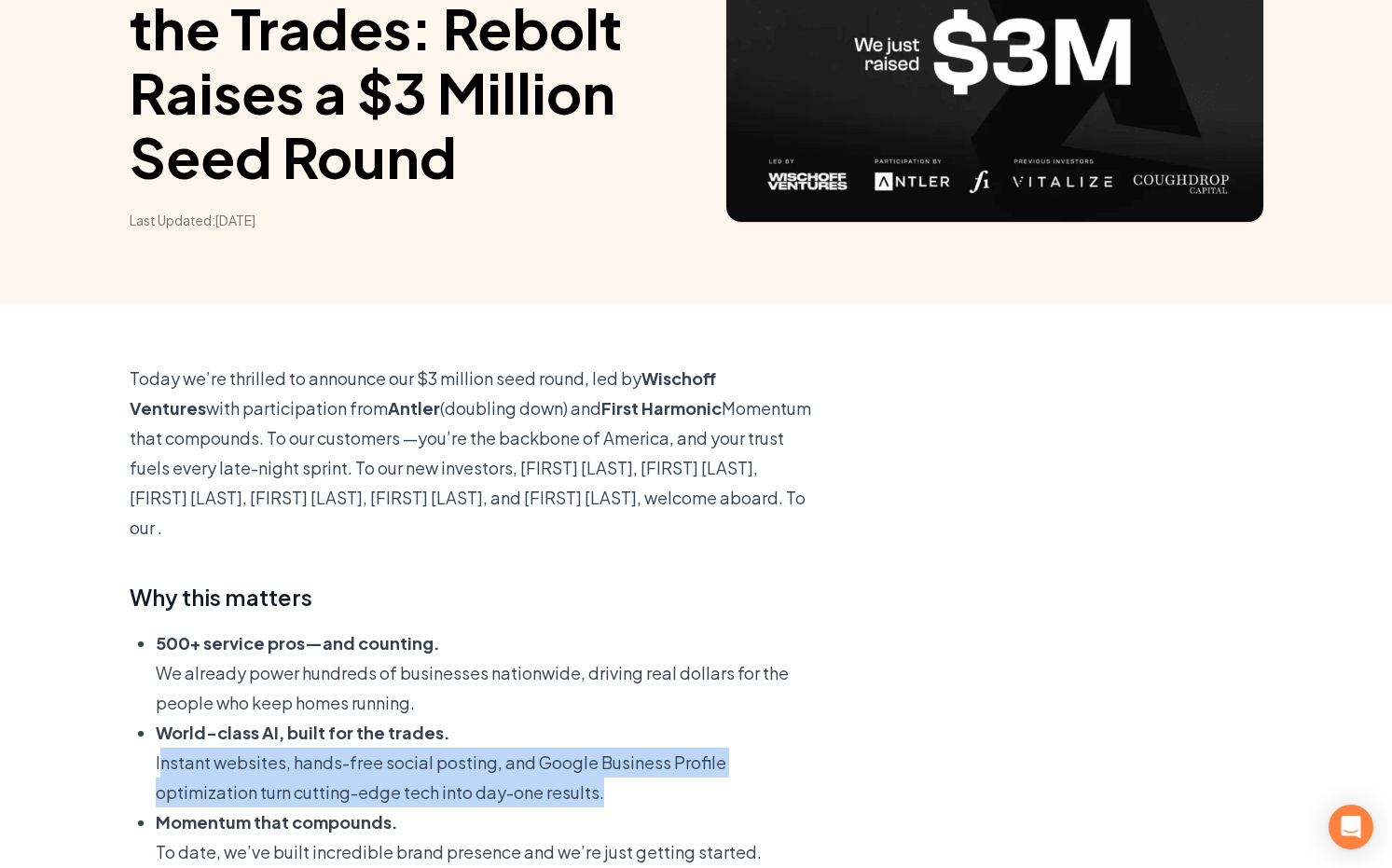 click on "We already power hundreds of businesses nationwide, driving real dollars for the people who keep homes running." at bounding box center (486, 688) 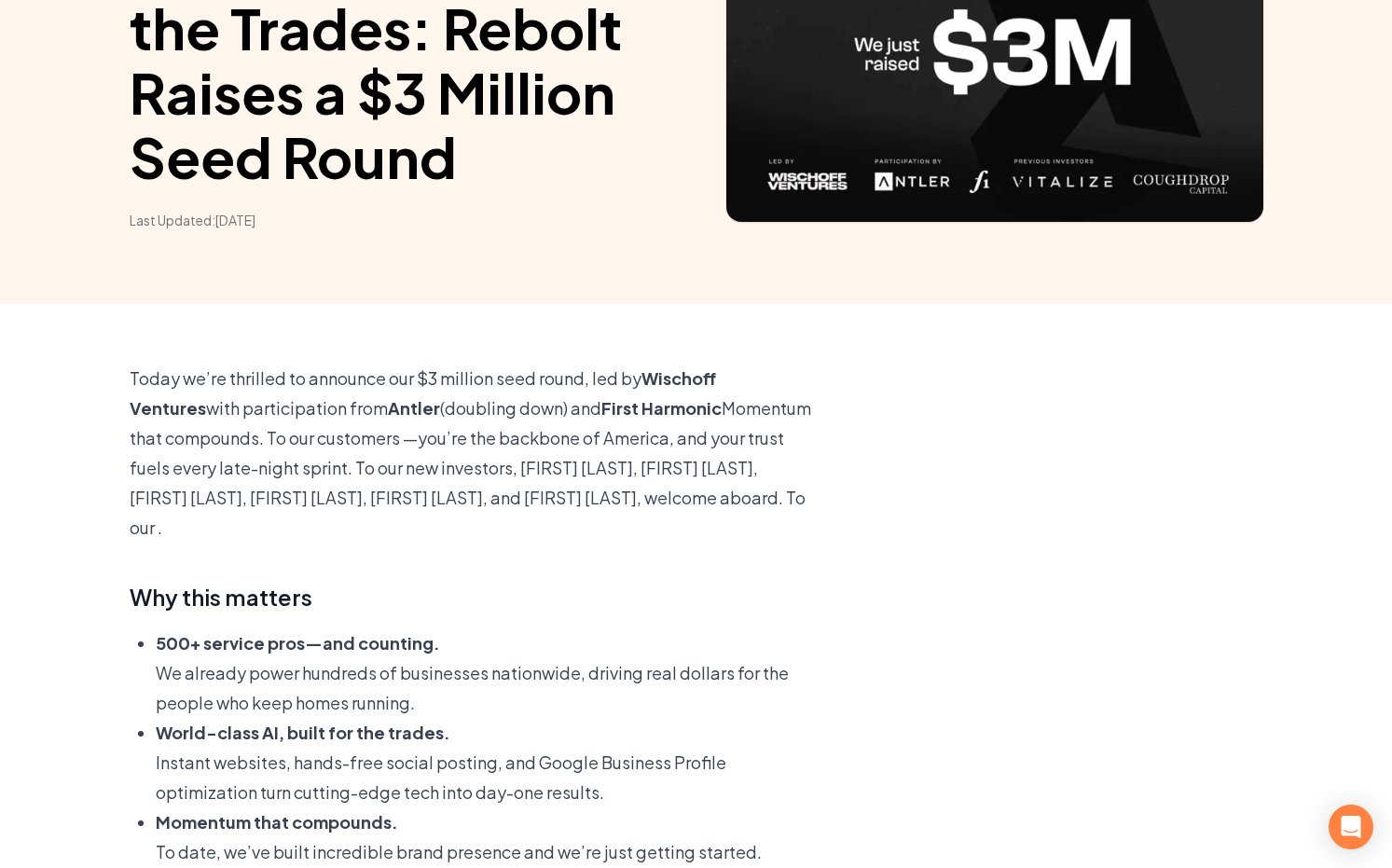 click on "We already power hundreds of businesses nationwide, driving real dollars for the people who keep homes running." at bounding box center (486, 688) 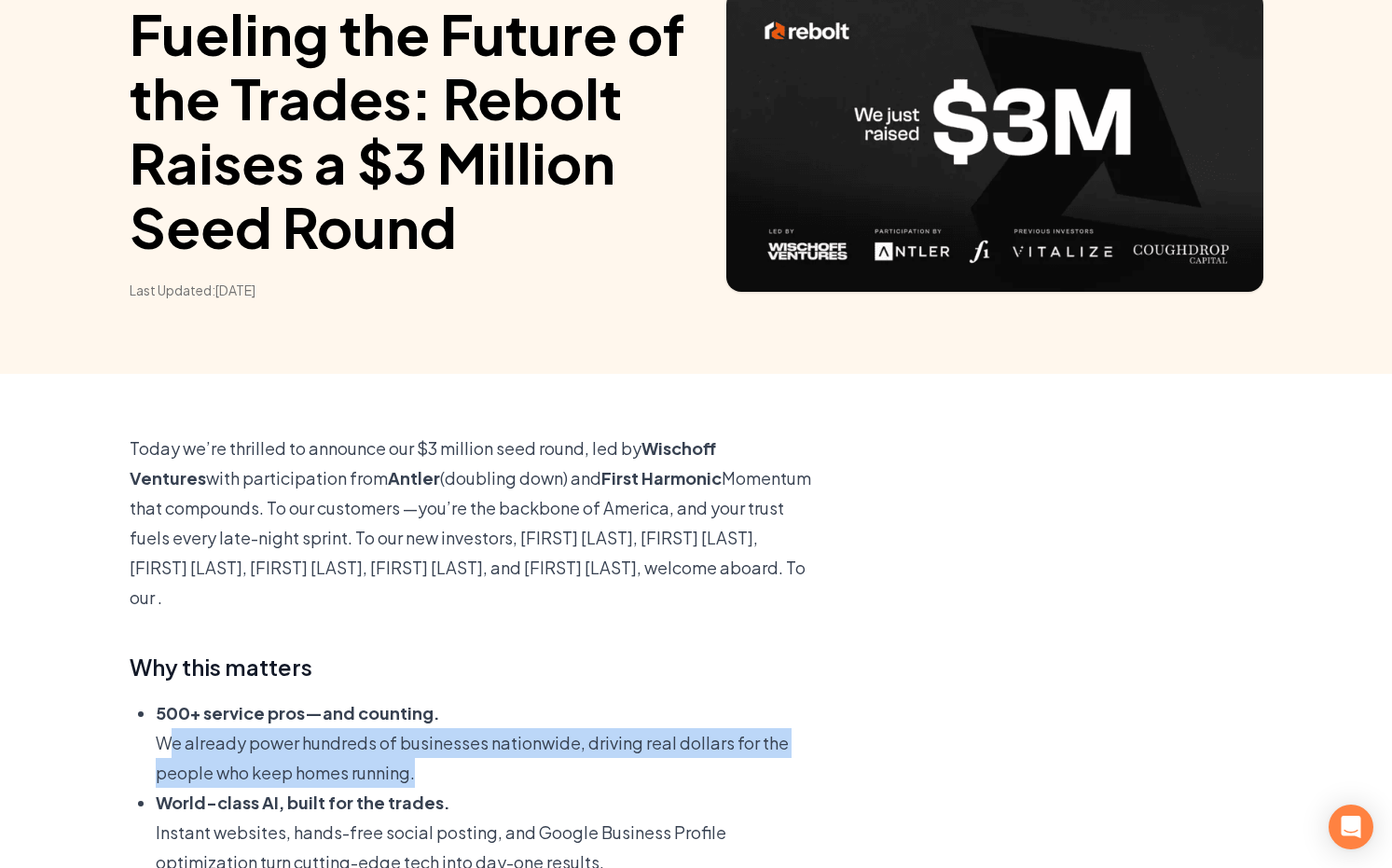 scroll, scrollTop: 150, scrollLeft: 0, axis: vertical 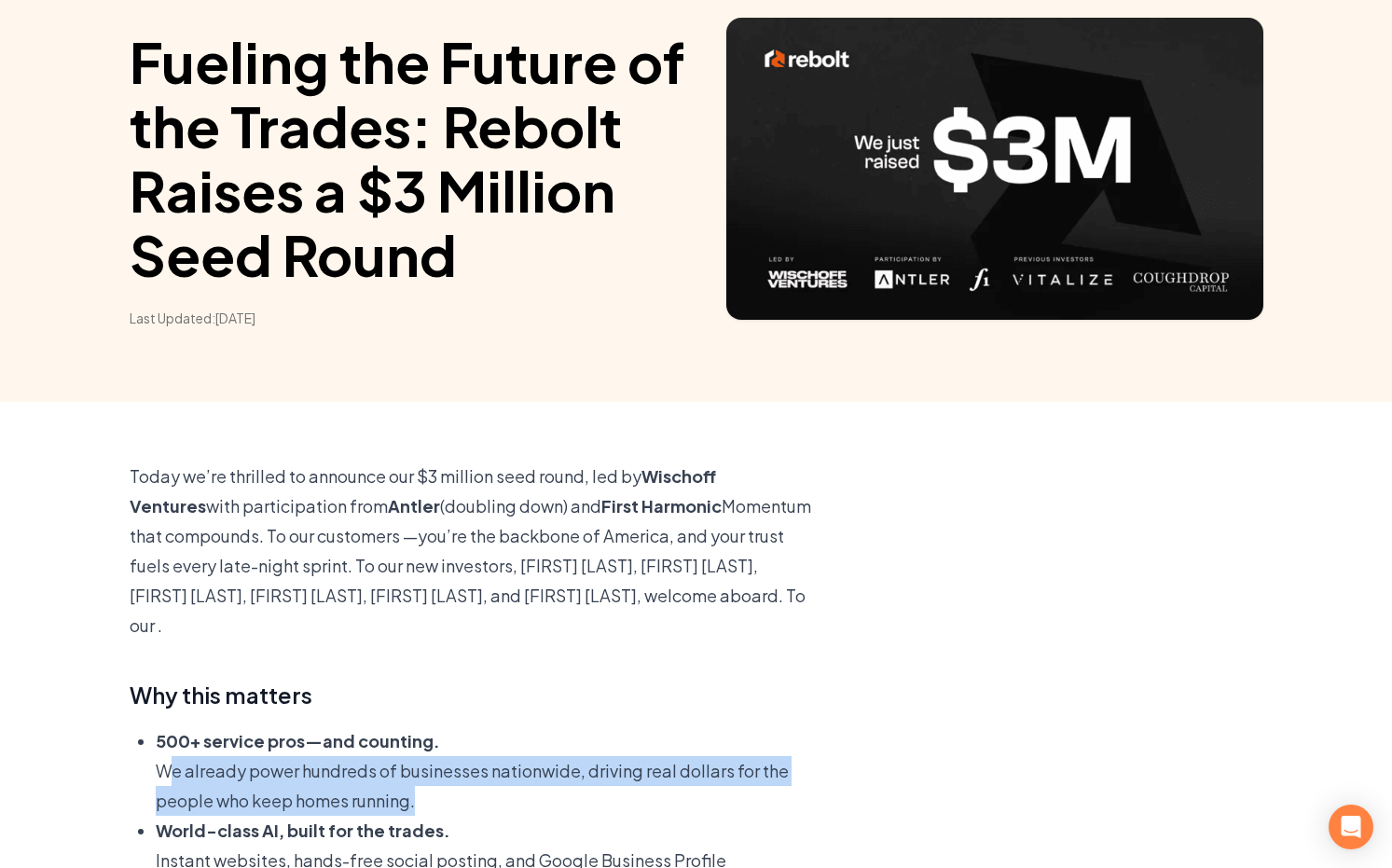 click on "Today we’re thrilled to announce our $3 million seed round, led by Wischoff Ventures with participation from Antler (doubling down) and First Harmonic. This investment propels Rebolt’s mission to arm every plumber, electrician, landscaper, roofer, and contractor with AI-powered tools that win jobs and grow revenue." at bounding box center [473, 551] 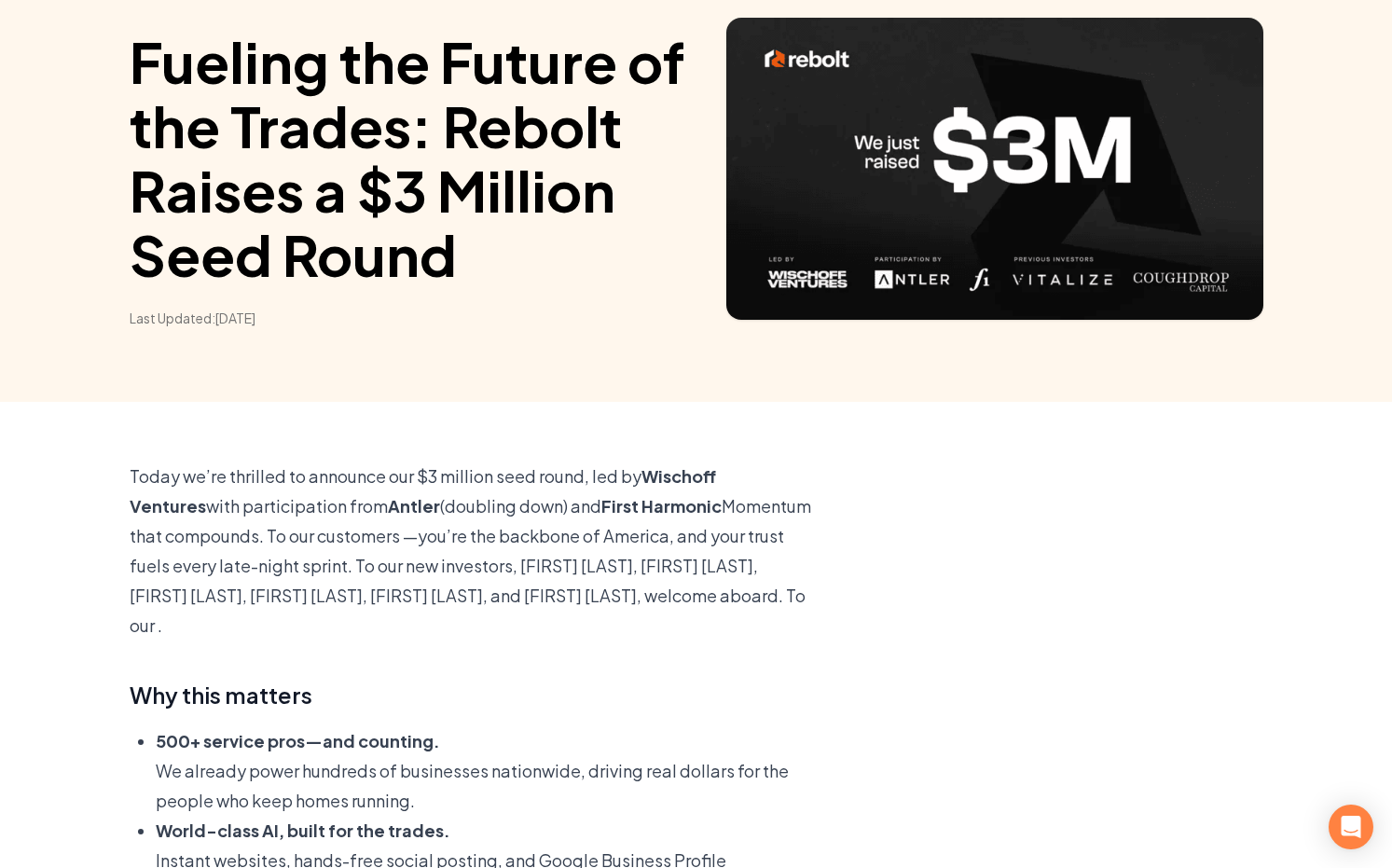 click on "Today we’re thrilled to announce our $3 million seed round, led by Wischoff Ventures with participation from Antler (doubling down) and First Harmonic. This investment propels Rebolt’s mission to arm every plumber, electrician, landscaper, roofer, and contractor with AI-powered tools that win jobs and grow revenue." at bounding box center [473, 551] 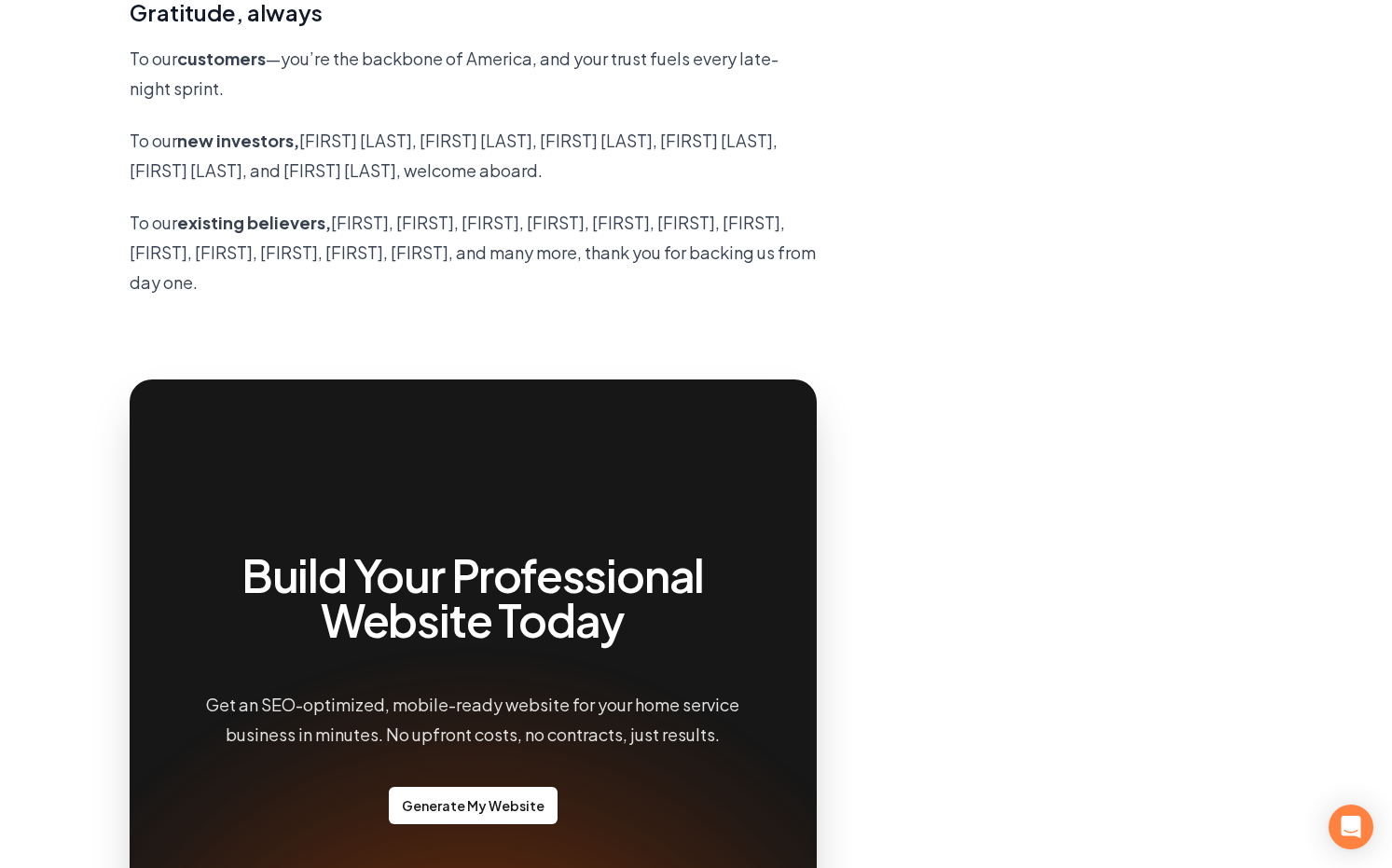 scroll, scrollTop: 695, scrollLeft: 0, axis: vertical 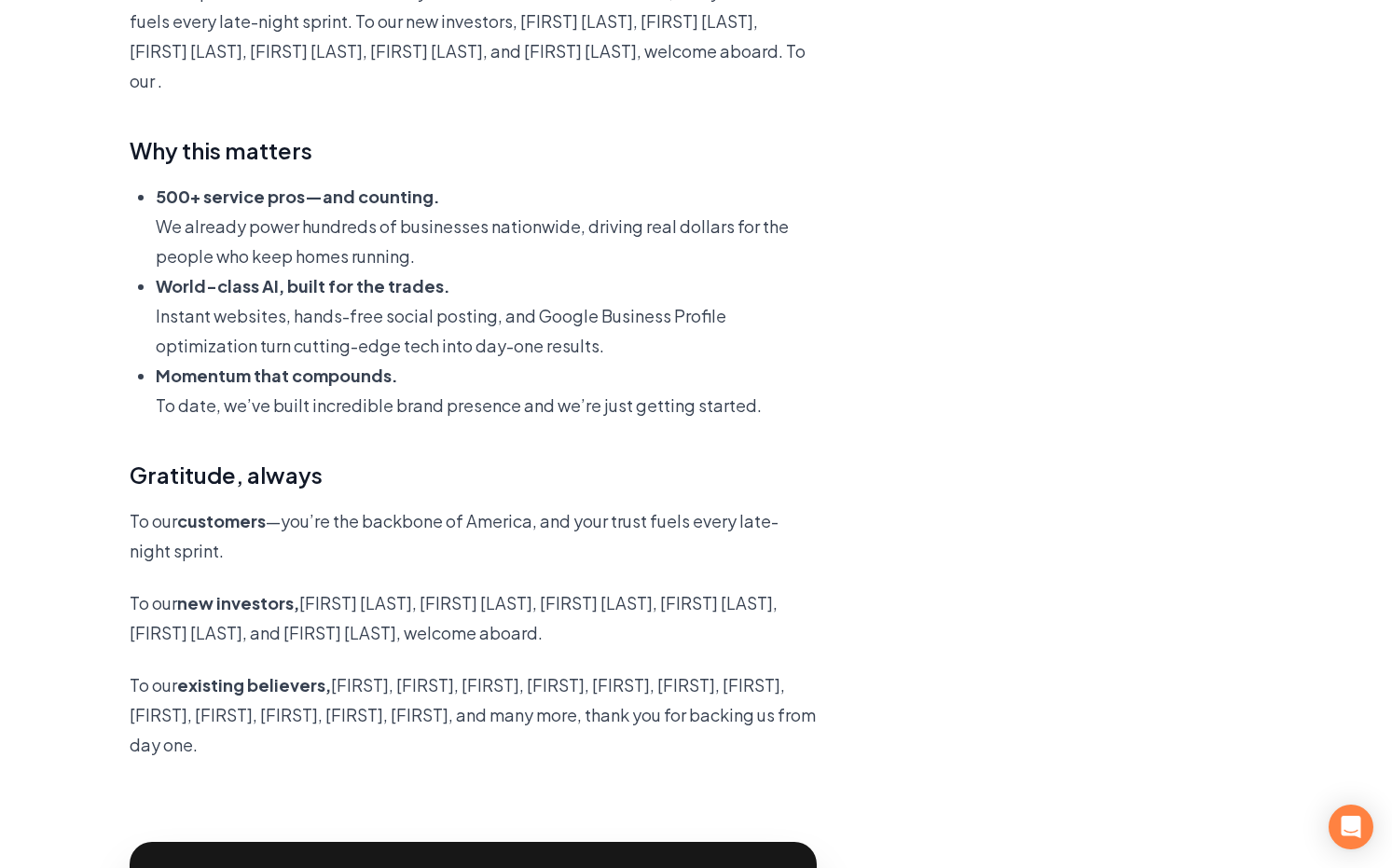 click on "Today we’re thrilled to announce our $3 million seed round, led by Wischoff Ventures with participation from Antler (doubling down) and First Harmonic. This investment propels Rebolt’s mission to arm every plumber, electrician, landscaper, roofer, and contractor with AI-powered tools that win jobs and grow revenue. Why this matters 500+ service pros—and counting. We already power hundreds of businesses nationwide, driving real dollars for the people who keep homes running. World-class AI, built for the trades. Instant websites, hands-free social posting, and Google Business Profile optimization turn cutting-edge tech into day-one results. Momentum that compounds. To date, we’ve built incredible brand presence and we’re just getting started. Gratitude, always To our customers —you’re the backbone of America, and your trust fuels every late-night sprint. To our new investors, [FIRST] [LAST], [FIRST] [LAST], [FIRST] [LAST], [FIRST] [LAST], [FIRST] [LAST], and [FIRST] [LAST], welcome aboard. To our ." at bounding box center (473, 764) 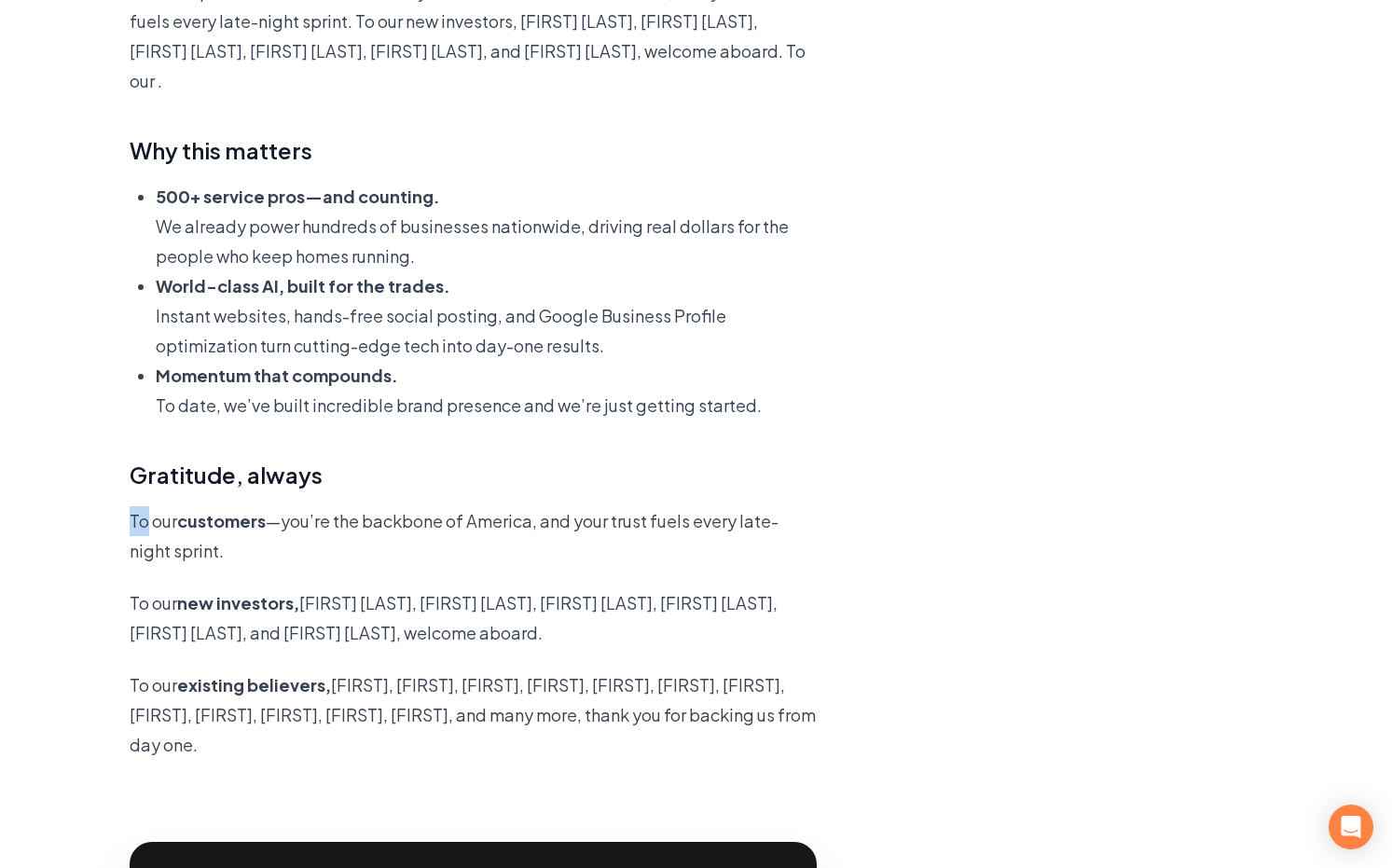 click on "Today we’re thrilled to announce our $3 million seed round, led by Wischoff Ventures with participation from Antler (doubling down) and First Harmonic. This investment propels Rebolt’s mission to arm every plumber, electrician, landscaper, roofer, and contractor with AI-powered tools that win jobs and grow revenue. Why this matters 500+ service pros—and counting. We already power hundreds of businesses nationwide, driving real dollars for the people who keep homes running. World-class AI, built for the trades. Instant websites, hands-free social posting, and Google Business Profile optimization turn cutting-edge tech into day-one results. Momentum that compounds. To date, we’ve built incredible brand presence and we’re just getting started. Gratitude, always To our customers —you’re the backbone of America, and your trust fuels every late-night sprint. To our new investors, [FIRST] [LAST], [FIRST] [LAST], [FIRST] [LAST], [FIRST] [LAST], [FIRST] [LAST], and [FIRST] [LAST], welcome aboard. To our ." at bounding box center [473, 764] 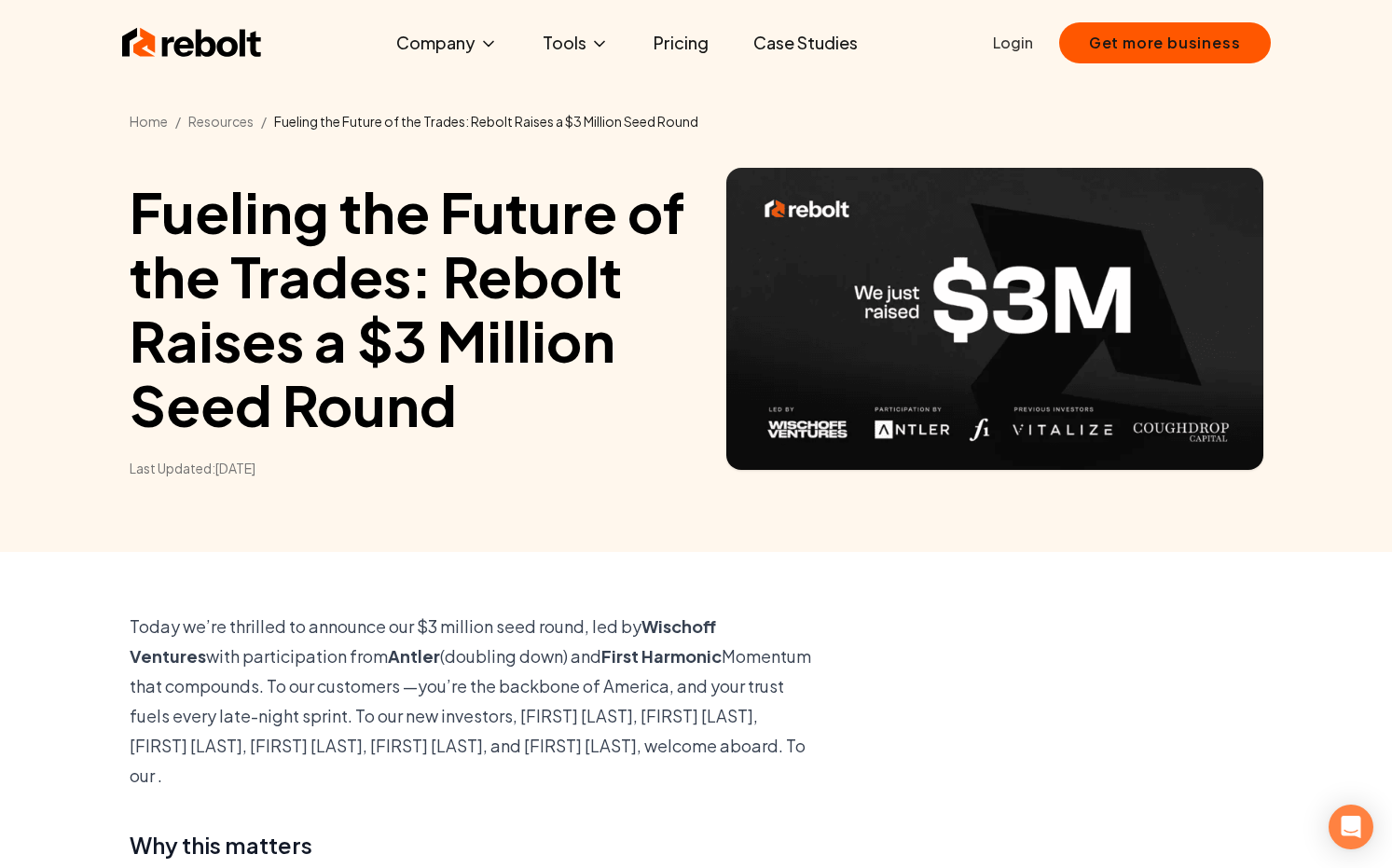 scroll, scrollTop: 0, scrollLeft: 0, axis: both 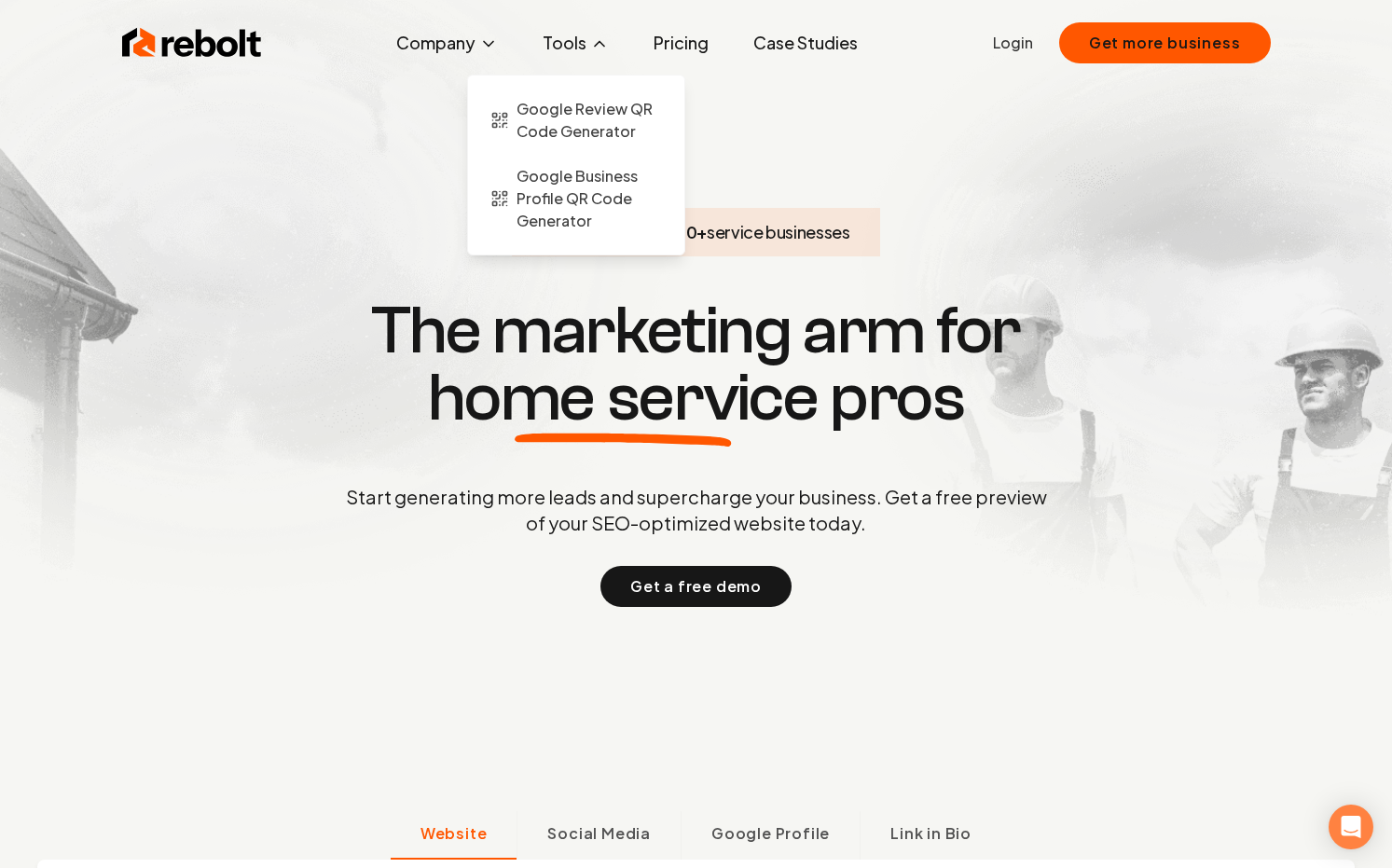 click on "Tools" at bounding box center (575, 43) 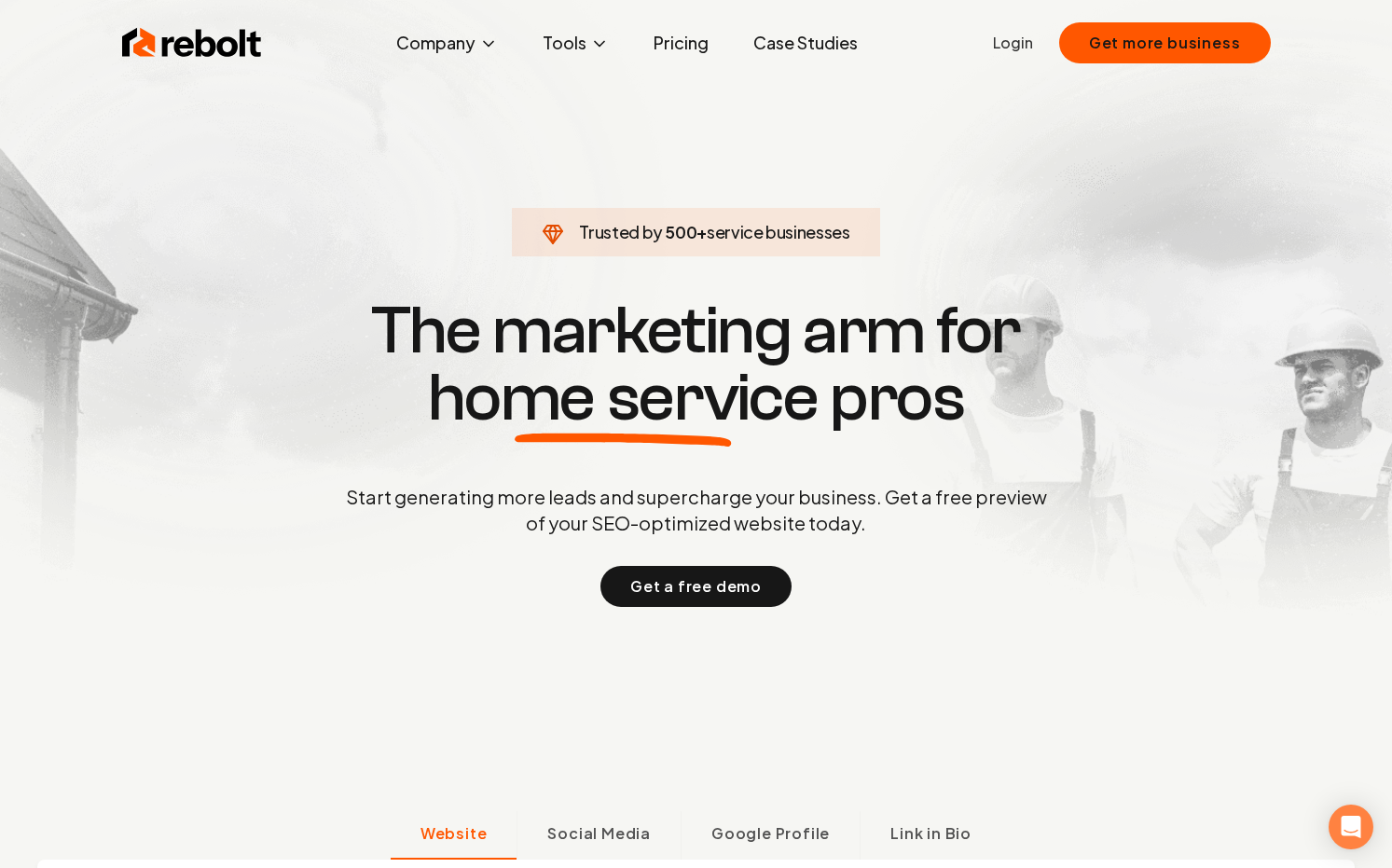 click 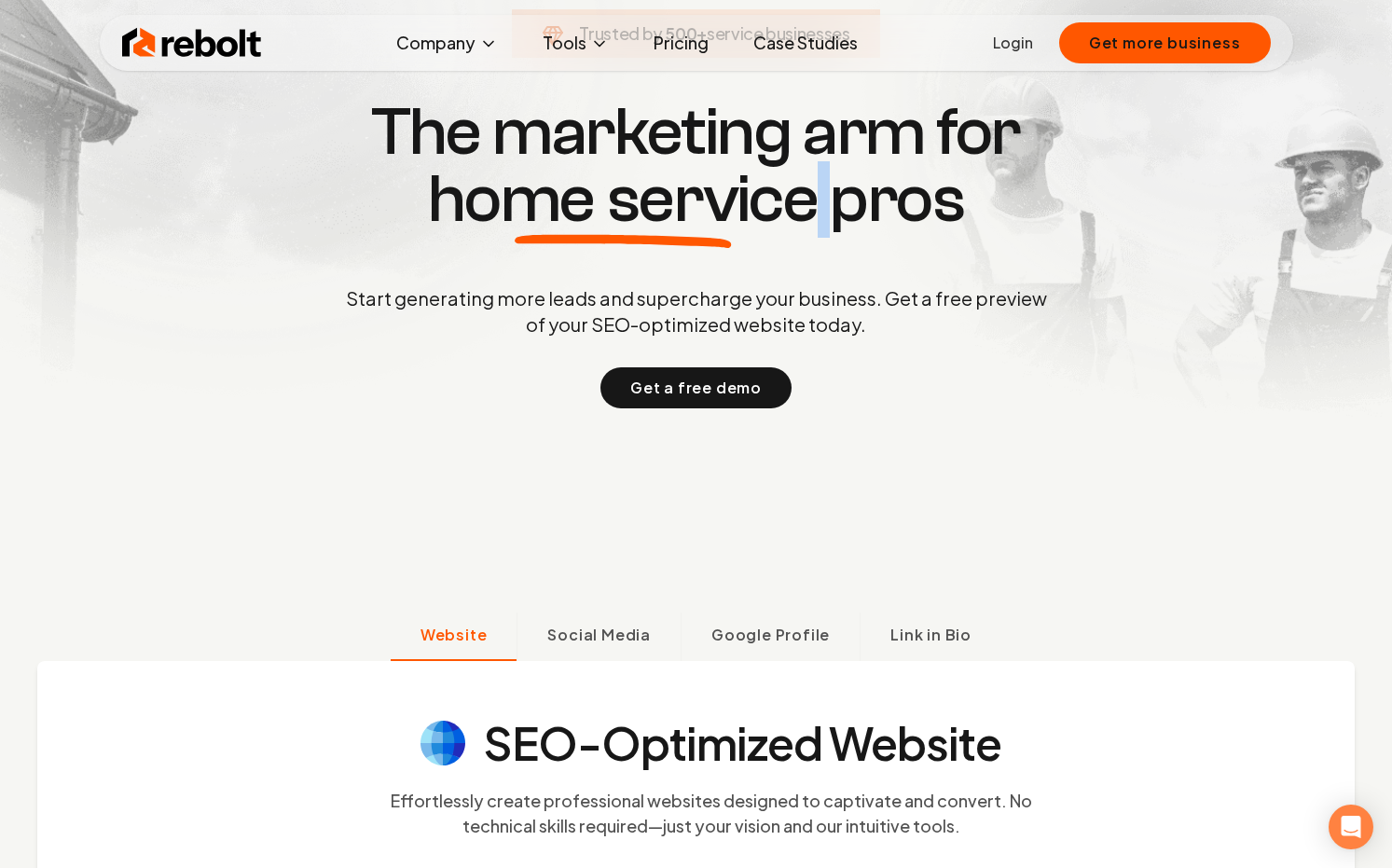 scroll, scrollTop: 101, scrollLeft: 0, axis: vertical 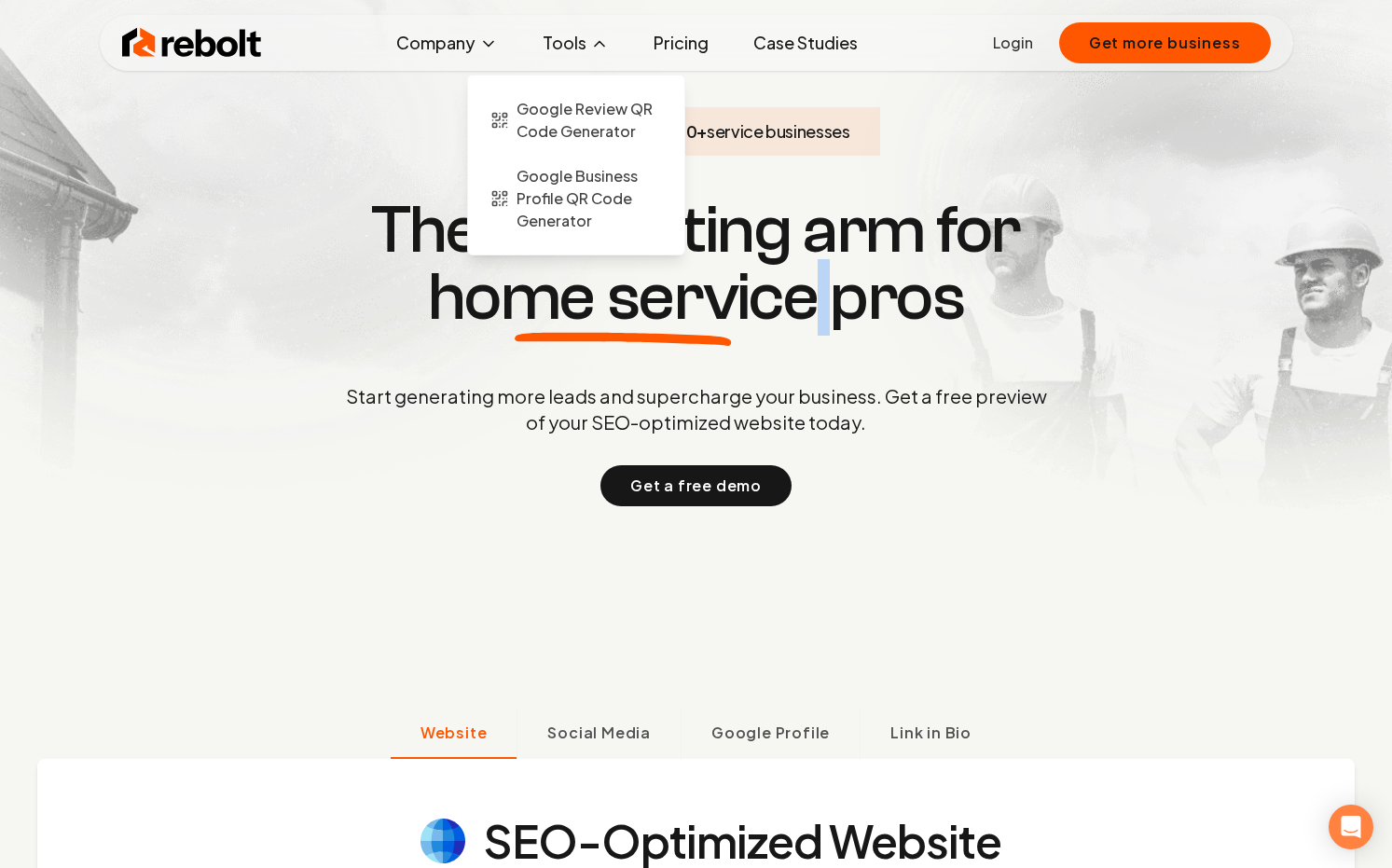 click 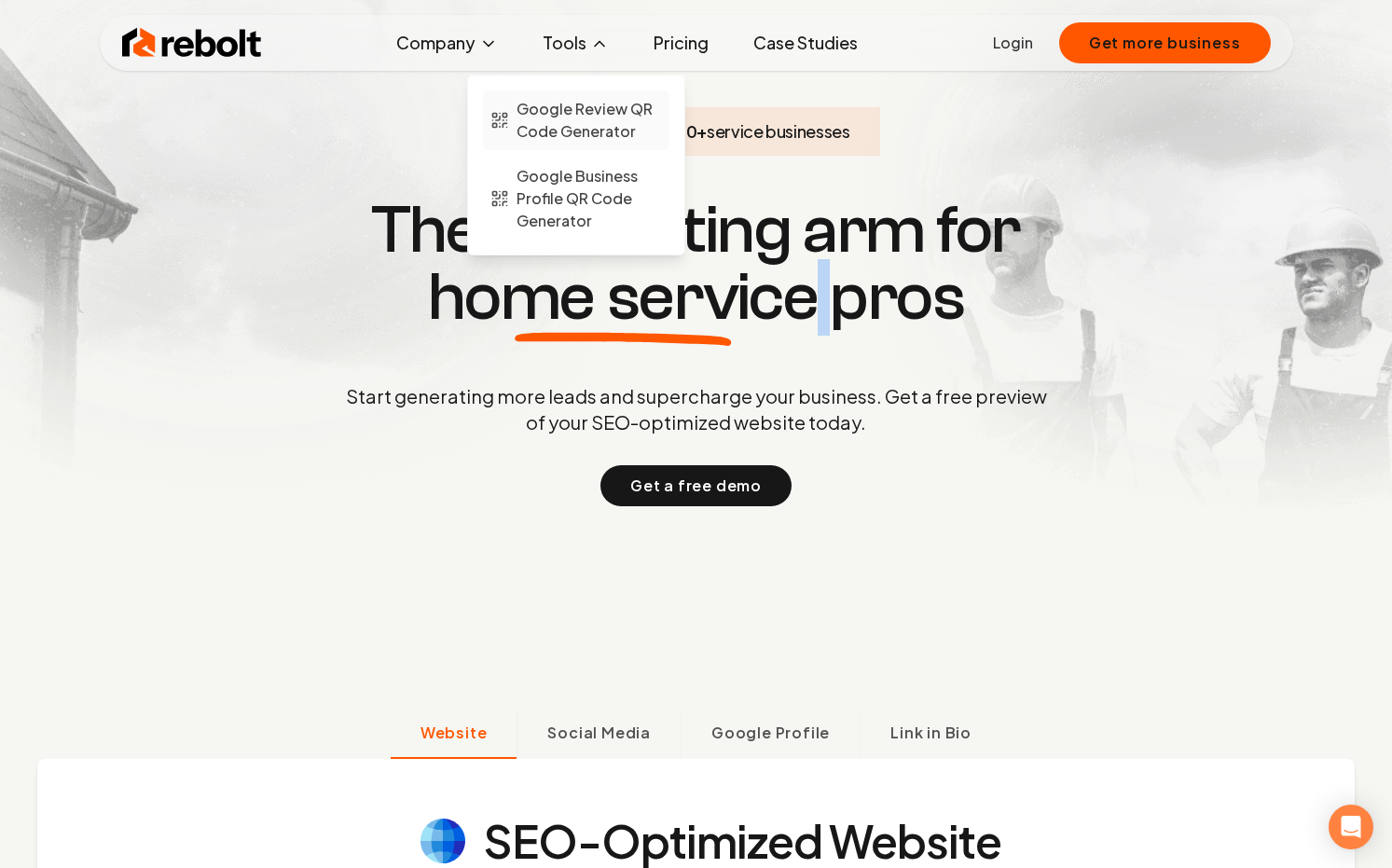 click on "Google Review QR Code Generator" at bounding box center [589, 120] 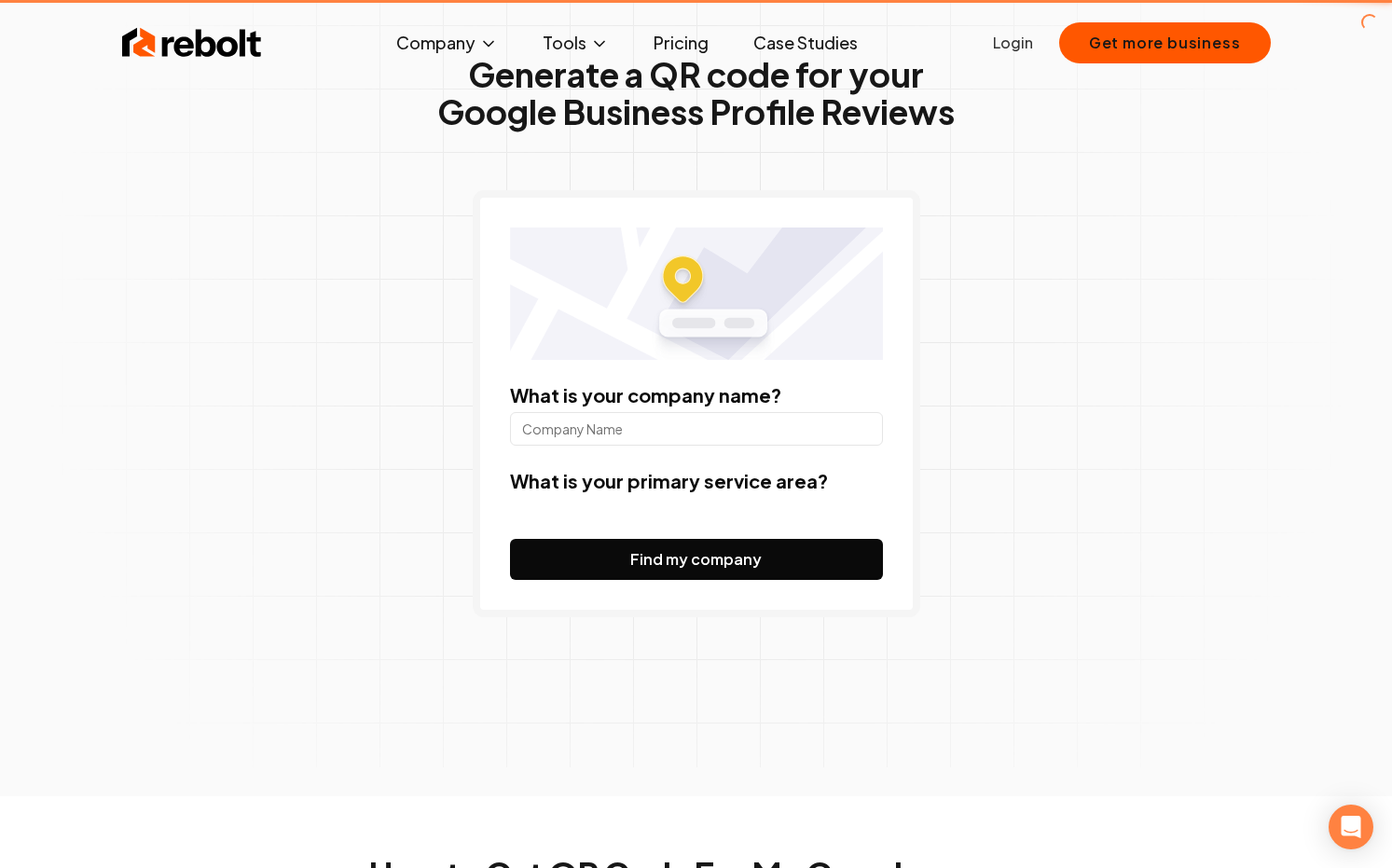 scroll, scrollTop: 0, scrollLeft: 0, axis: both 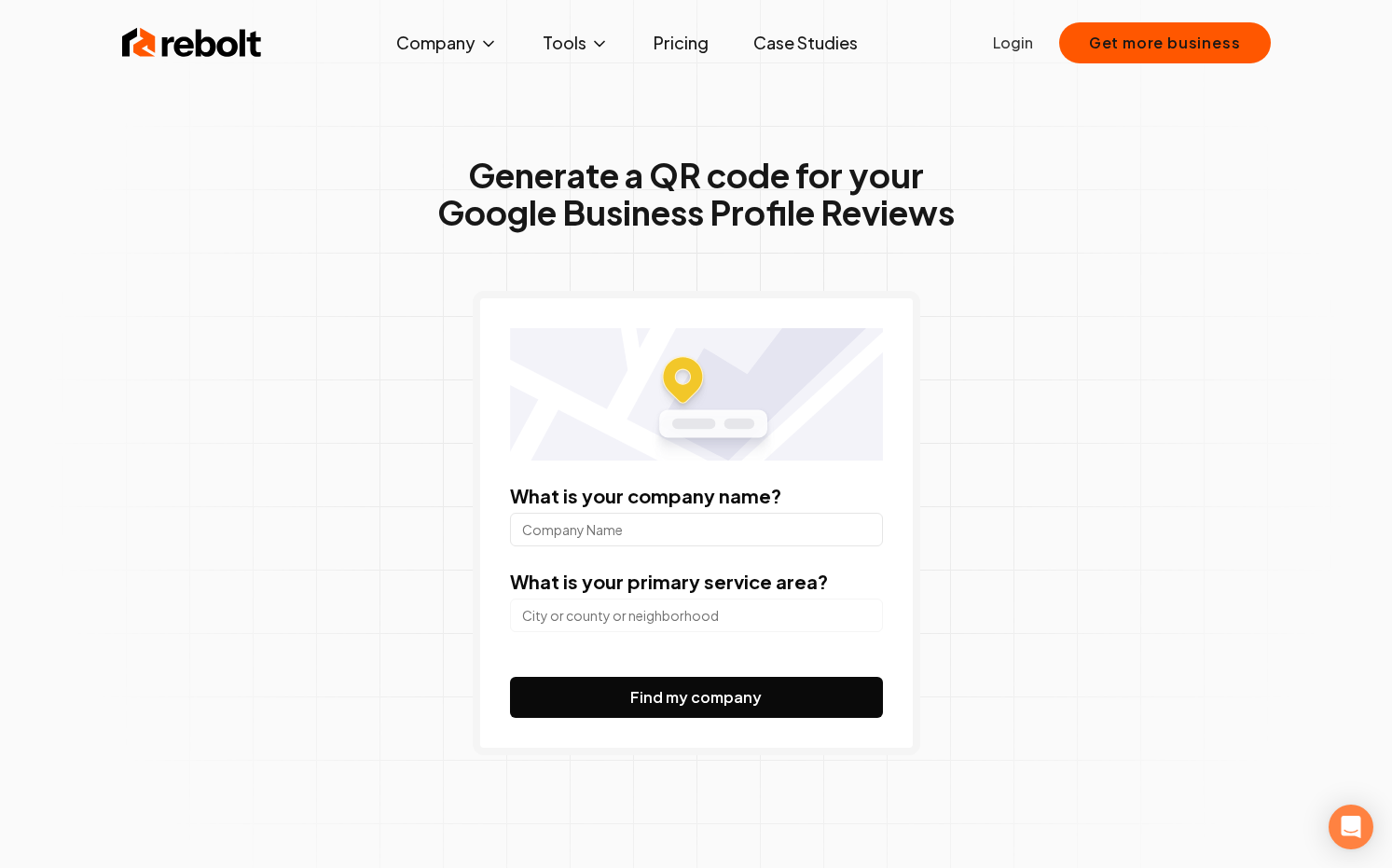 type on "r" 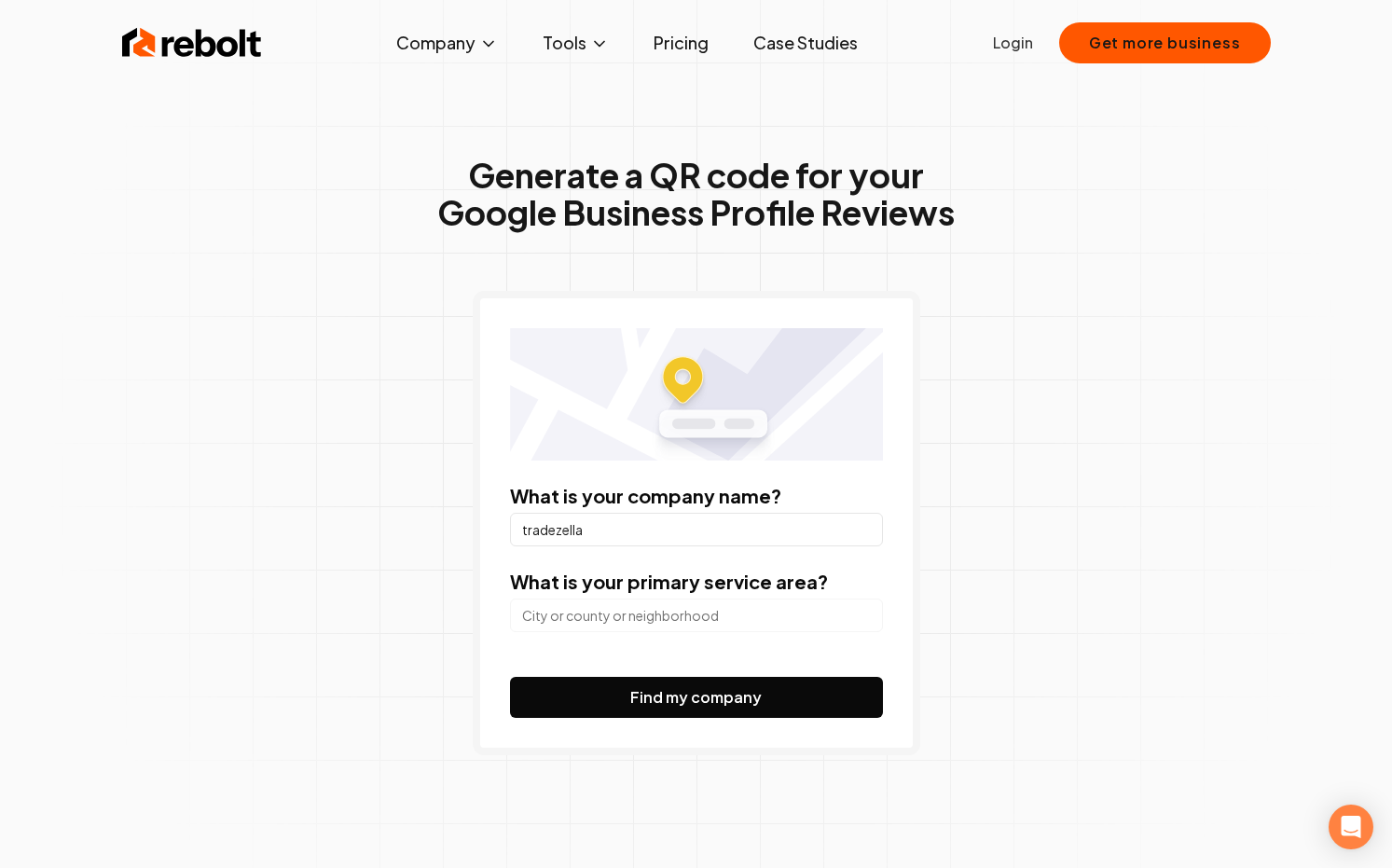 type on "tradezella" 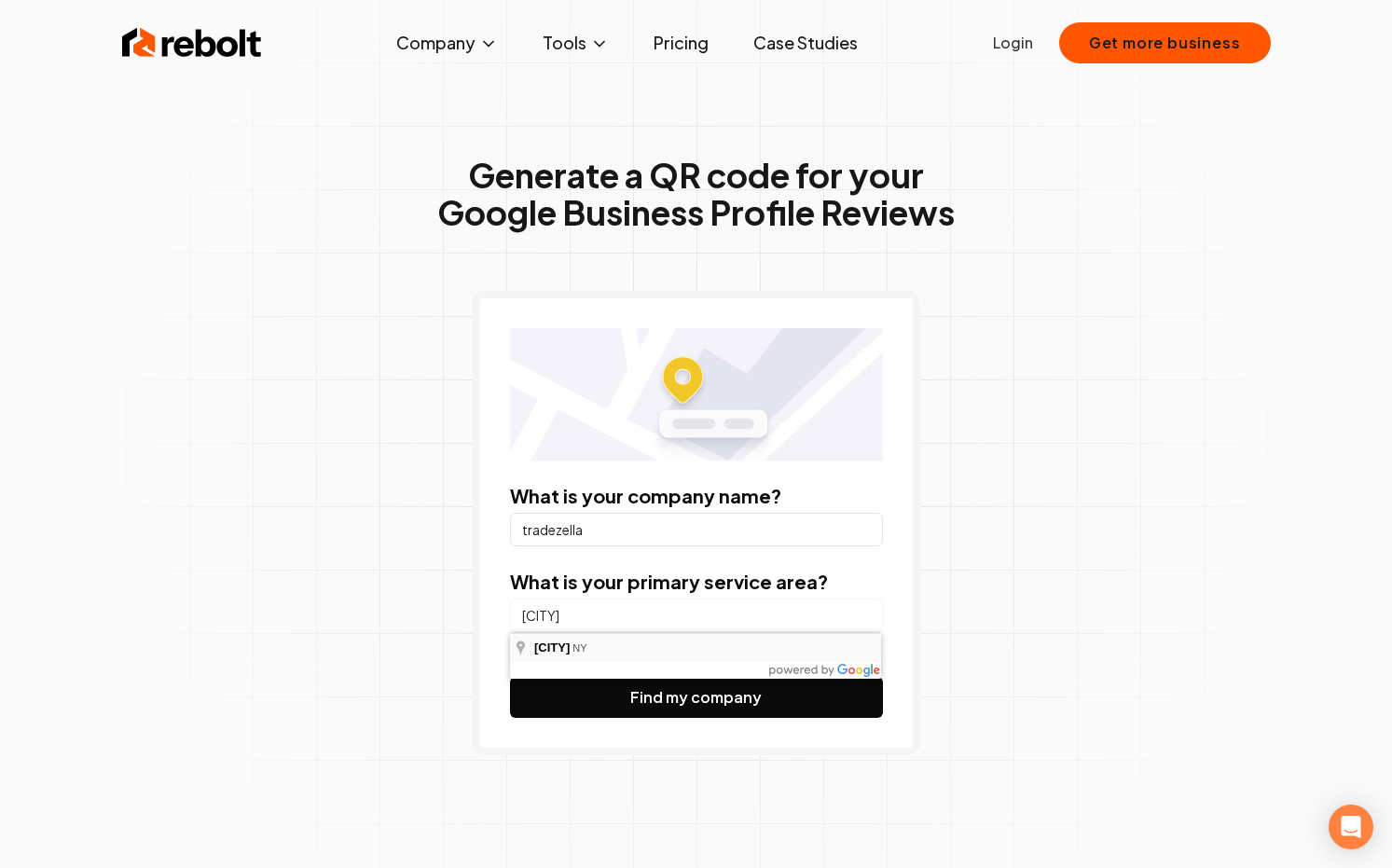 type on "[CITY], [STATE]" 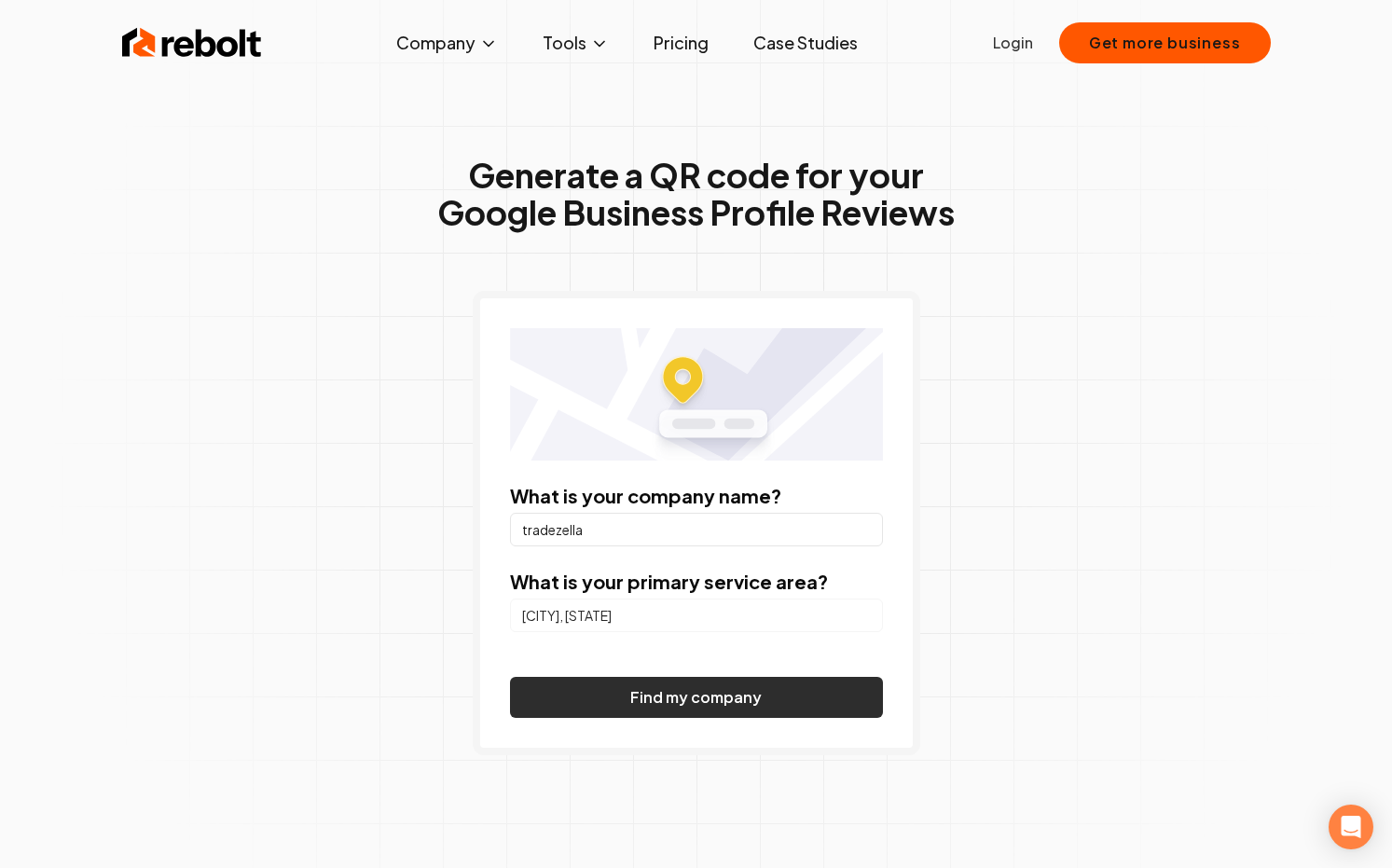 click on "Find my company" at bounding box center [696, 697] 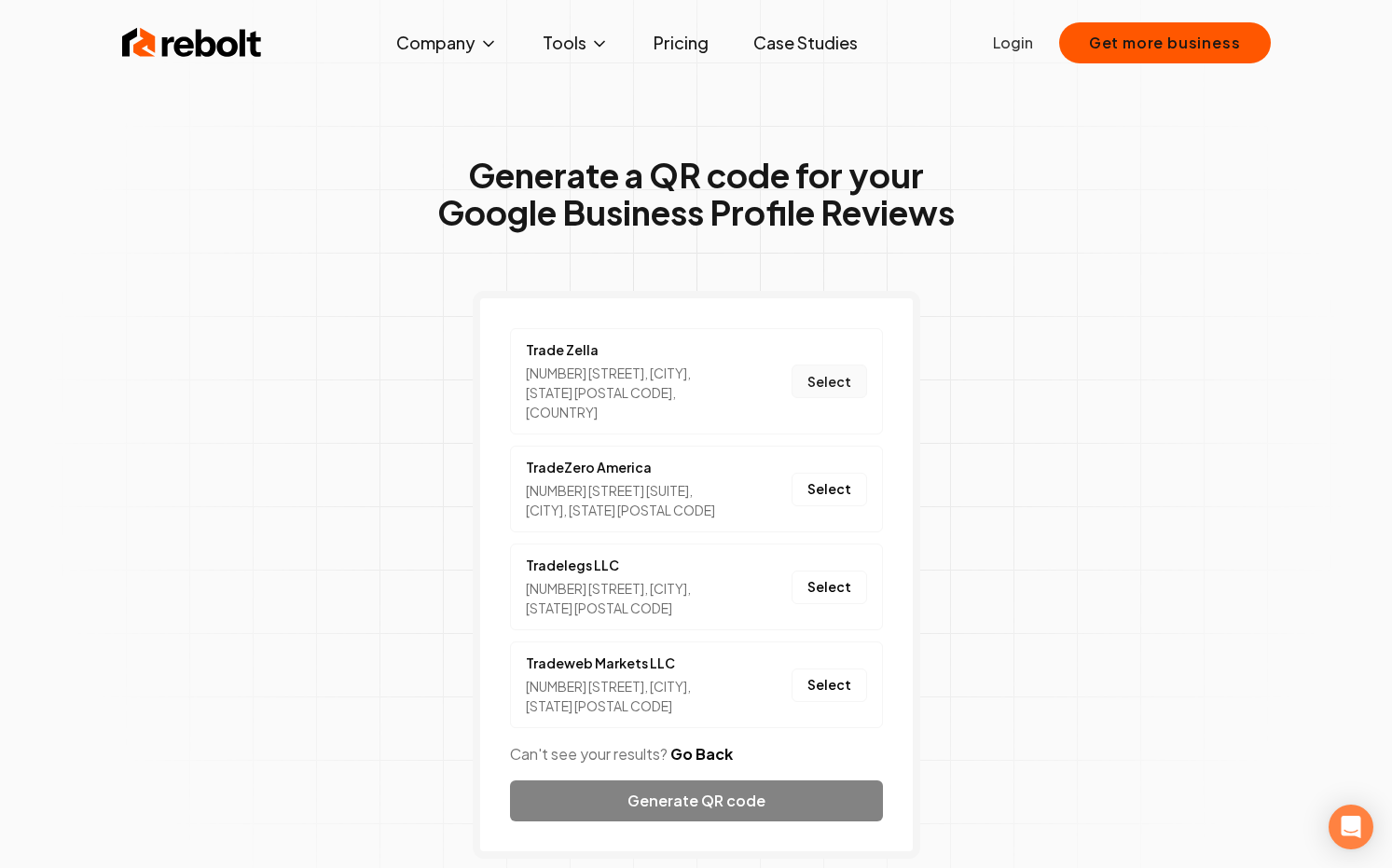 click on "Select" at bounding box center [829, 381] 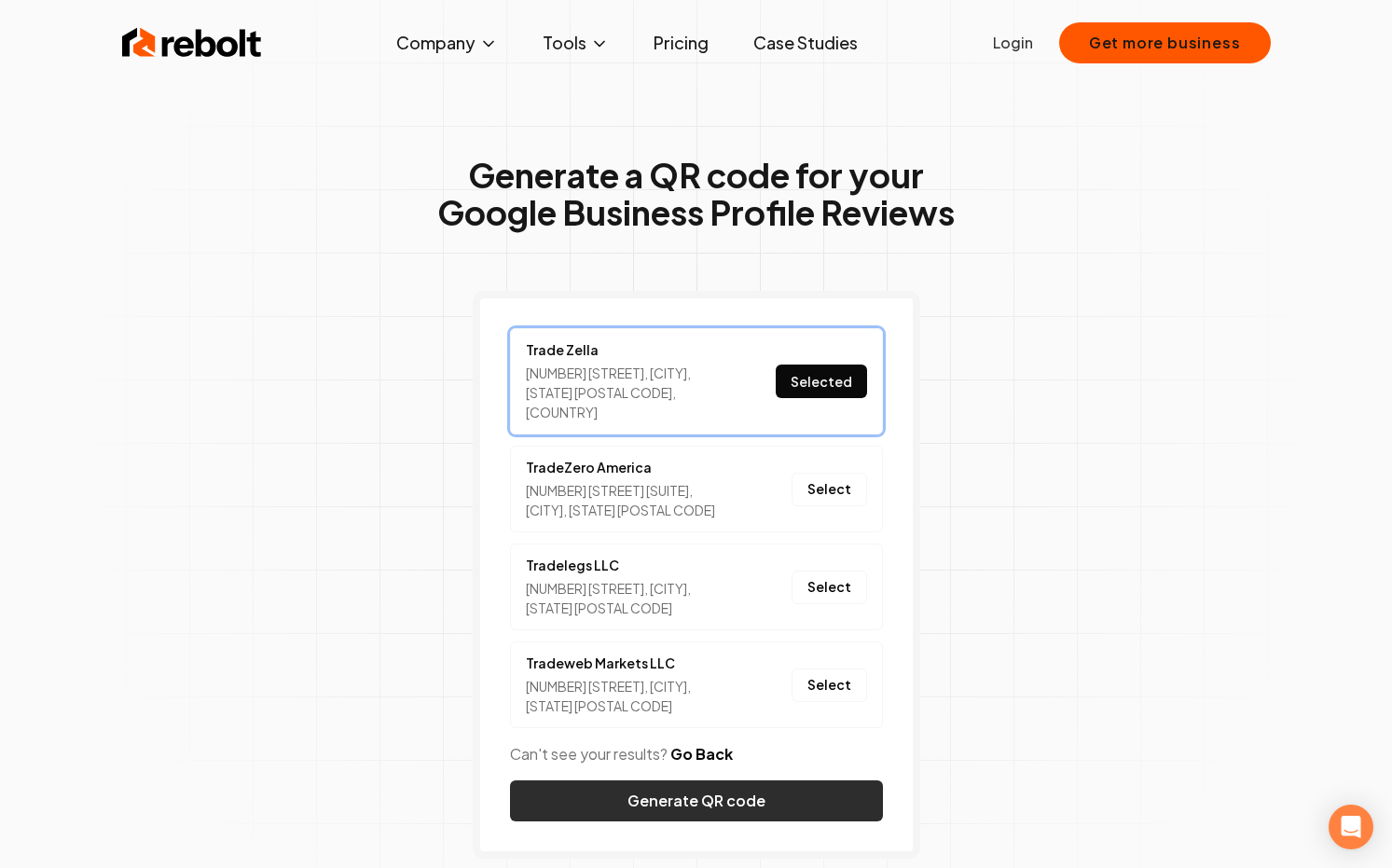 click on "Generate QR code" at bounding box center (696, 801) 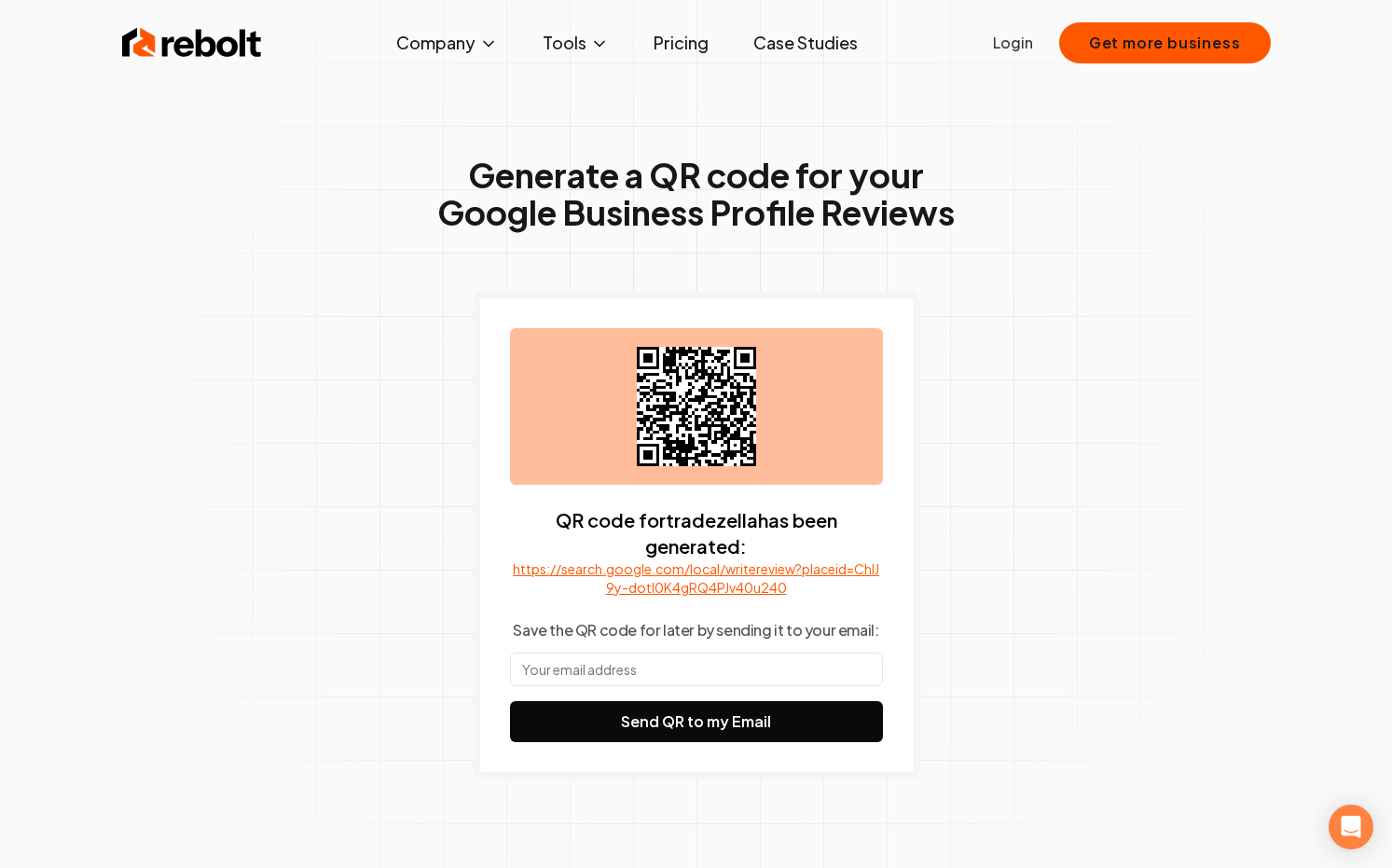 click on "QR code for tradezella has been generated:" at bounding box center [696, 533] 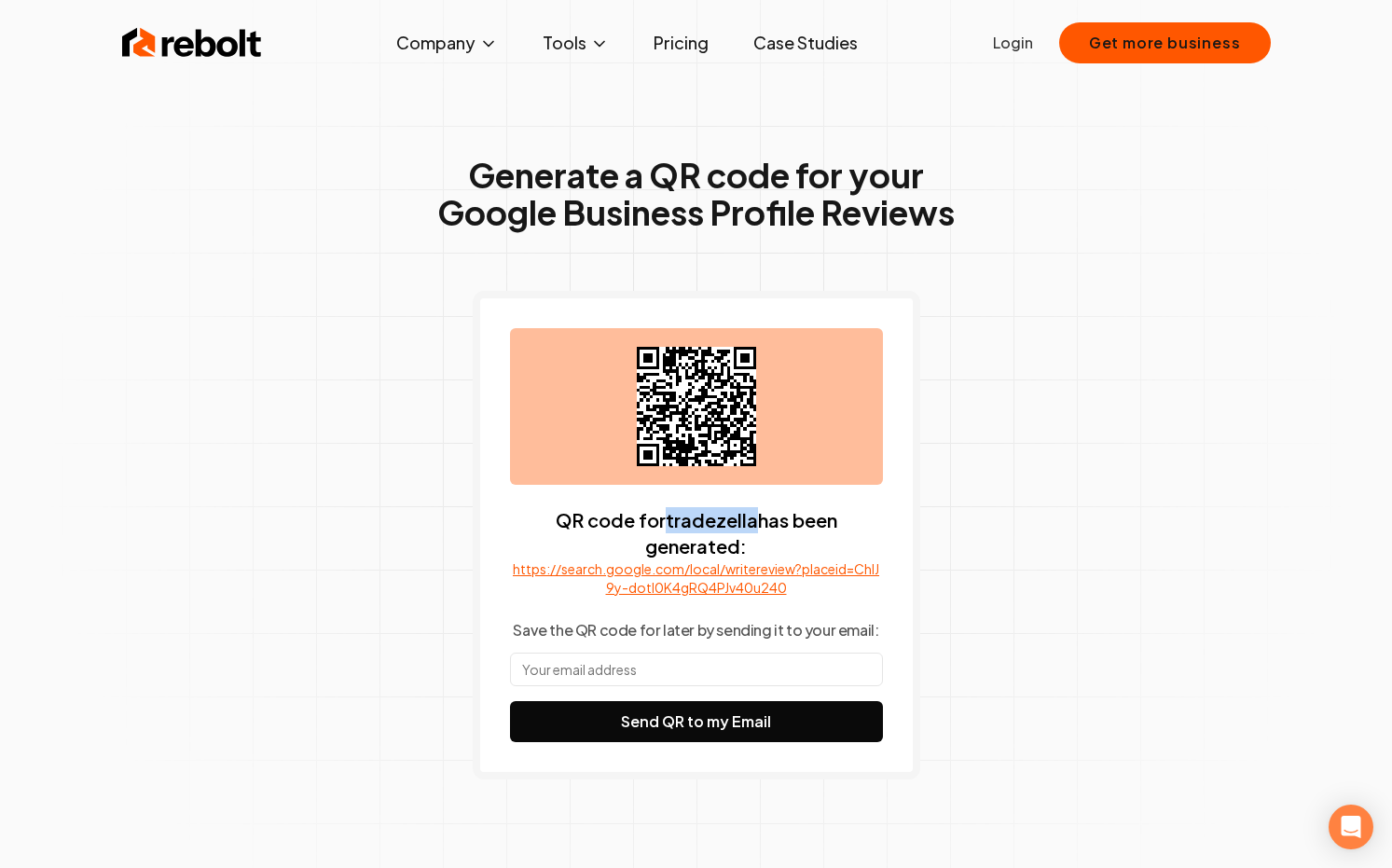 click on "QR code for tradezella has been generated:" at bounding box center [696, 533] 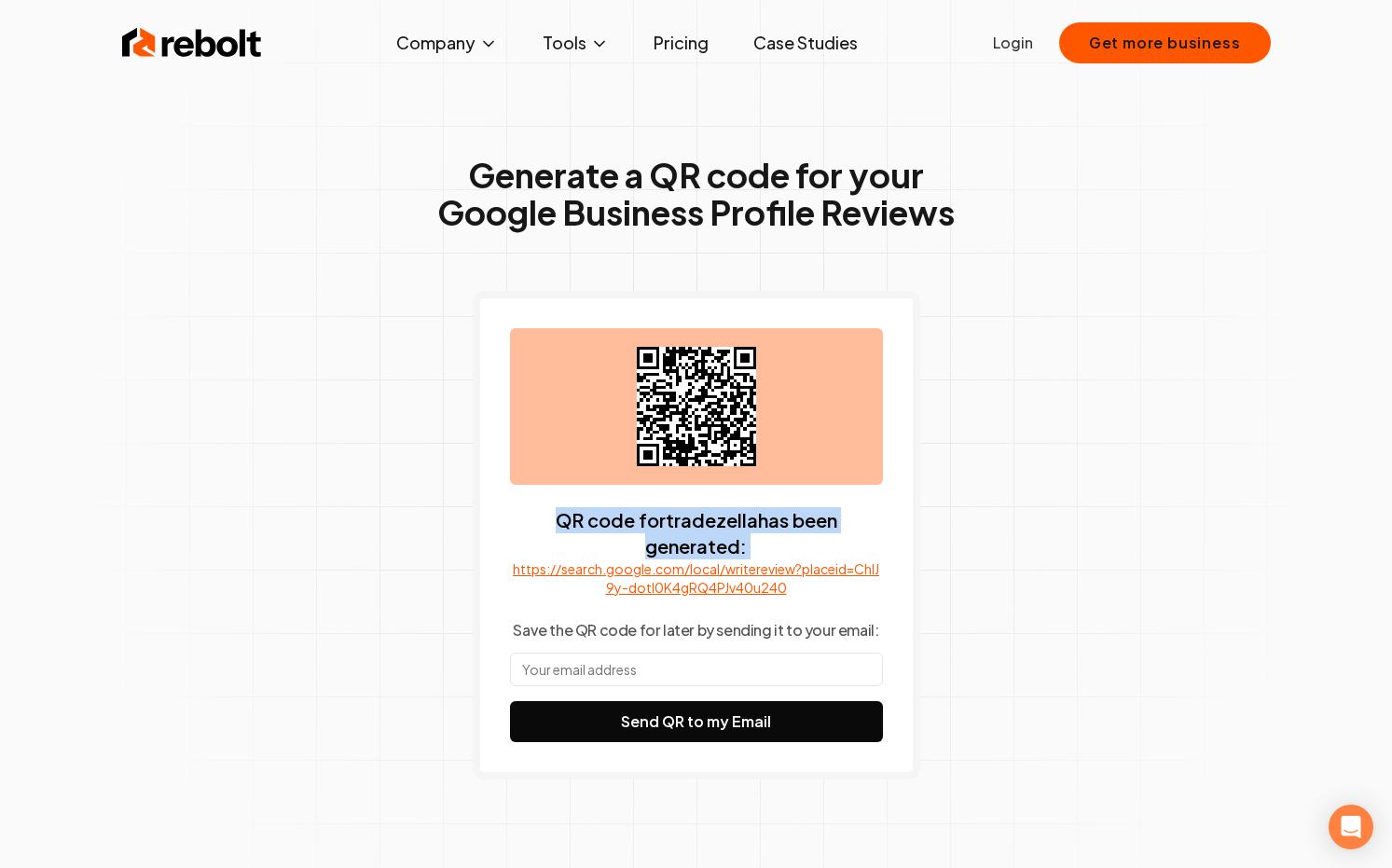 click on "QR code for tradezella has been generated:" at bounding box center [696, 533] 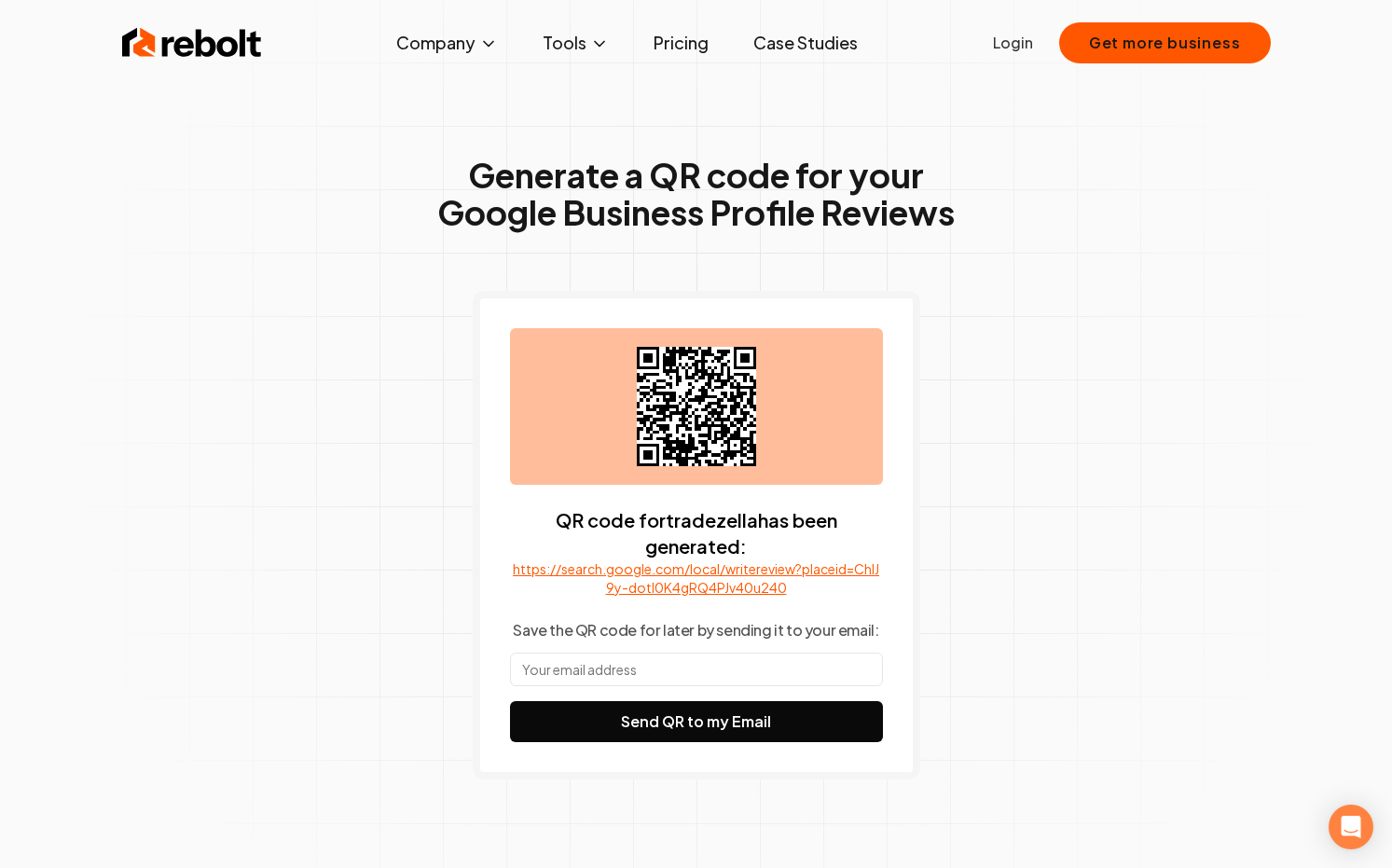 click on "Generate a QR code for your Google Business Profile Reviews QR code for tradezella has been generated: https://search.google.com/local/writereview?placeid=ChIJ9y-dotI0K4gRQ4PJv40u240 Save the QR code for later by sending it to your email: Send QR to my Email" at bounding box center (696, 505) 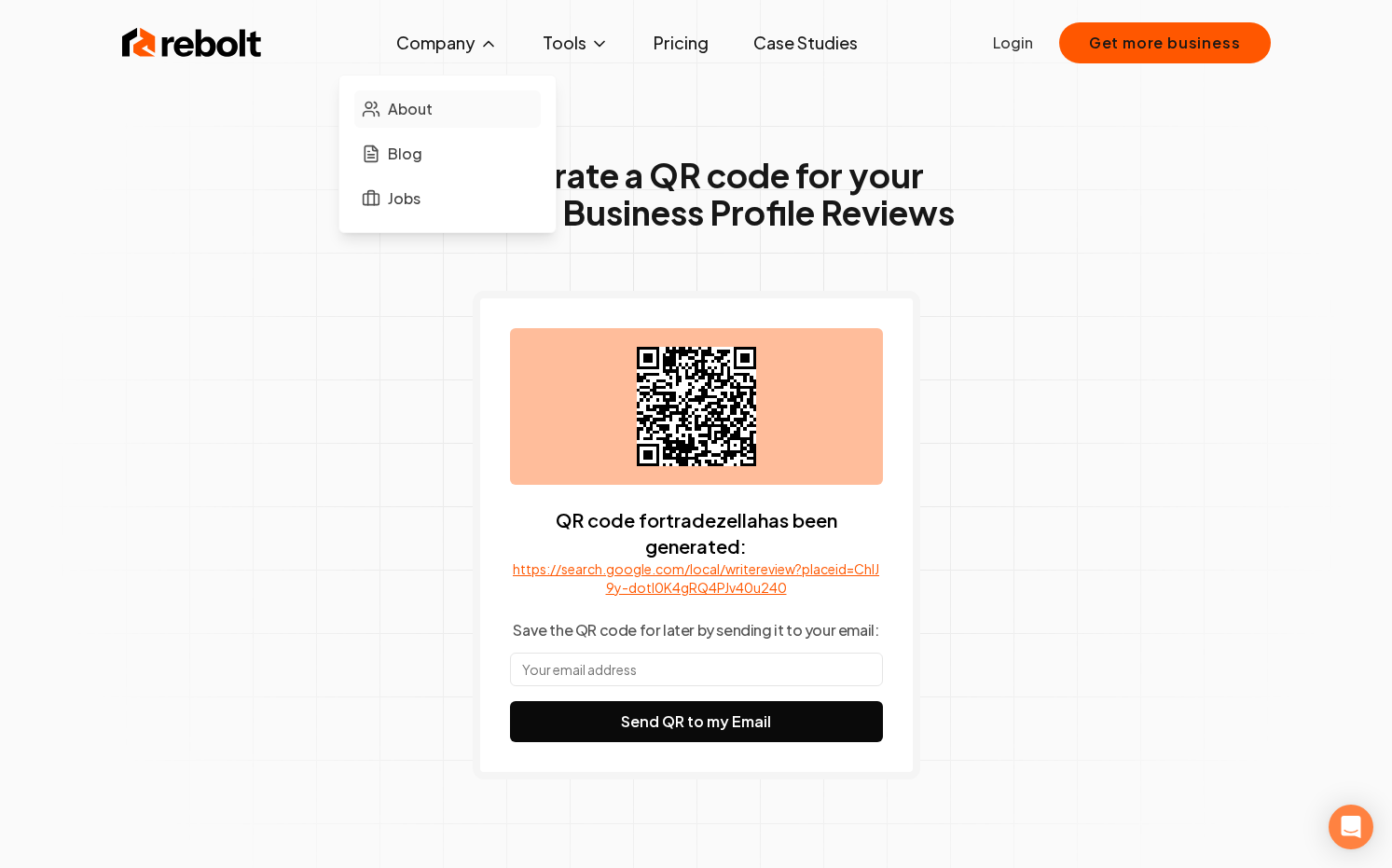 click on "About" at bounding box center [448, 109] 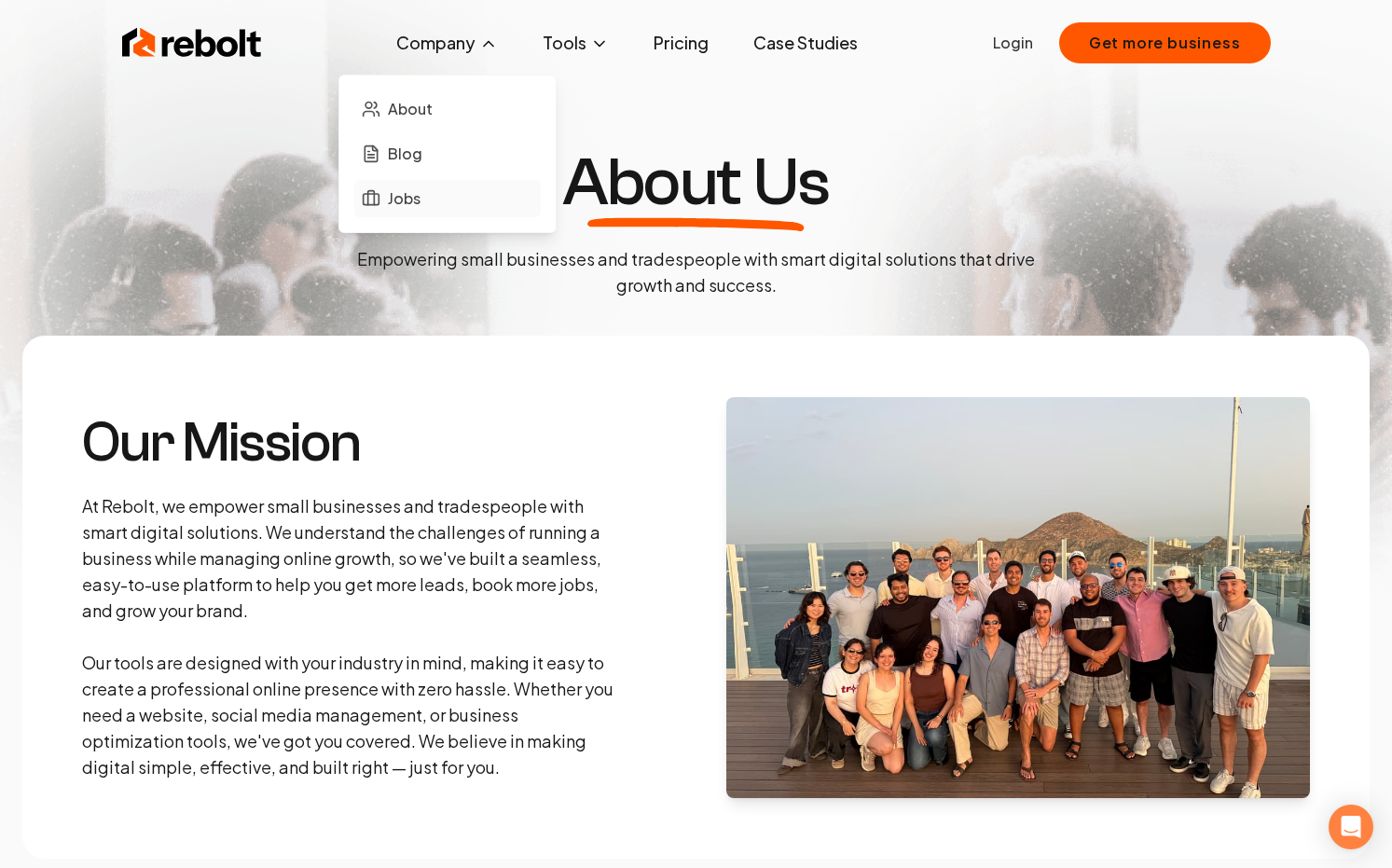 click on "Jobs" at bounding box center (448, 199) 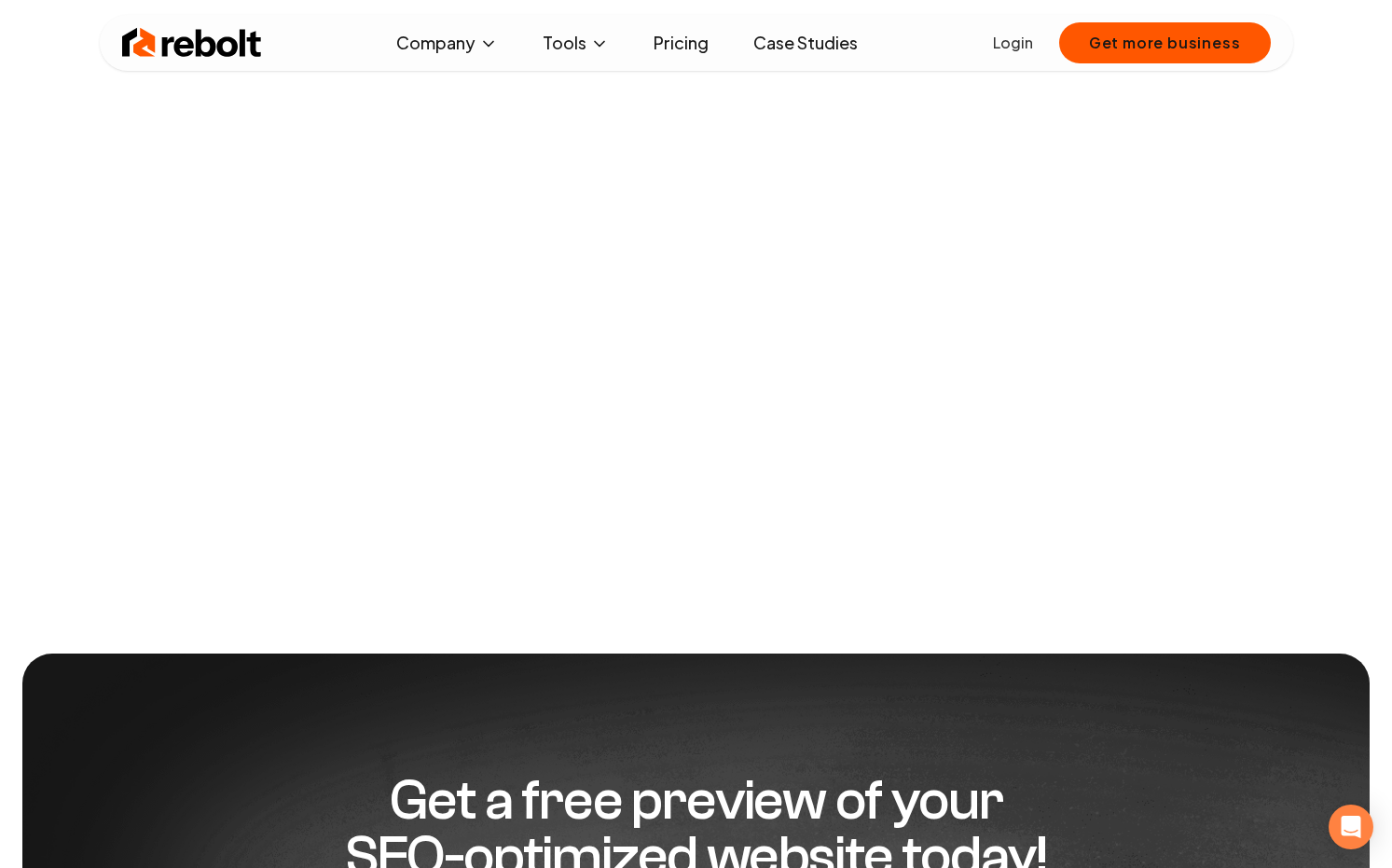 scroll, scrollTop: 456, scrollLeft: 0, axis: vertical 